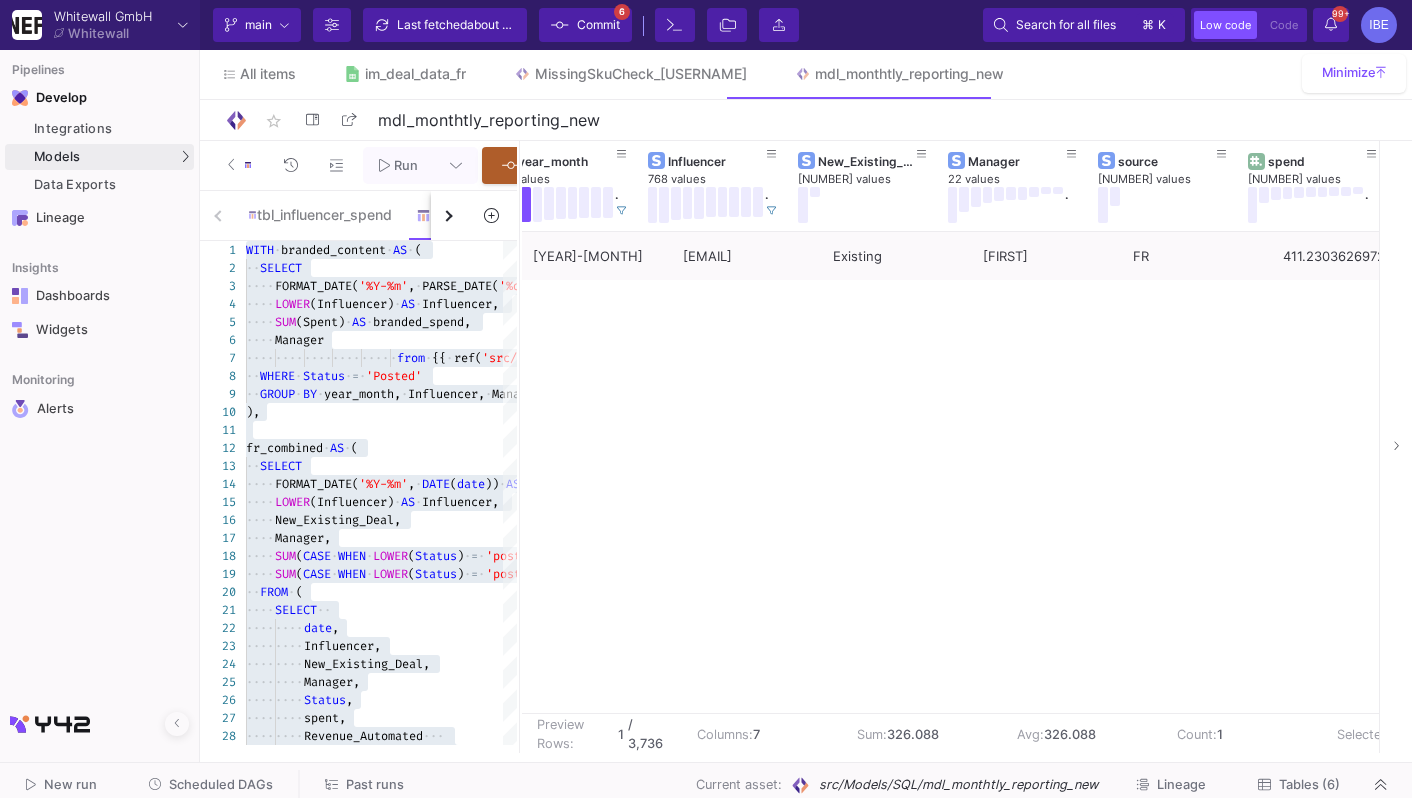 scroll, scrollTop: 0, scrollLeft: 0, axis: both 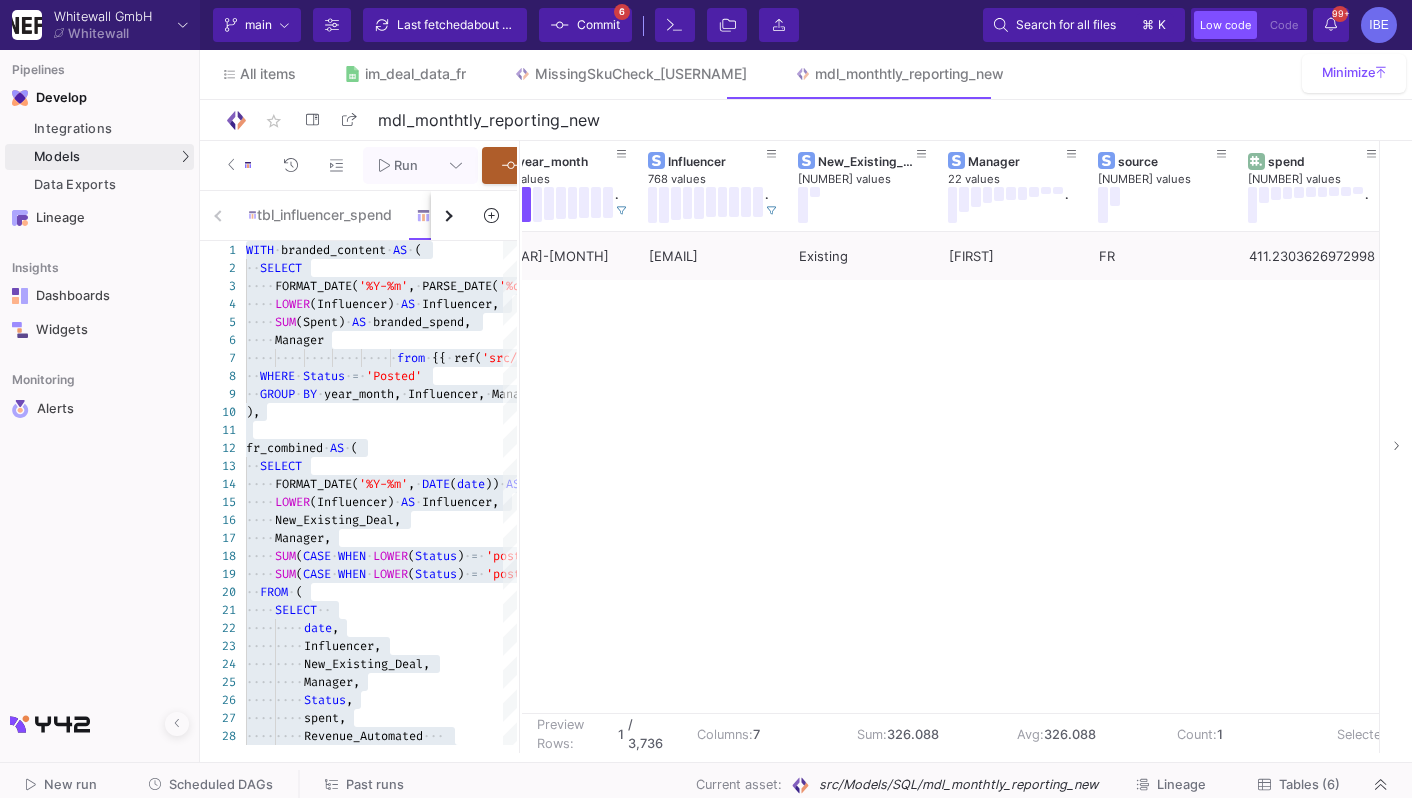 click on "Commit  6" 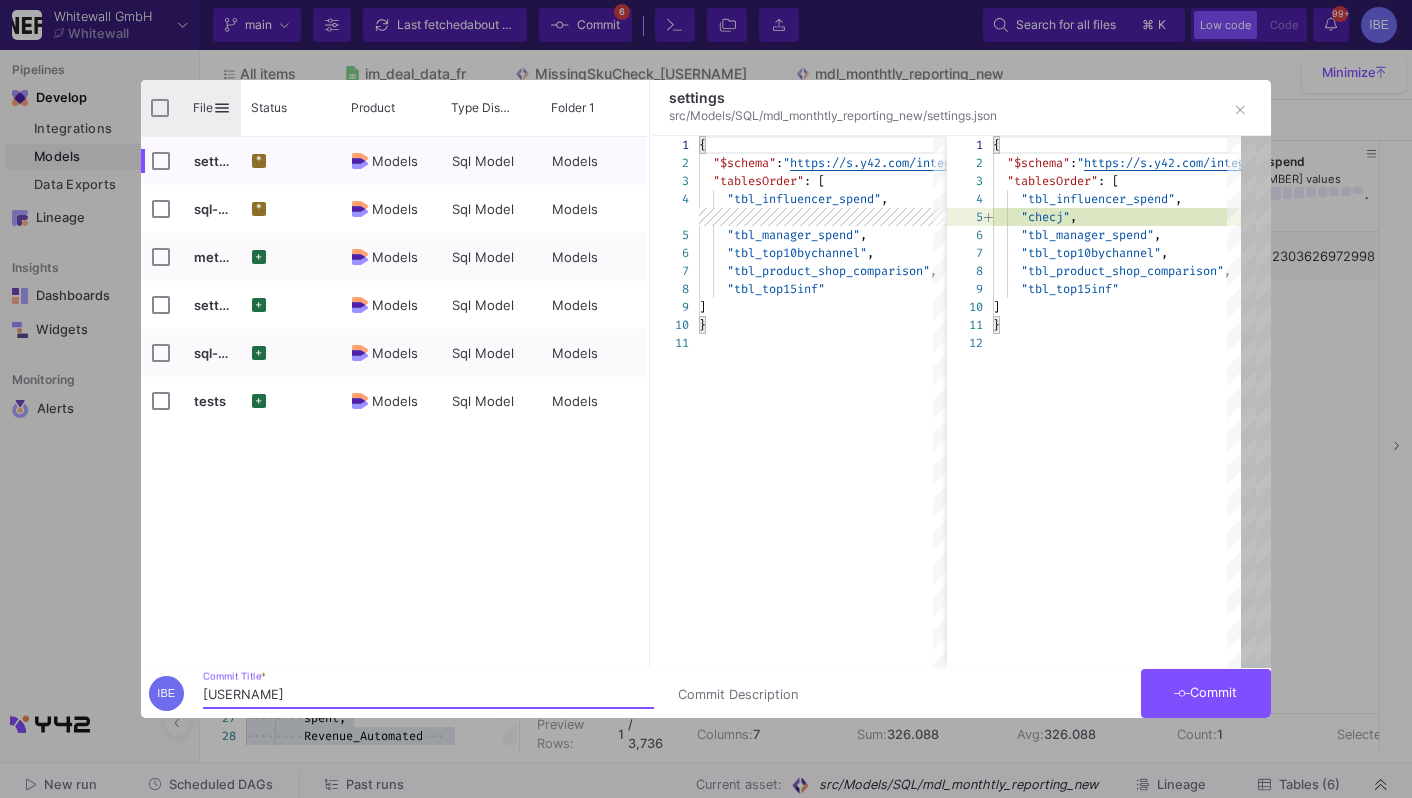 type on "burcu" 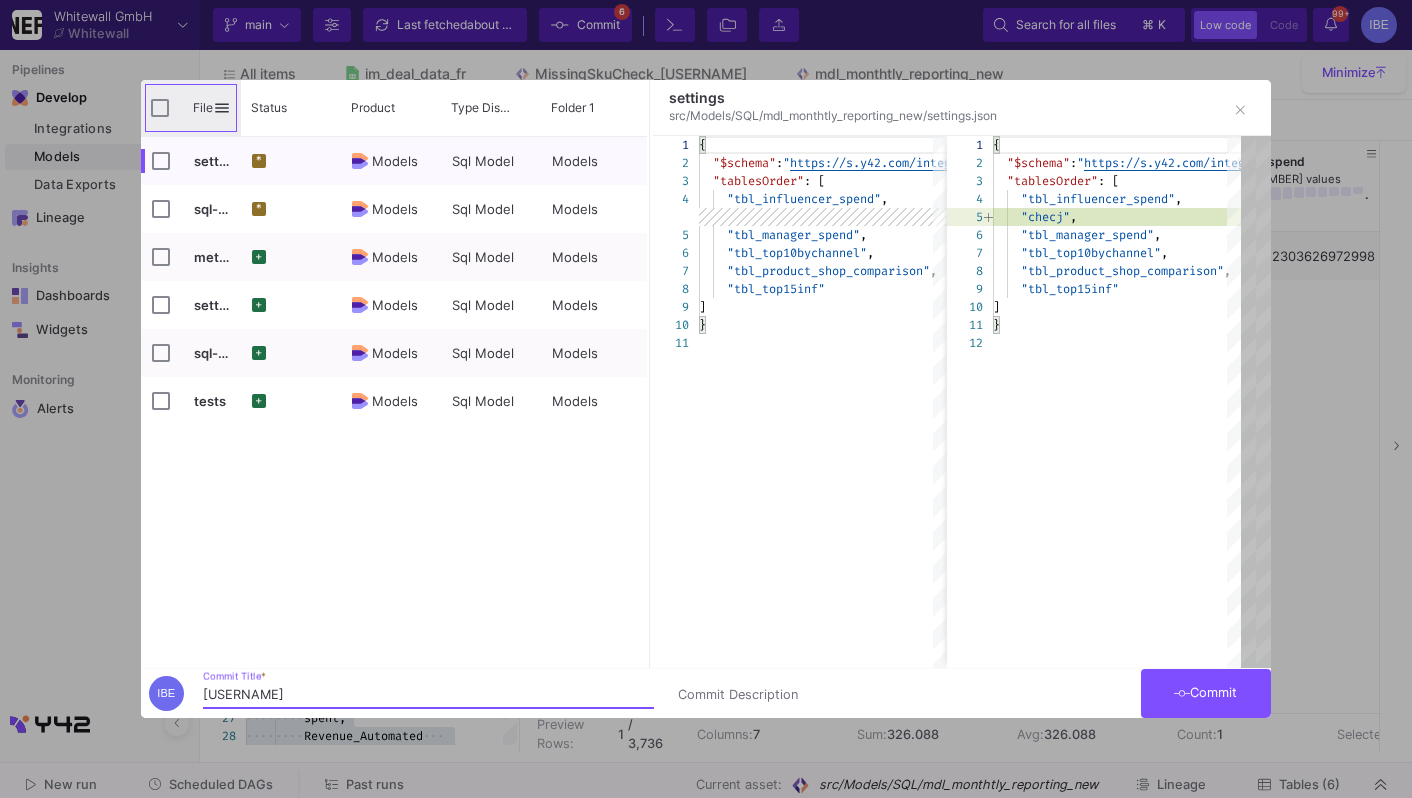 click on "File" at bounding box center [191, 108] 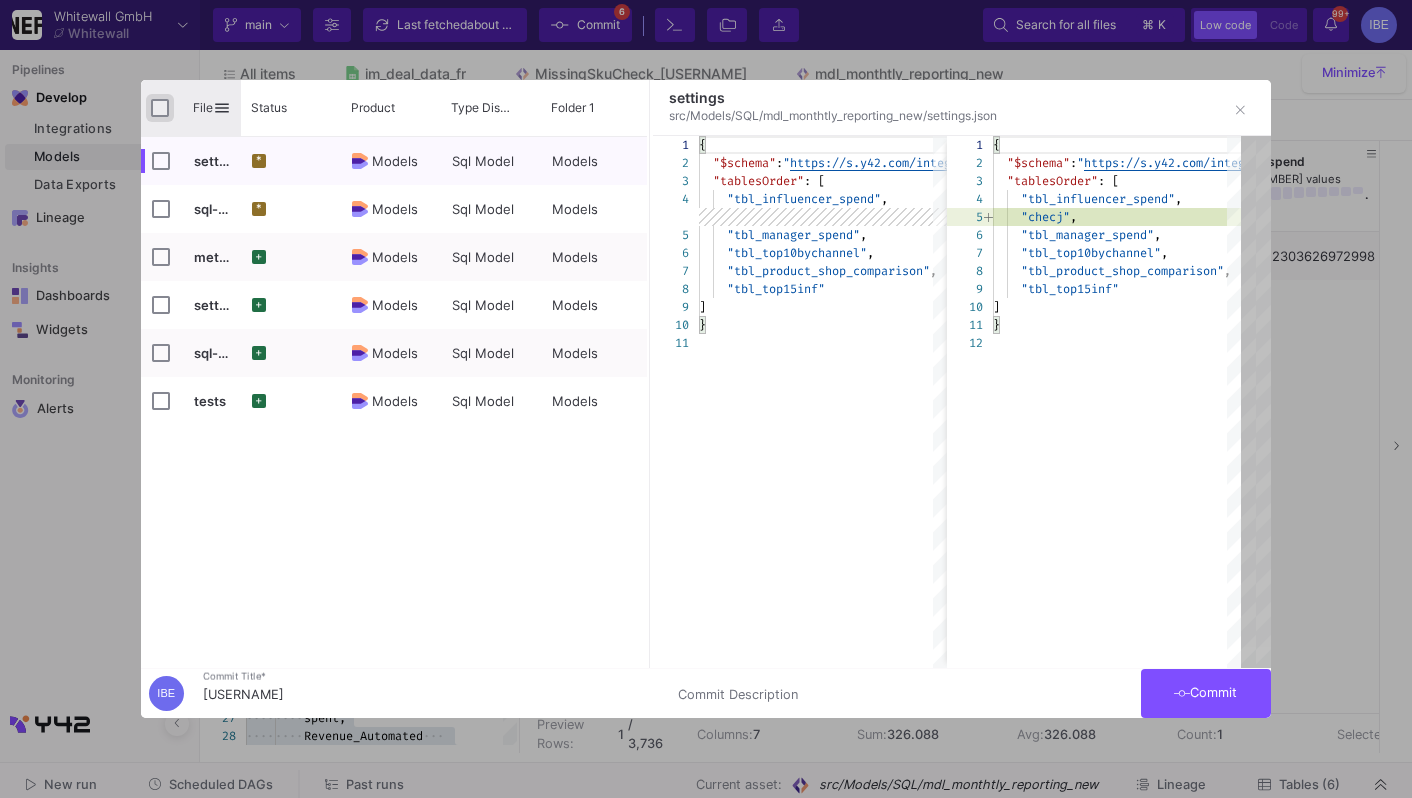 click at bounding box center [160, 108] 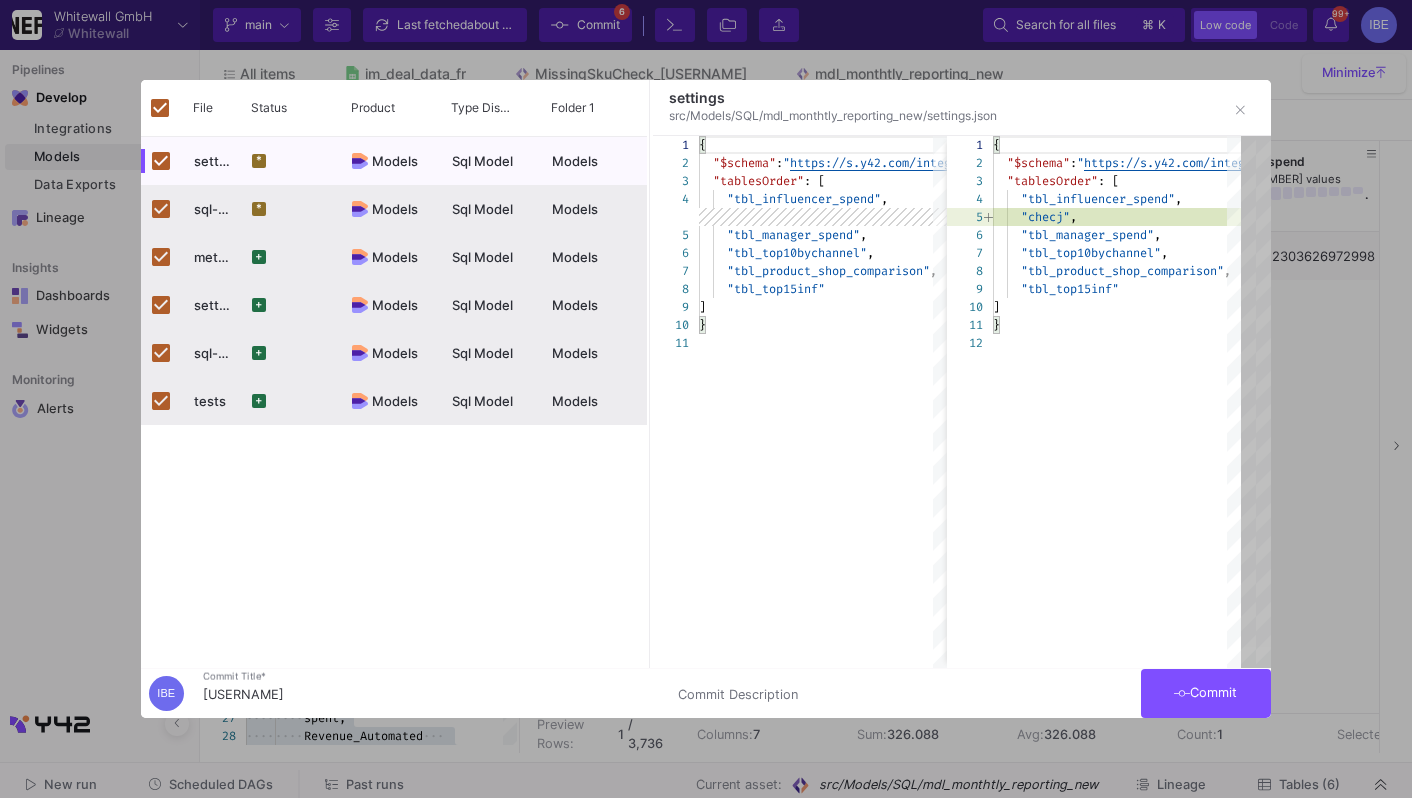 click on "Commit" at bounding box center [1206, 693] 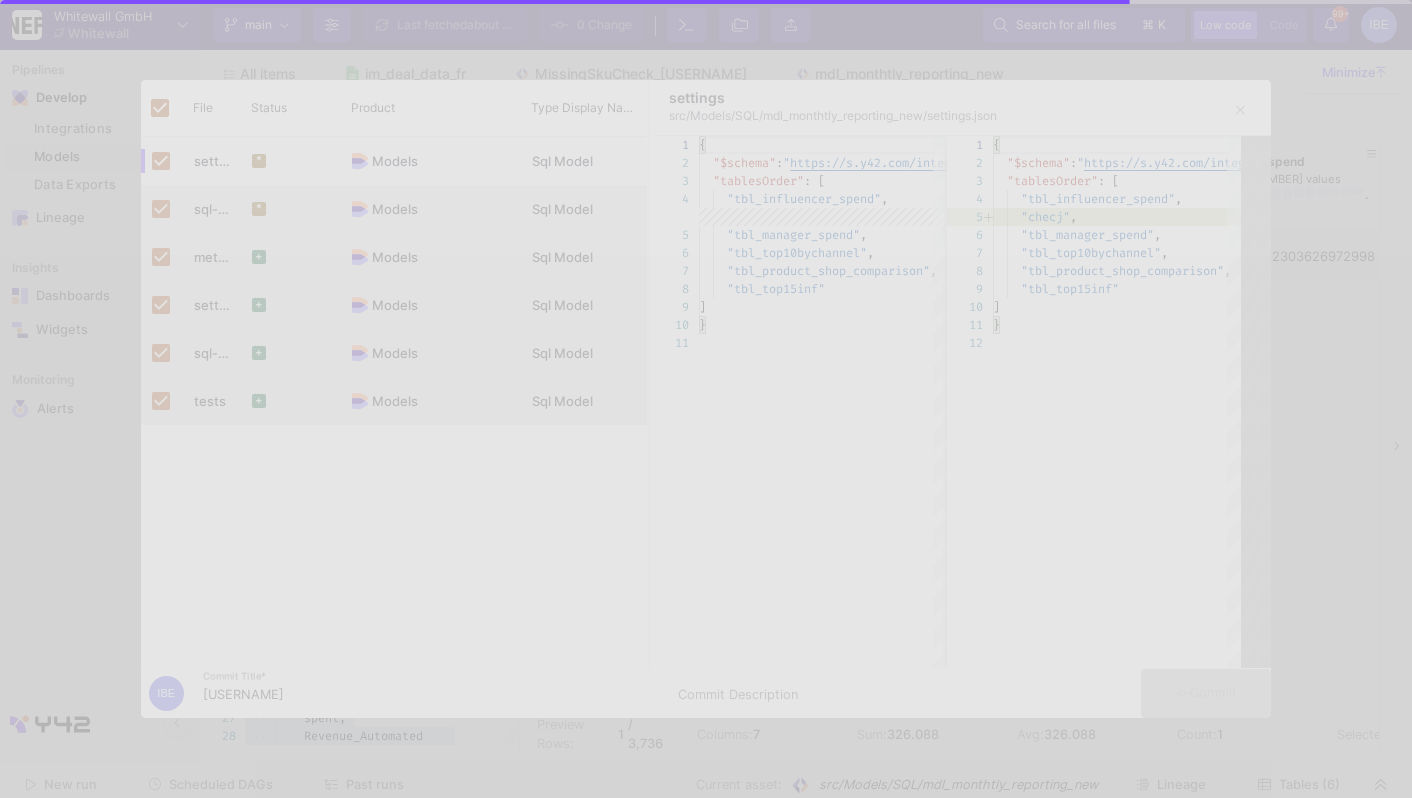 checkbox on "false" 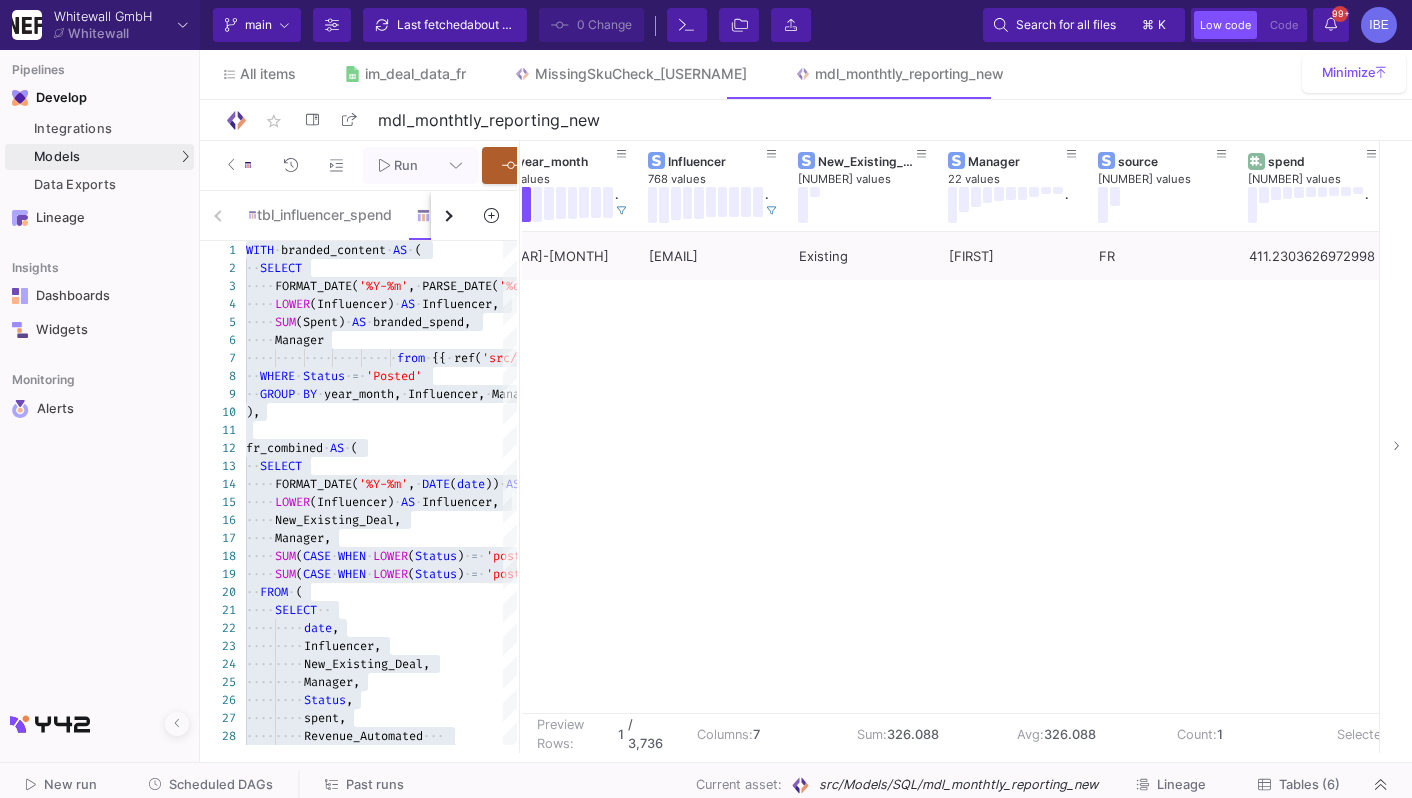 scroll, scrollTop: 0, scrollLeft: 181, axis: horizontal 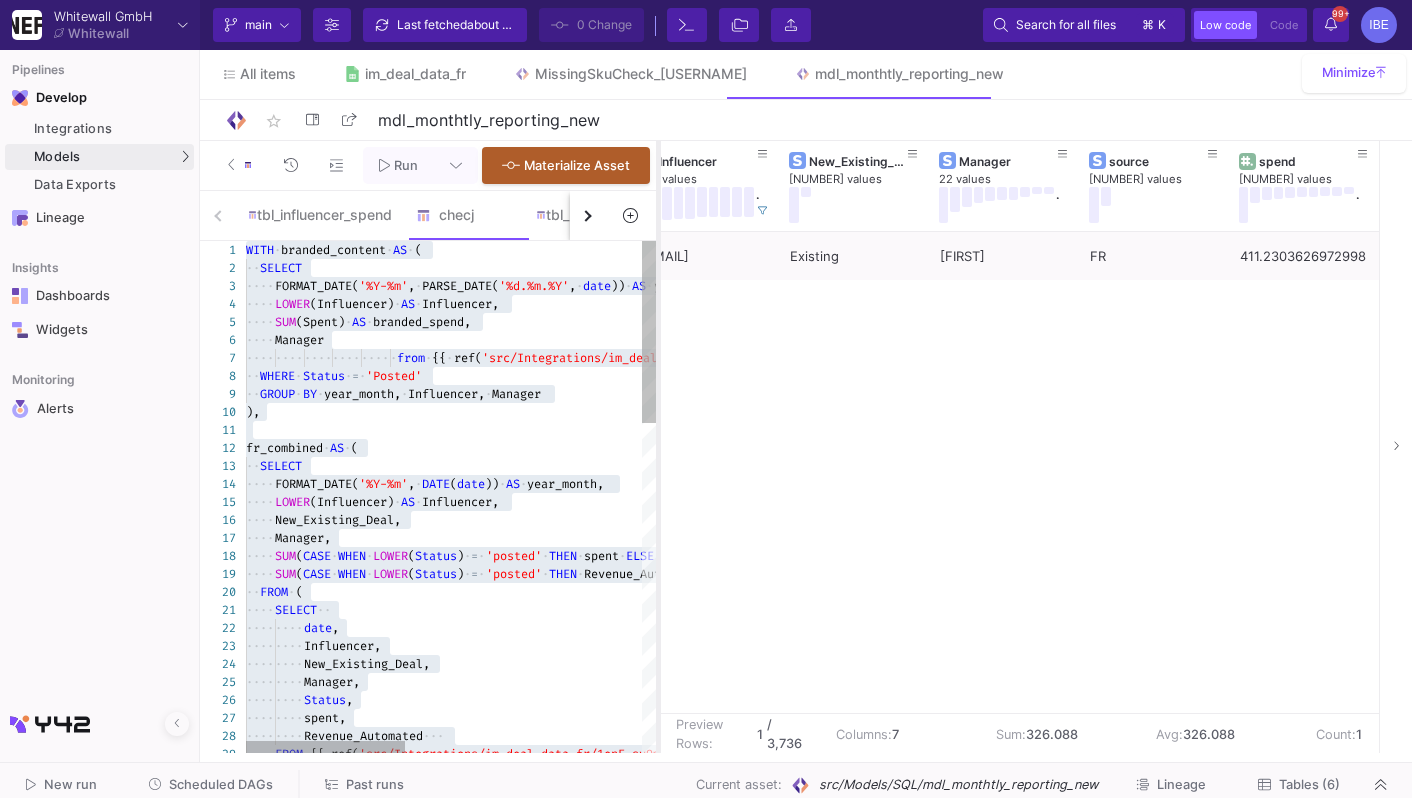 drag, startPoint x: 518, startPoint y: 330, endPoint x: 657, endPoint y: 347, distance: 140.0357 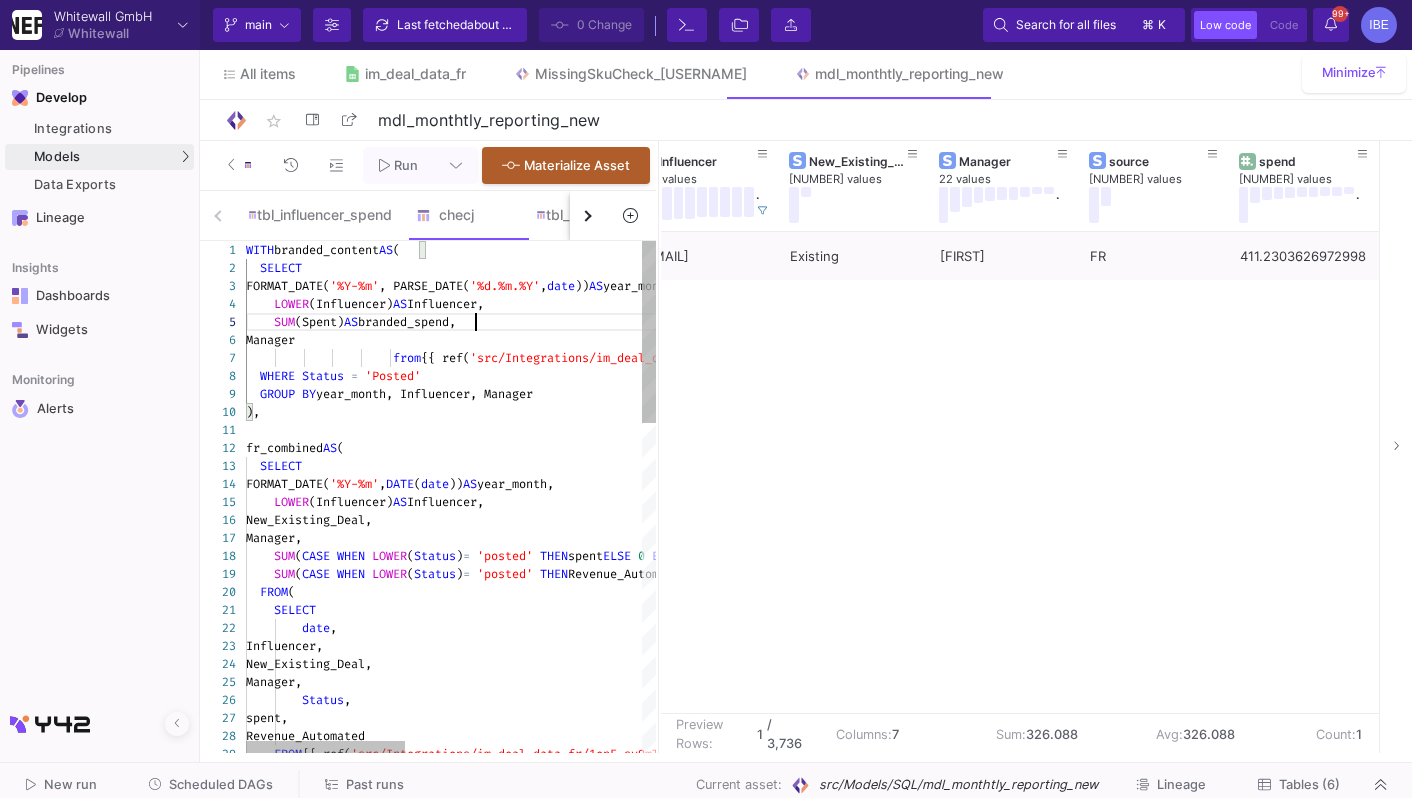 type on "WITH branded_content AS (
SELECT
FORMAT_DATE('%Y-%m', PARSE_DATE('%d.%m.%Y', date)) AS year_month,
LOWER(Influencer) AS Influencer,
SUM(Spent) AS branded_spend,
Manager
from {{ ref('src/Integrations/im_deal_data_fr/1enE_sy9mTTJ1RS9148pxisjkaDpBRHiFQHz1JY7mbmA_NEW__Branded_Content') }}
WHERE Status = 'Posted'
GROUP BY year_month, Influencer, Manager
),
…  WHERE PARSE_DATE('%d.%m.%Y', Date) >= DATE_TRUNC(DATE_SUB(CURRENT_DATE(), INTERVAL 14 MONTH), MONTH)
GROUP BY year_month, Influencer, New_Existing_Deal, Manager
)
SELECT * FROM fr_with_branded
UNION ALL
SELECT * FROM dach
ORDER BY year_month DESC, Manager" 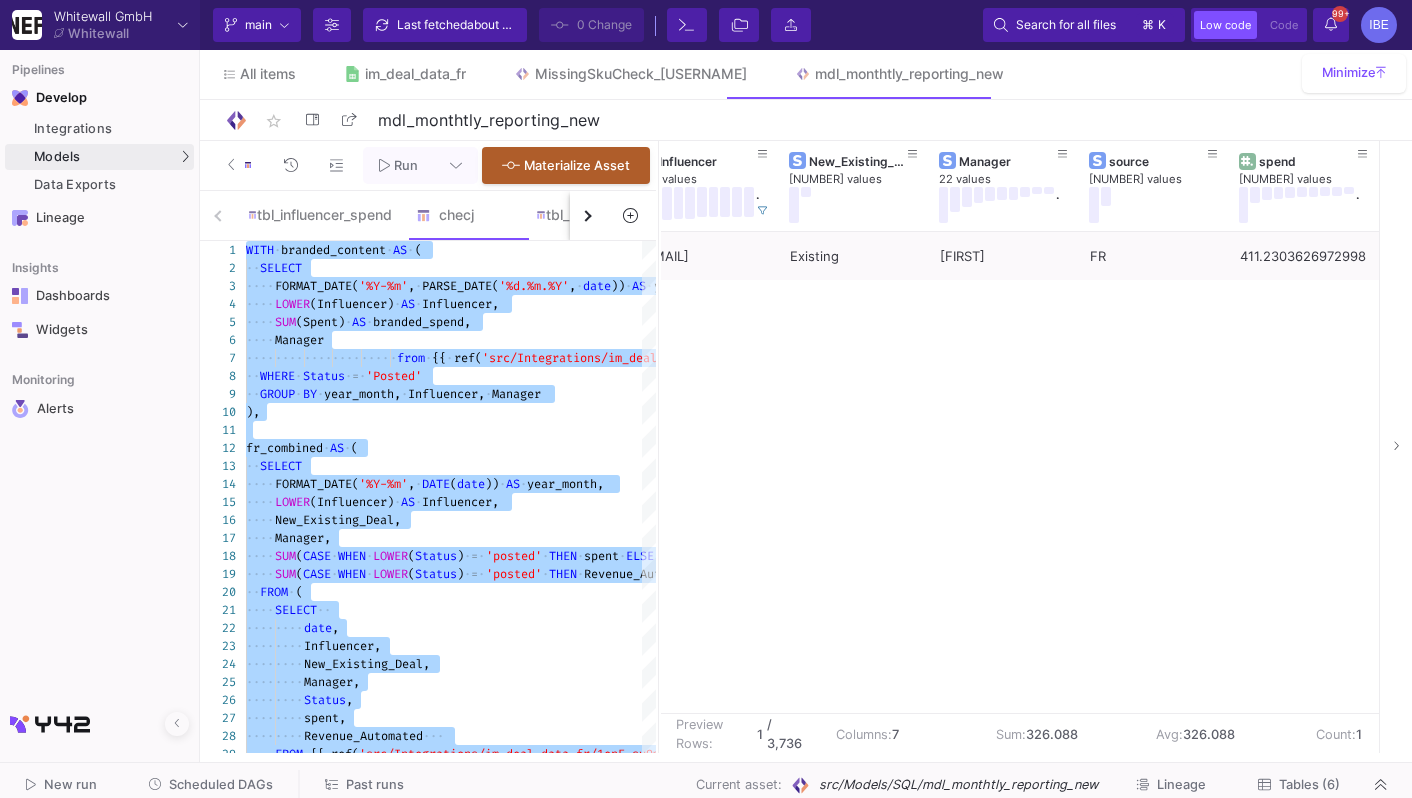 click on "Run" 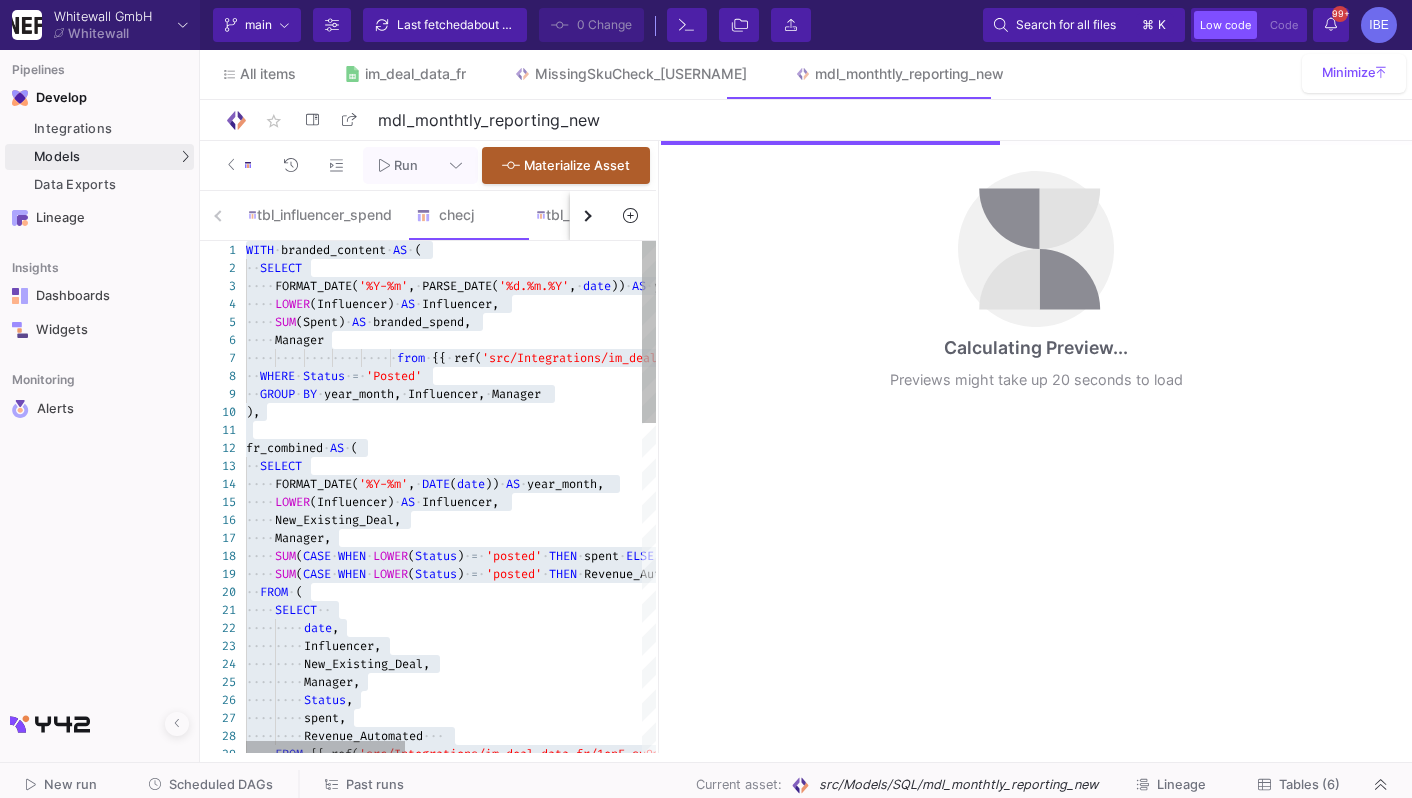 click on "{{" 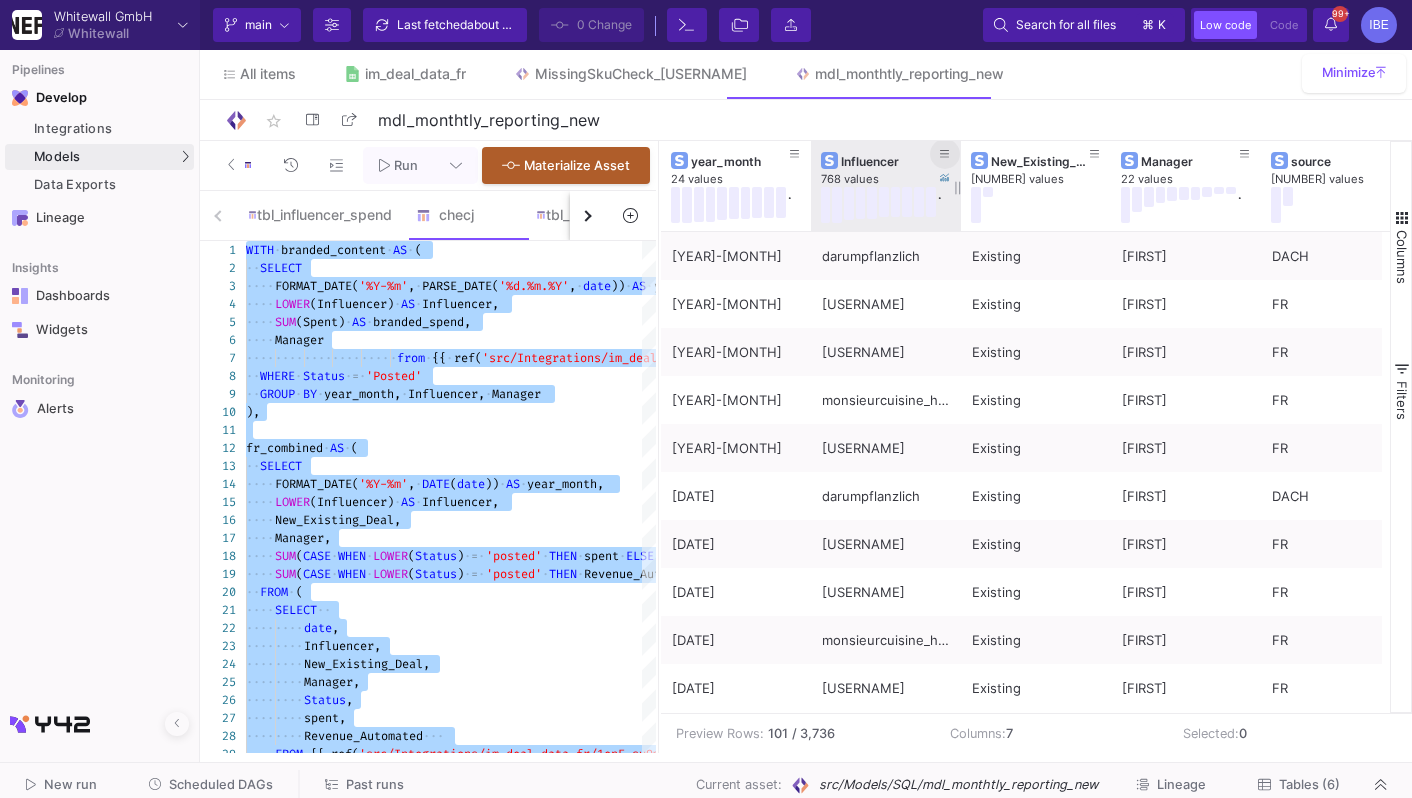 click 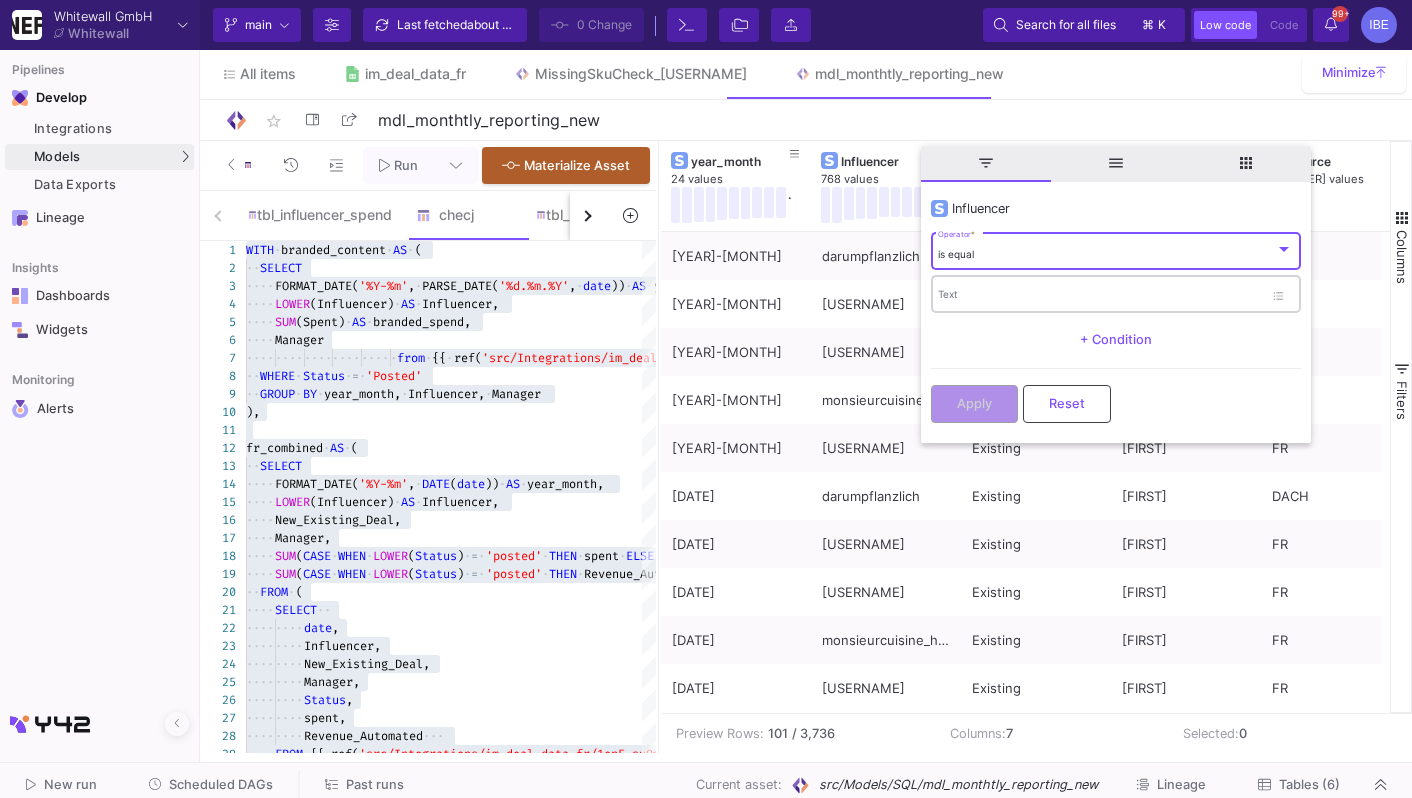 click on "Text" at bounding box center [1100, 293] 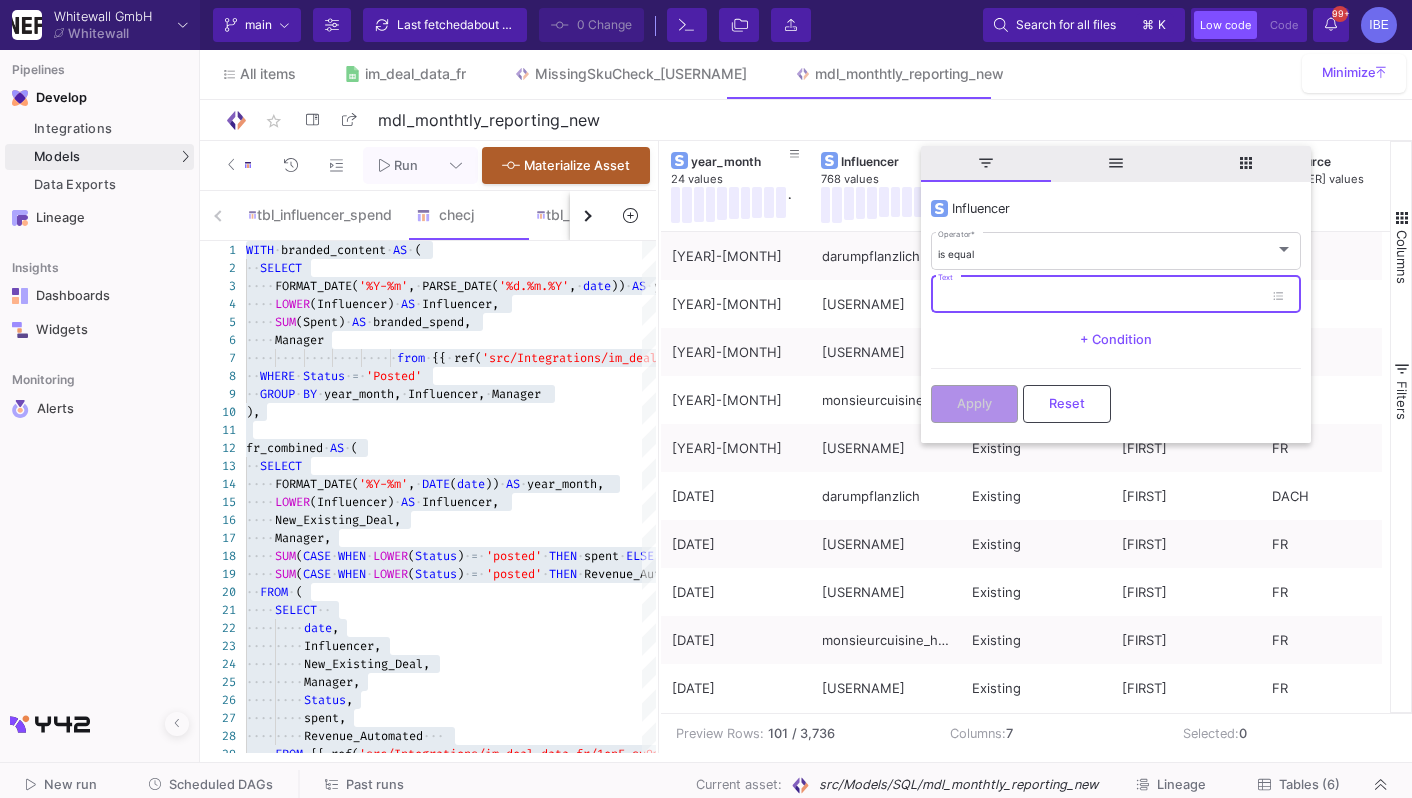 paste on "maes.coachlife" 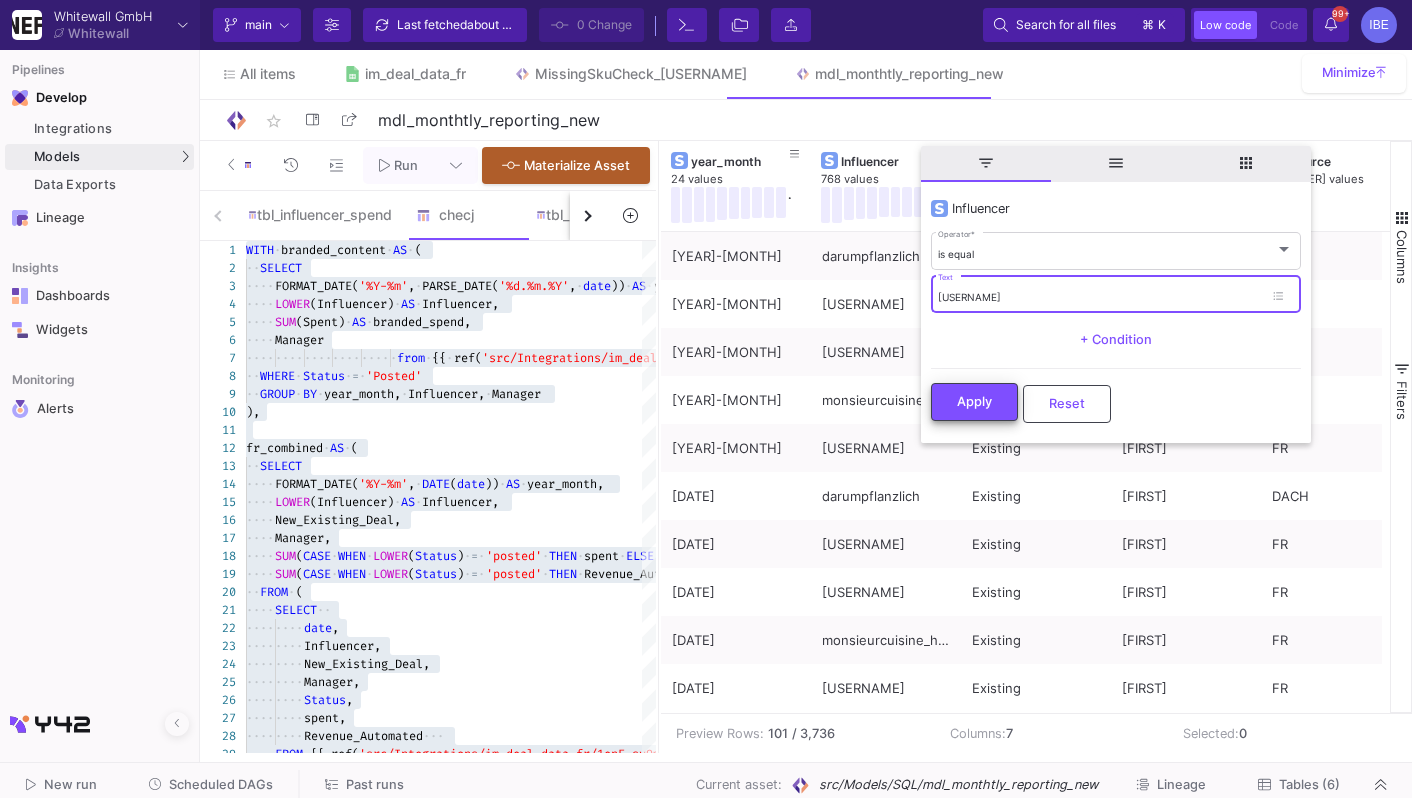 type on "maes.coachlife" 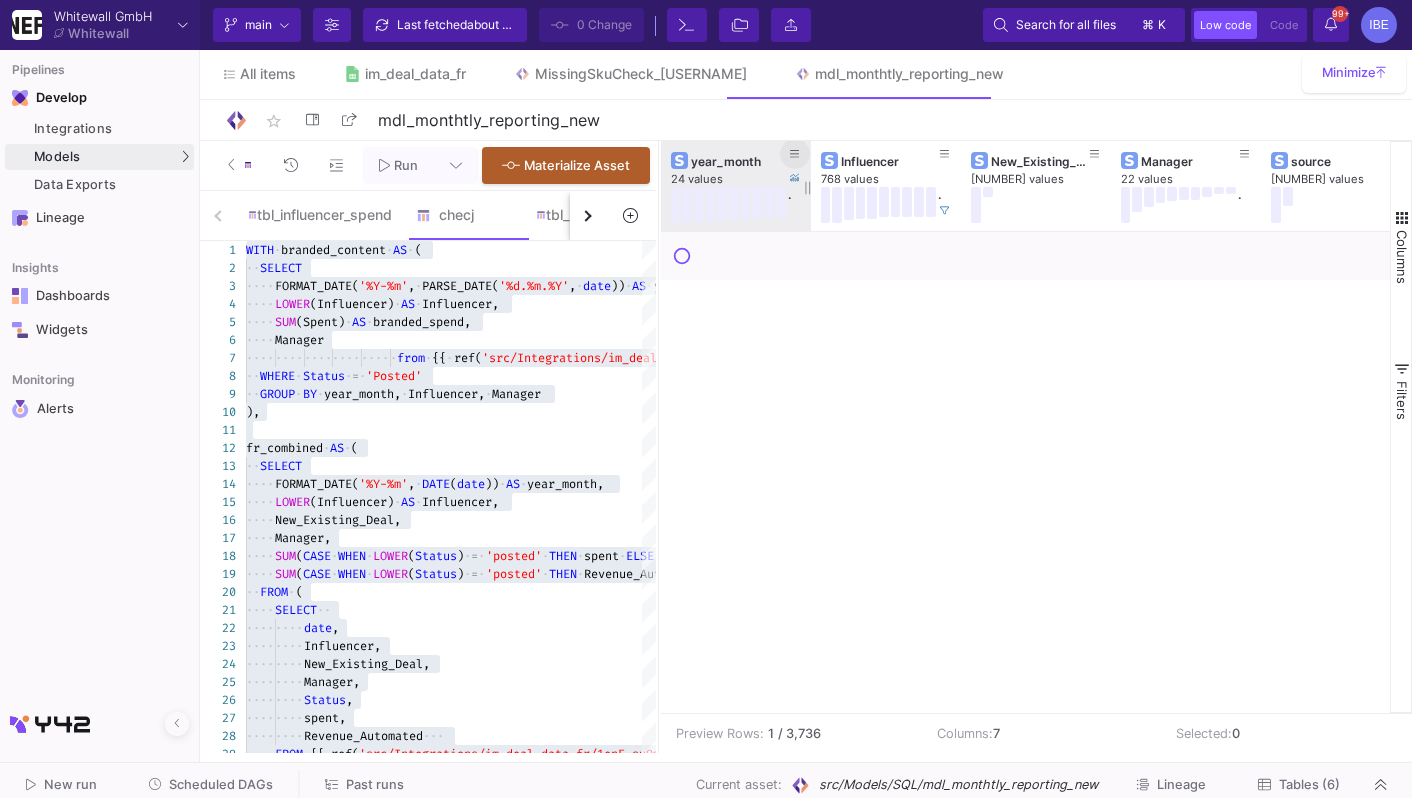 click at bounding box center [795, 154] 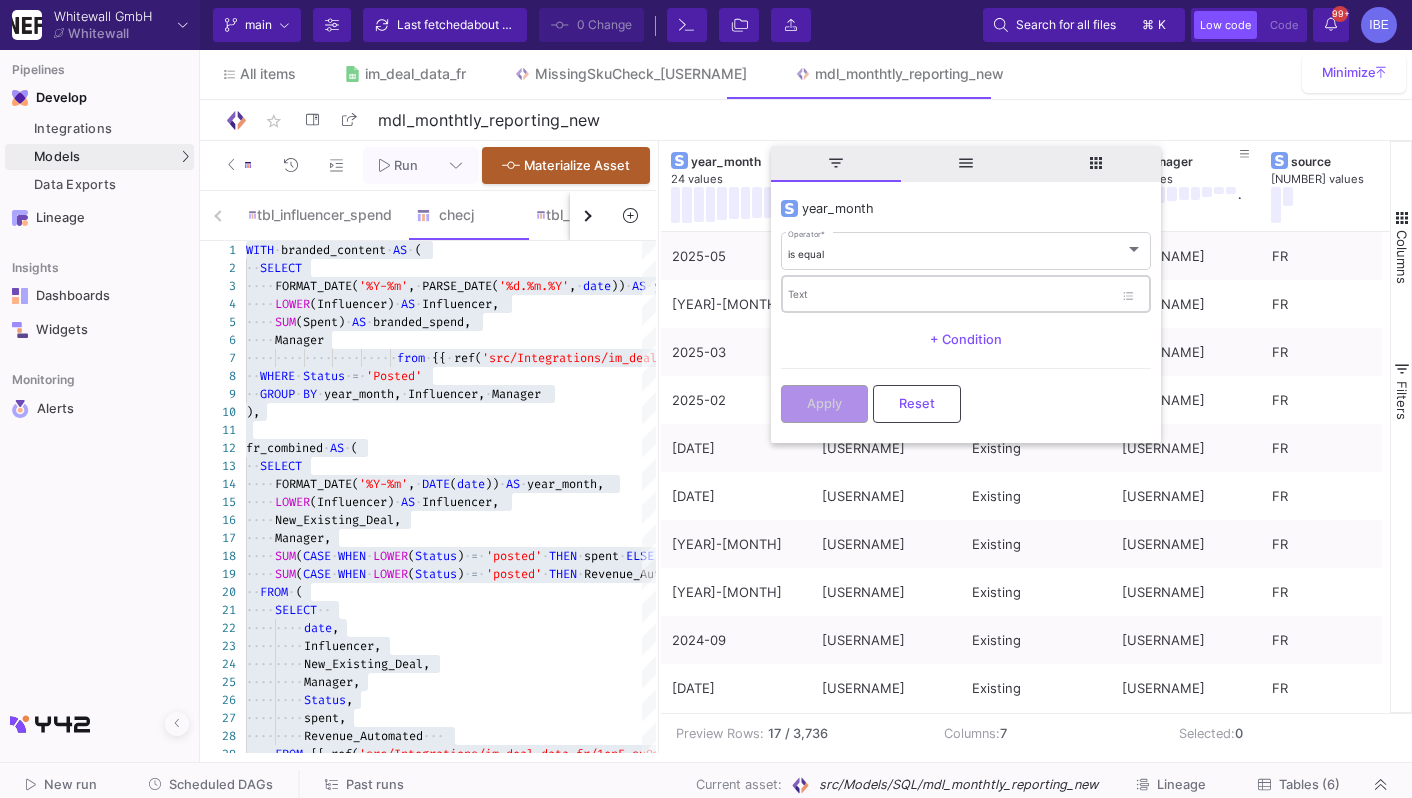 click on "Text" at bounding box center (950, 293) 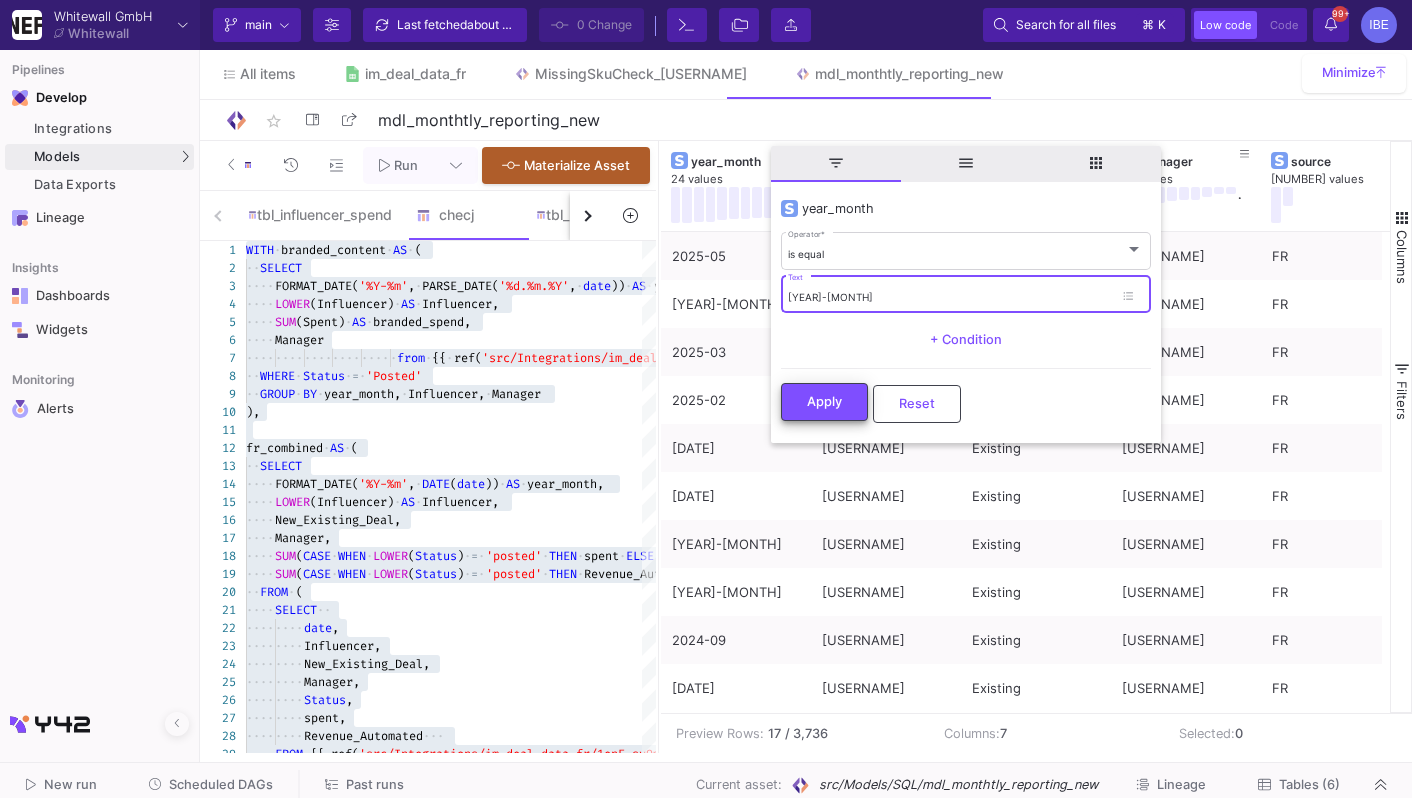 type on "2025-06" 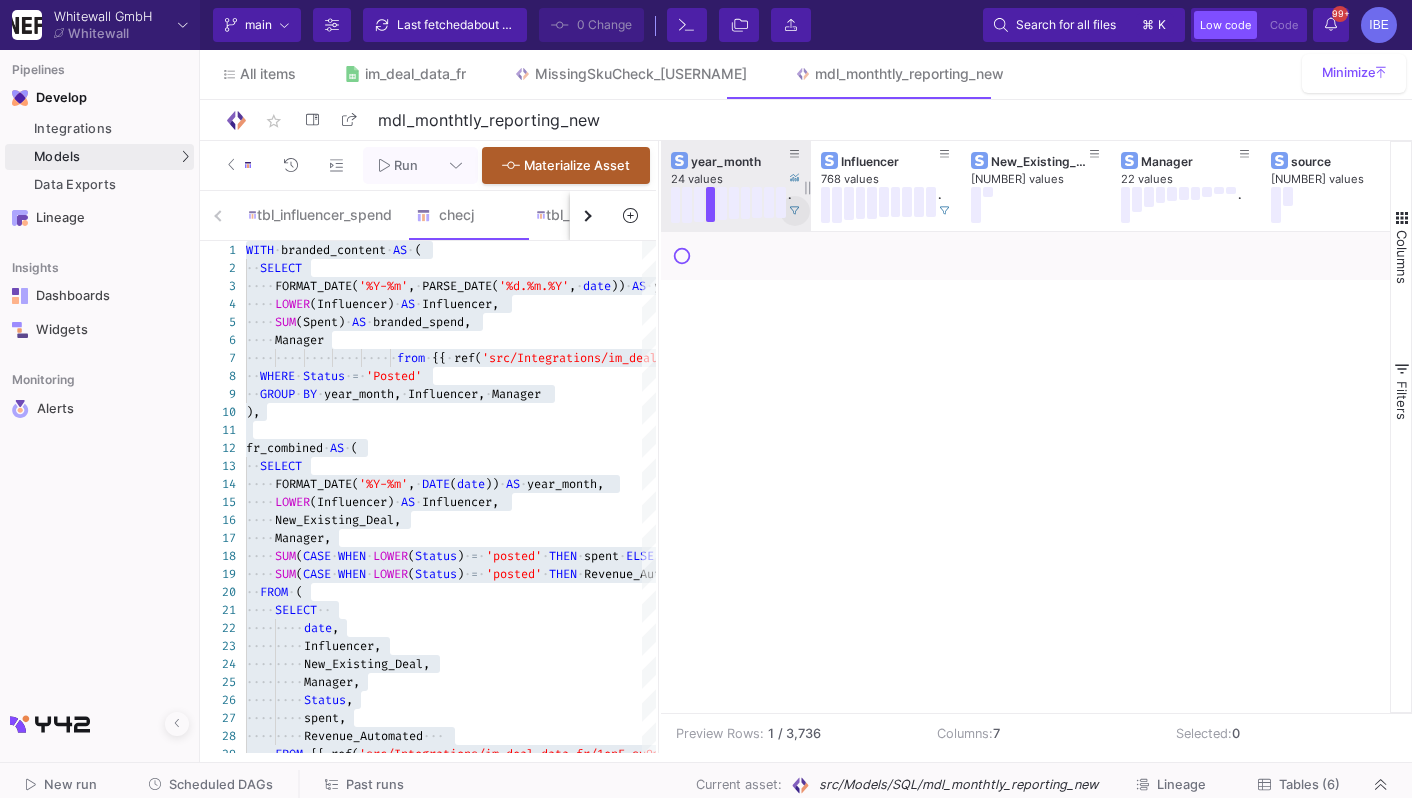 click 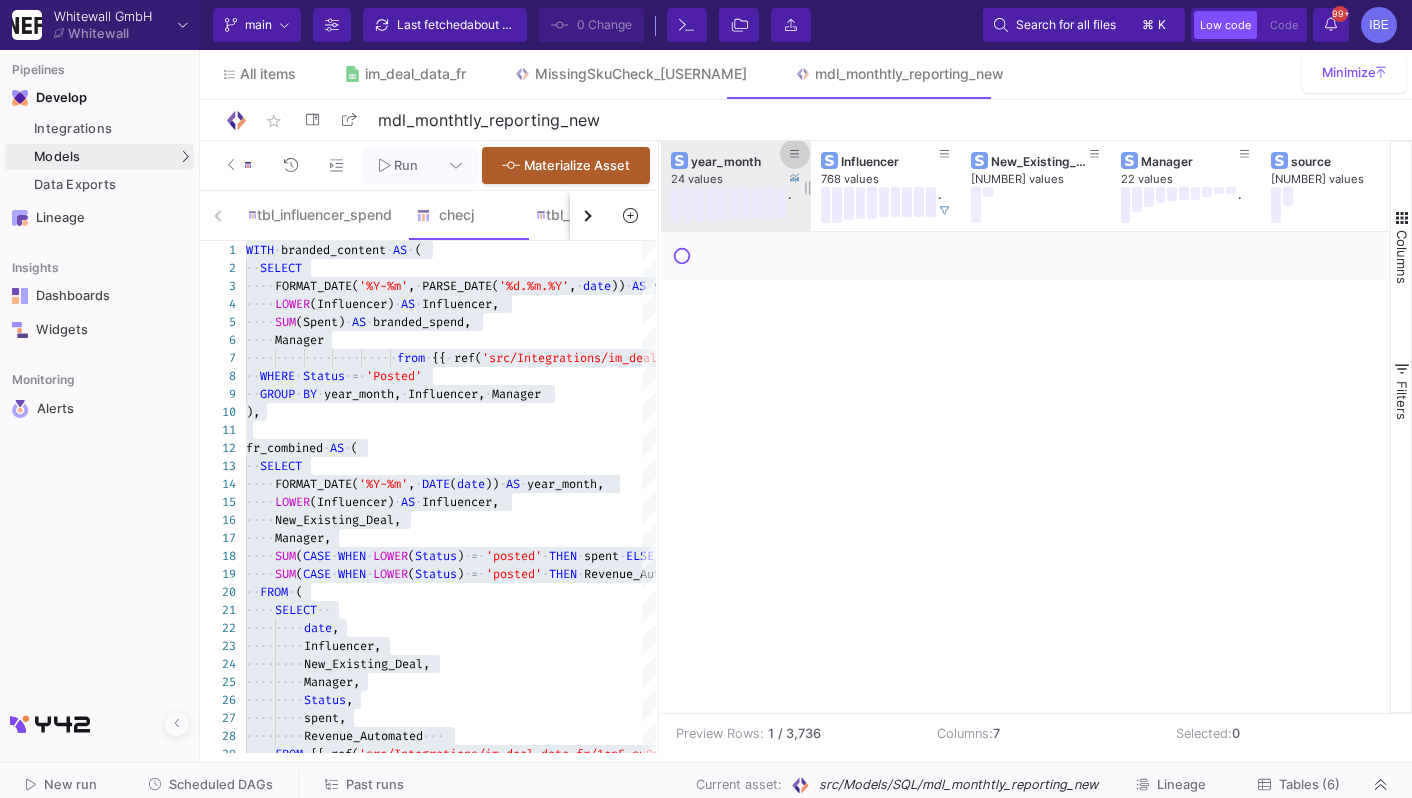 click at bounding box center [795, 154] 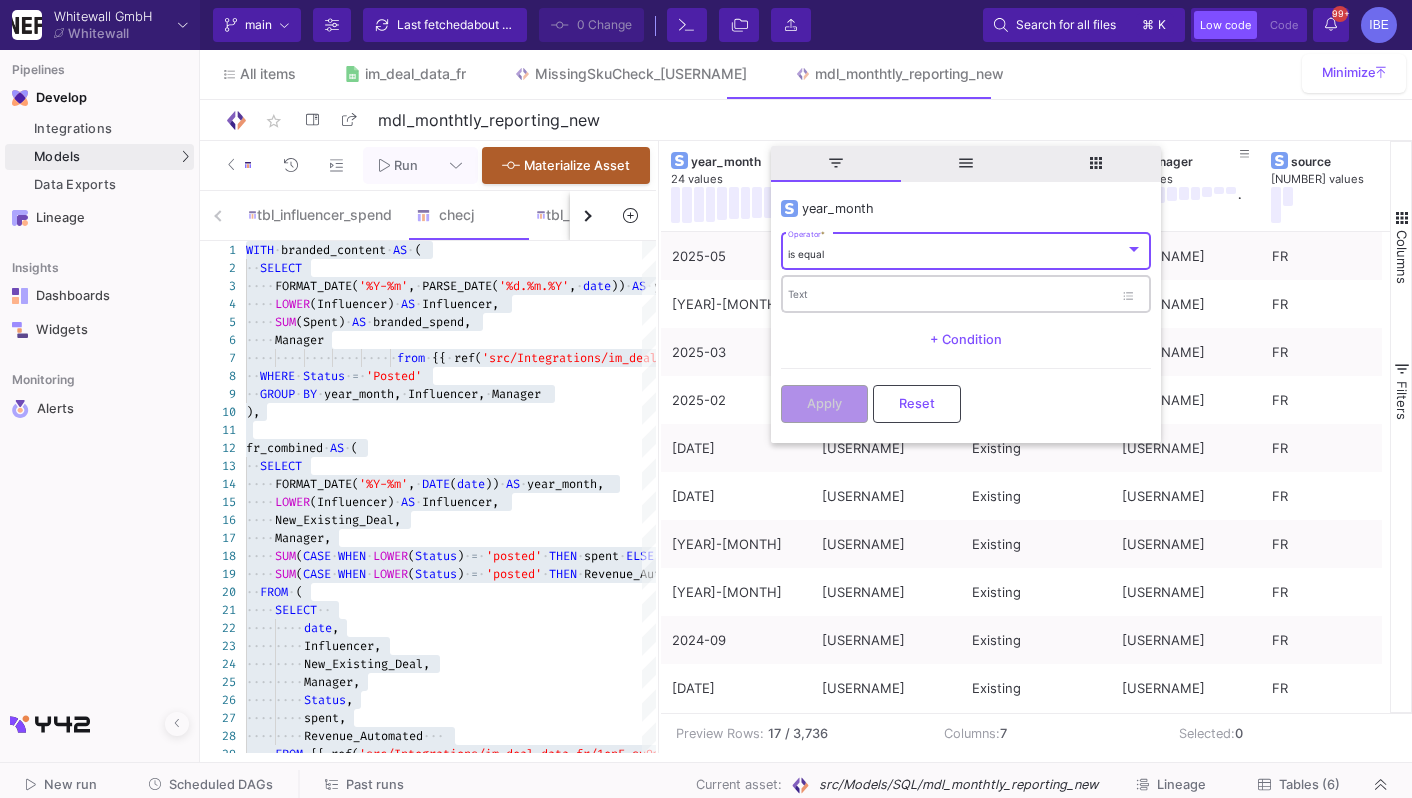 click on "Text" at bounding box center (950, 297) 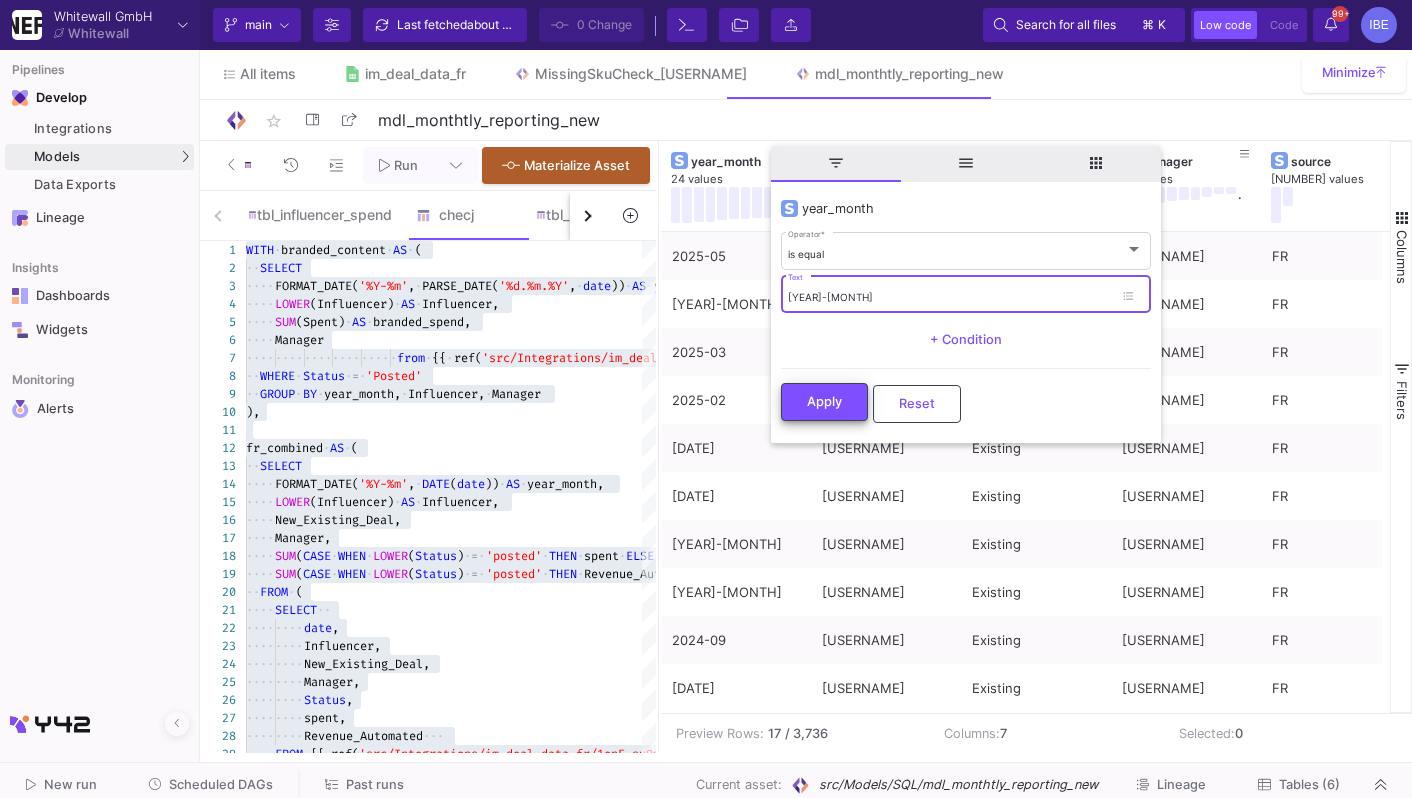 type on "2025-07" 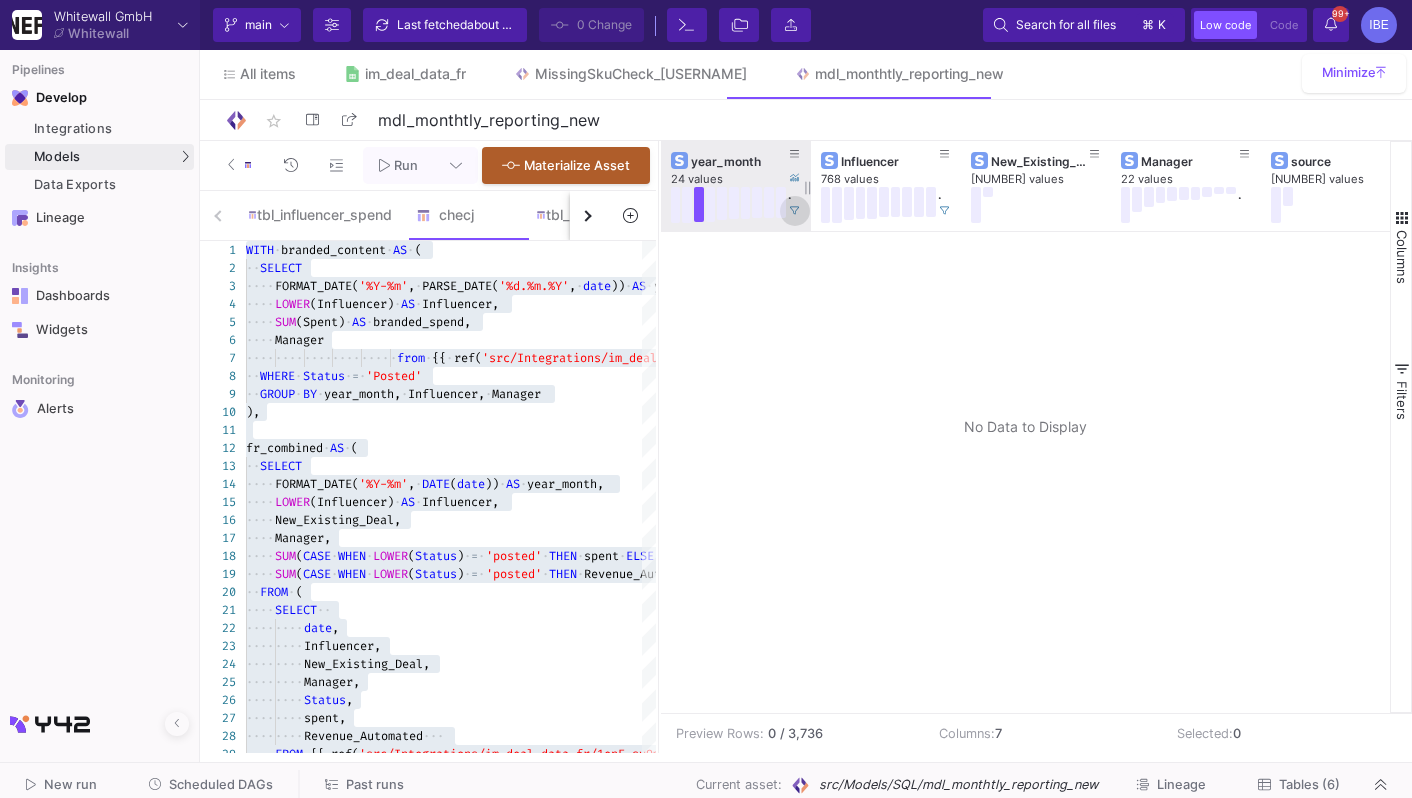 click at bounding box center (795, 211) 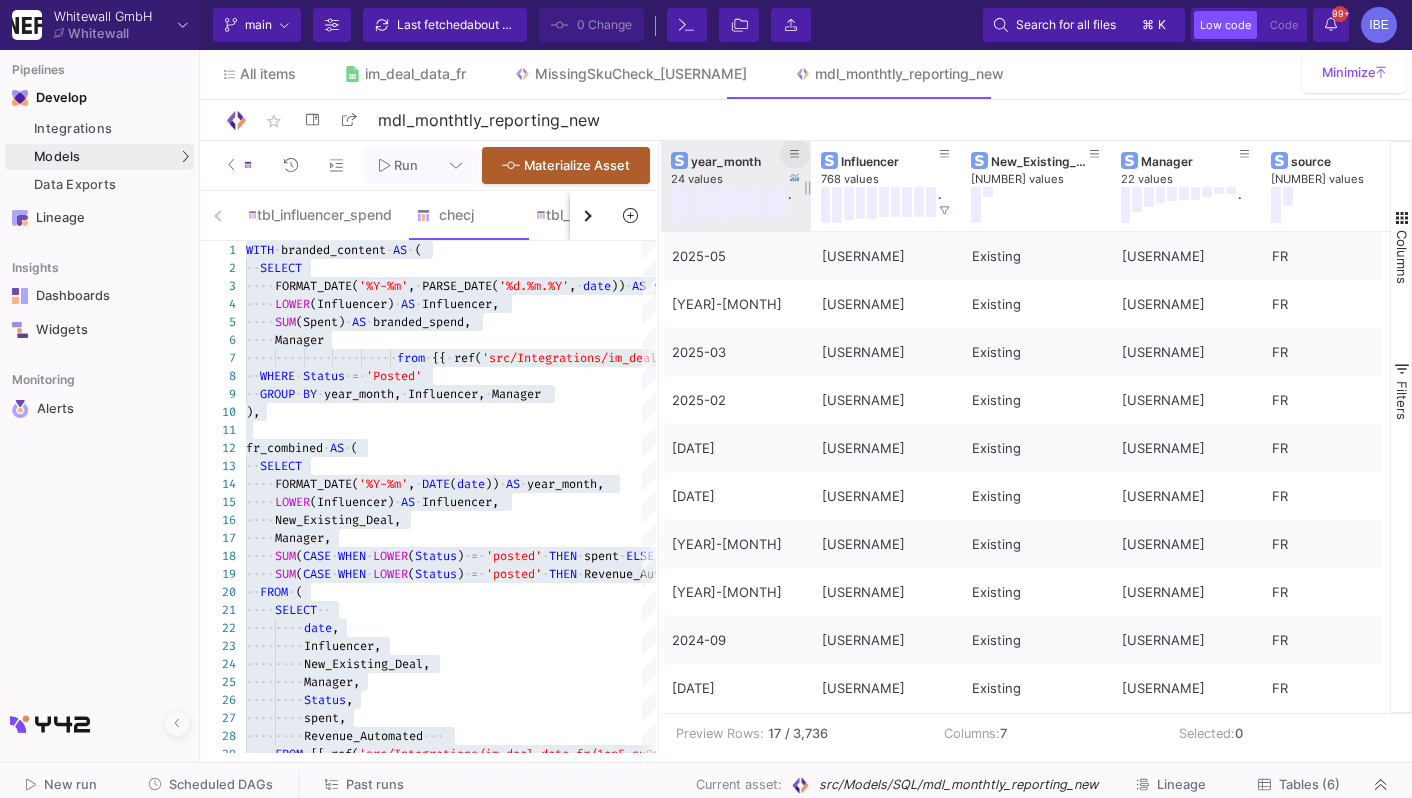 click at bounding box center [795, 154] 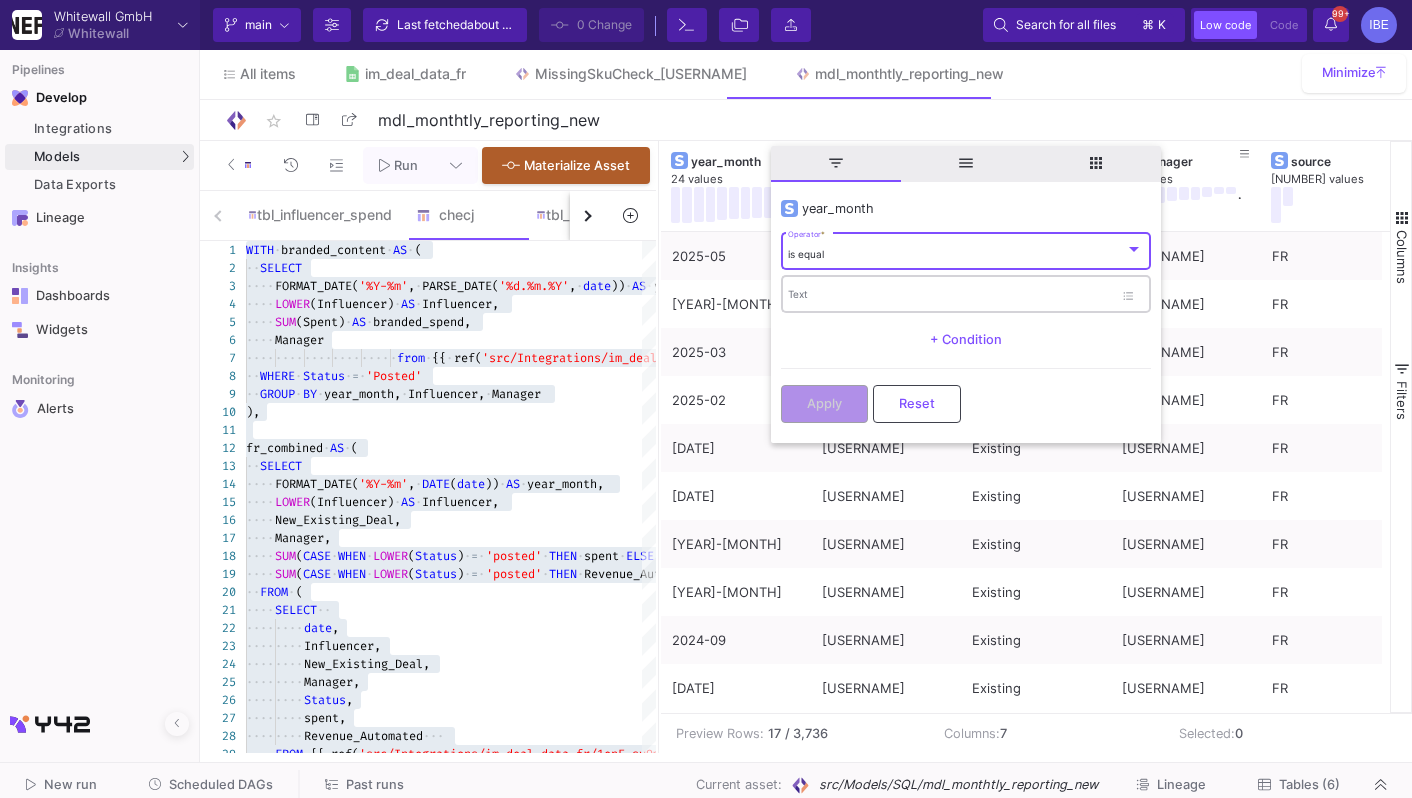 click on "Text" at bounding box center [950, 297] 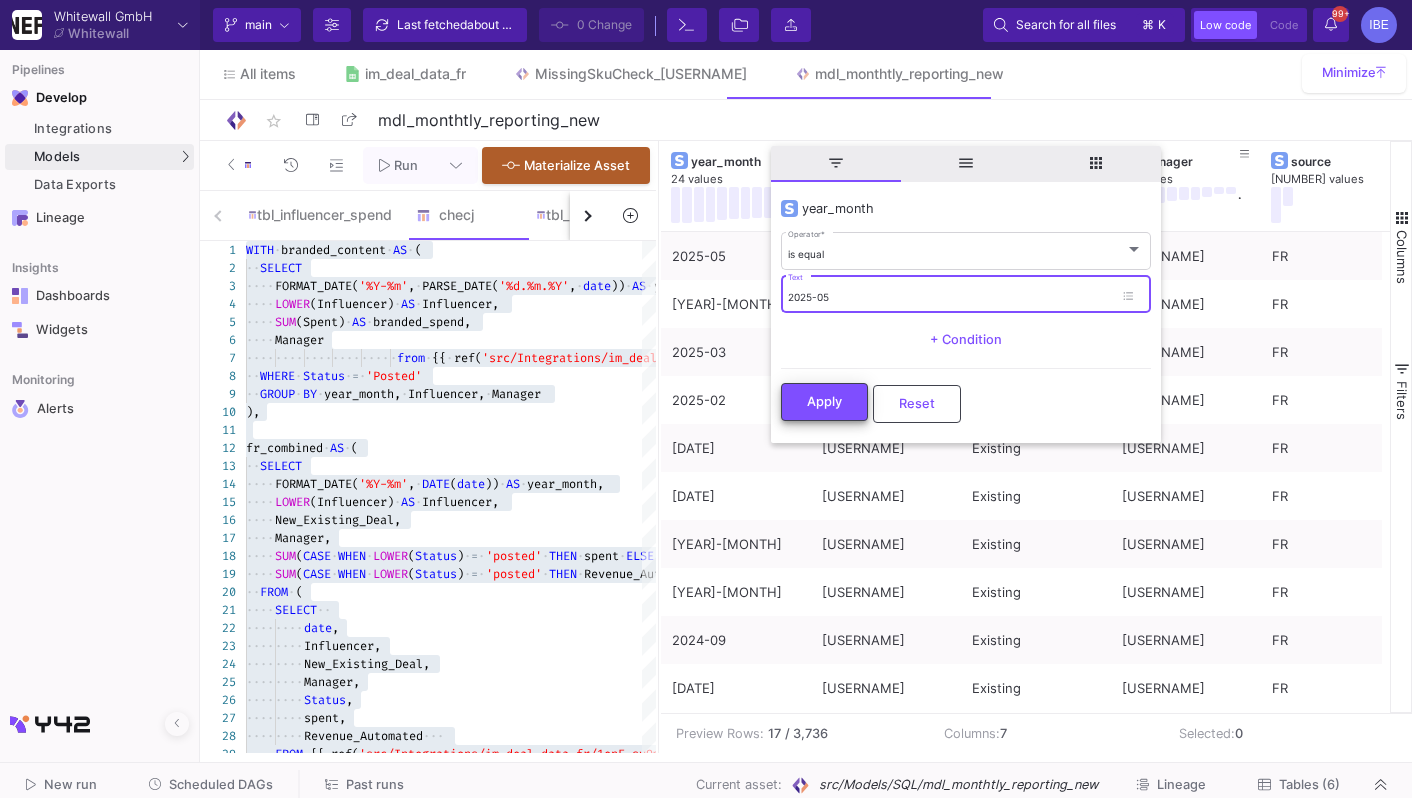 type on "2025-05" 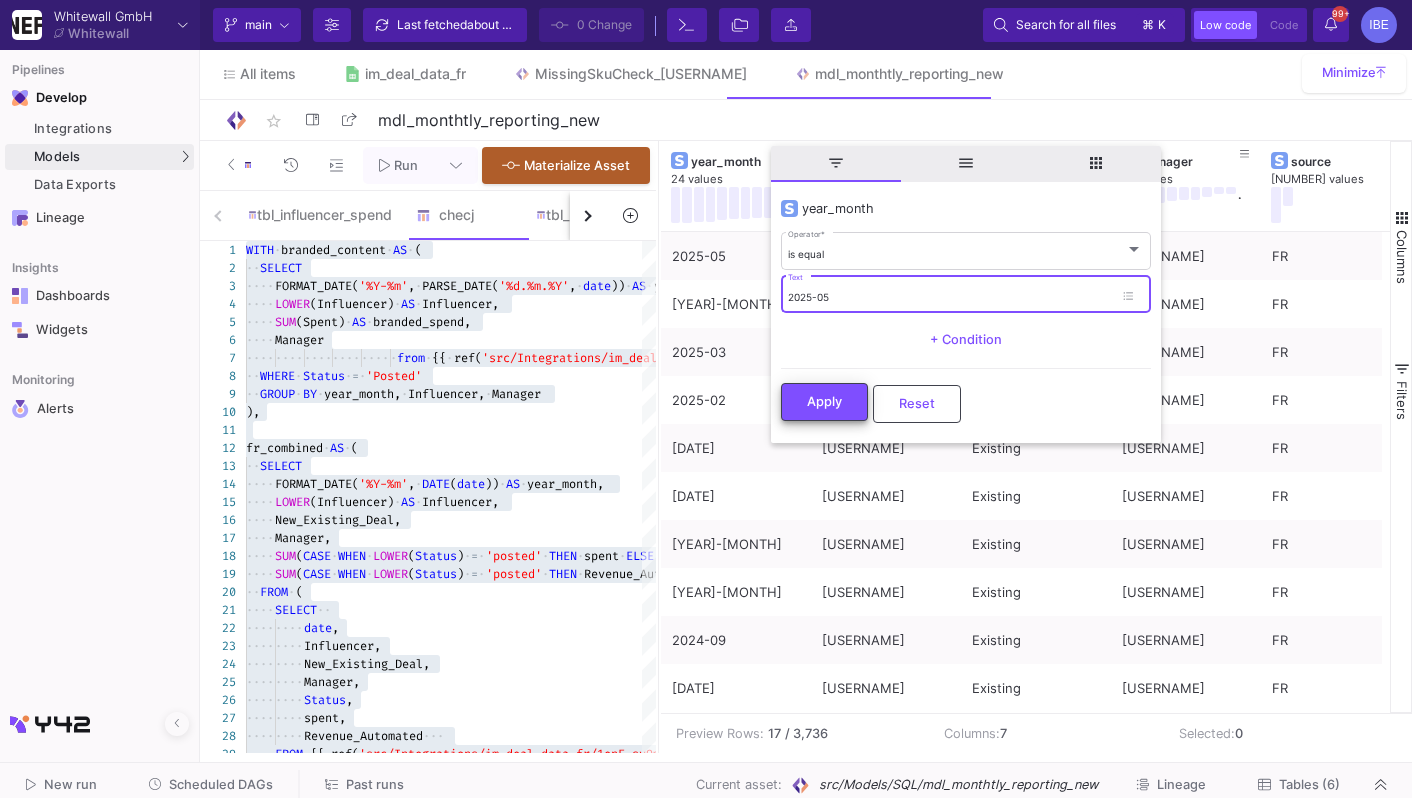 click on "Apply" at bounding box center [824, 402] 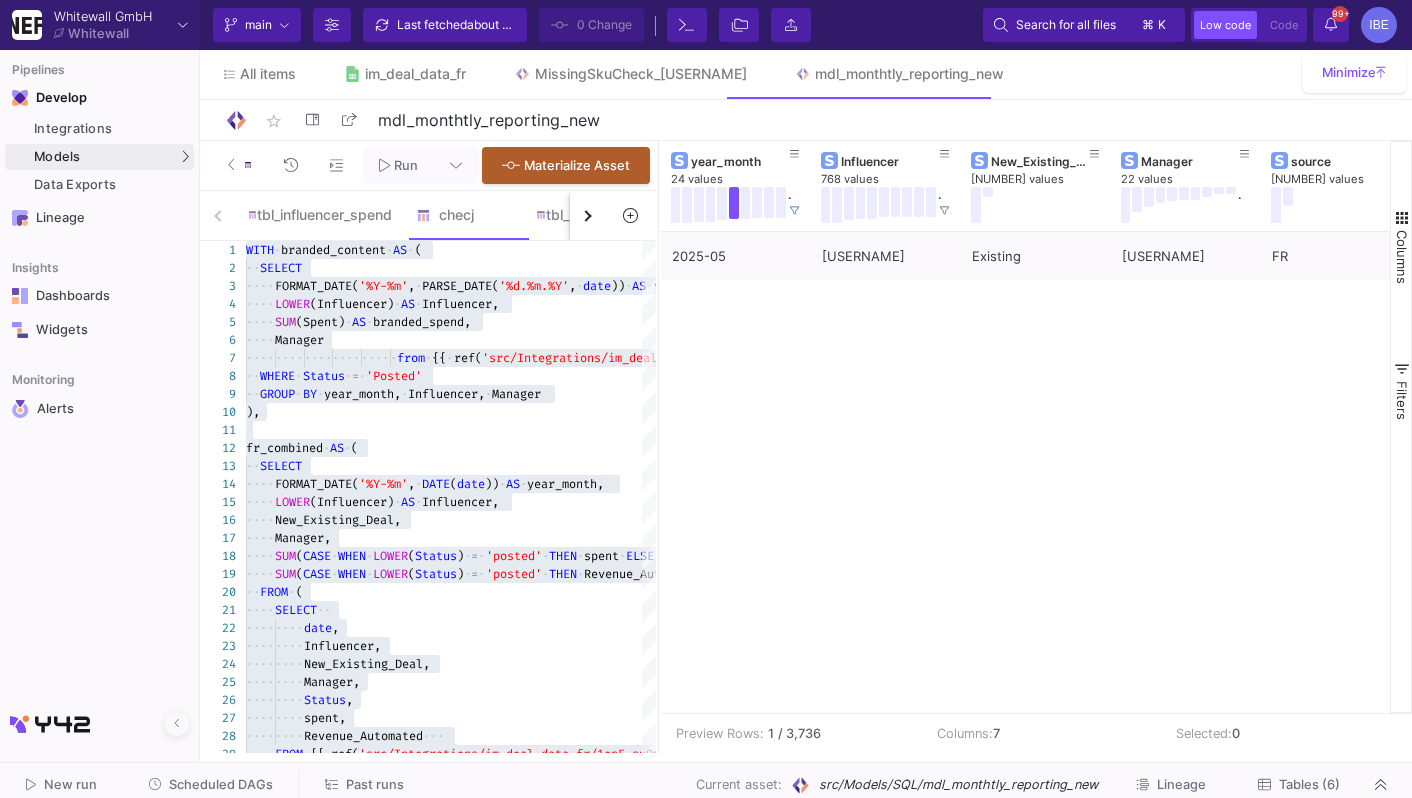 scroll, scrollTop: 0, scrollLeft: 113, axis: horizontal 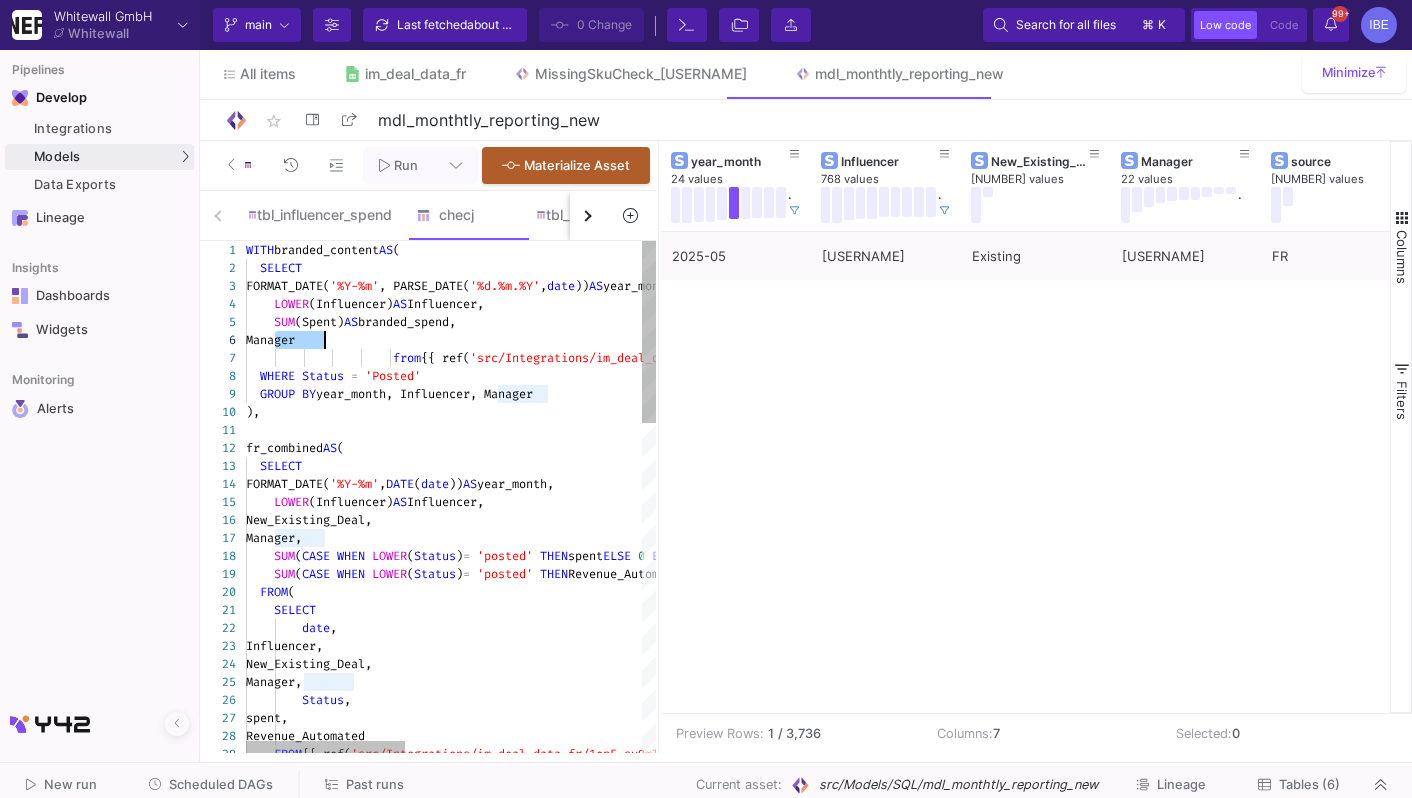 type on "WITH branded_content AS (
SELECT
FORMAT_DATE('%Y-%m', PARSE_DATE('%d.%m.%Y', date)) AS year_month,
LOWER(Influencer) AS Influencer,
SUM(Spent) AS branded_spend,
Manager
from {{ ref('src/Integrations/im_deal_data_fr/1enE_sy9mTTJ1RS9148pxisjkaDpBRHiFQHz1JY7mbmA_NEW__Branded_Content') }}
WHERE Status = 'Posted'
GROUP BY year_month, Influencer, Manager
),
…  WHERE PARSE_DATE('%d.%m.%Y', Date) >= DATE_TRUNC(DATE_SUB(CURRENT_DATE(), INTERVAL 14 MONTH), MONTH)
GROUP BY year_month, Influencer, New_Existing_Deal, Manager
)
SELECT * FROM fr_with_branded
UNION ALL
SELECT * FROM dach
ORDER BY year_month DESC, Manager" 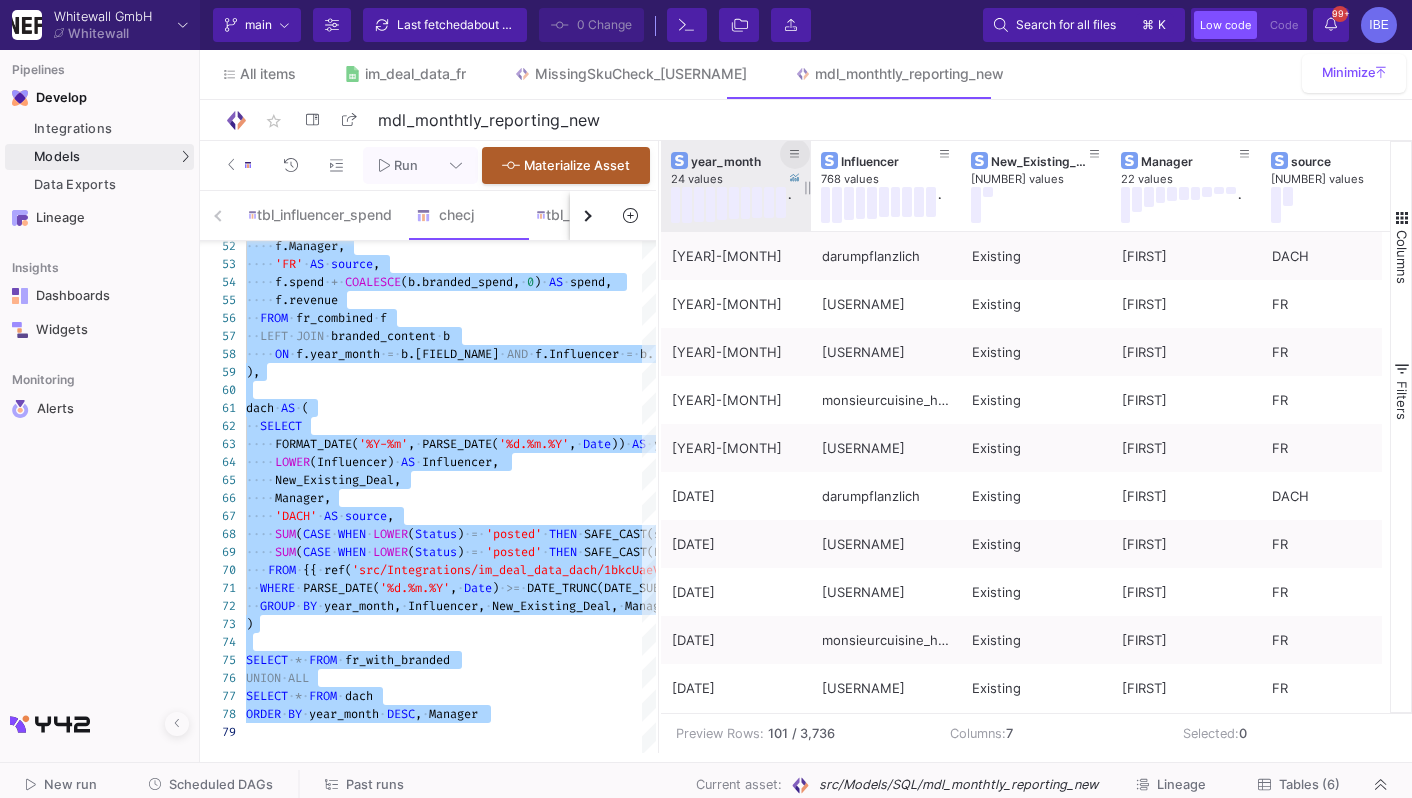 click 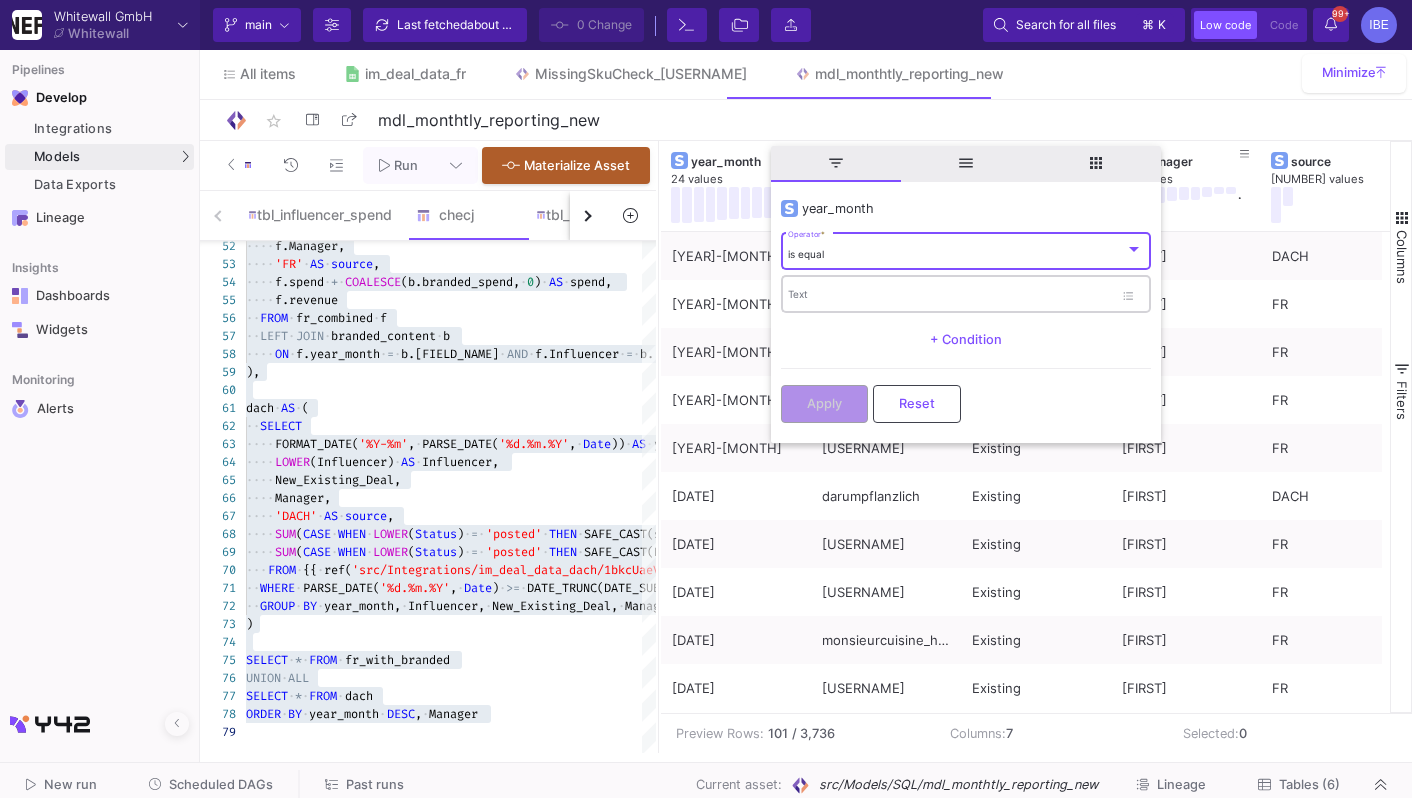 click on "Text" at bounding box center [950, 297] 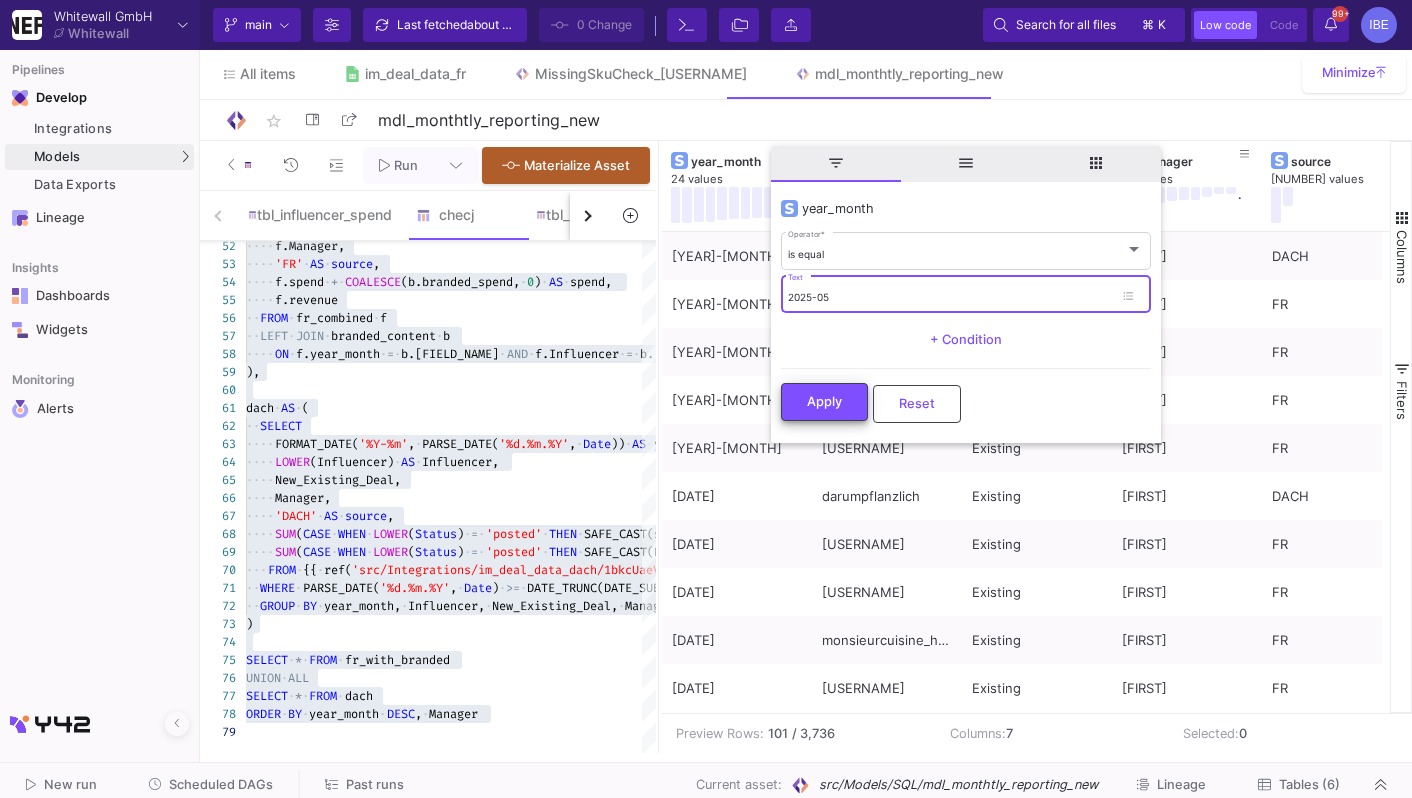 type on "2025-05" 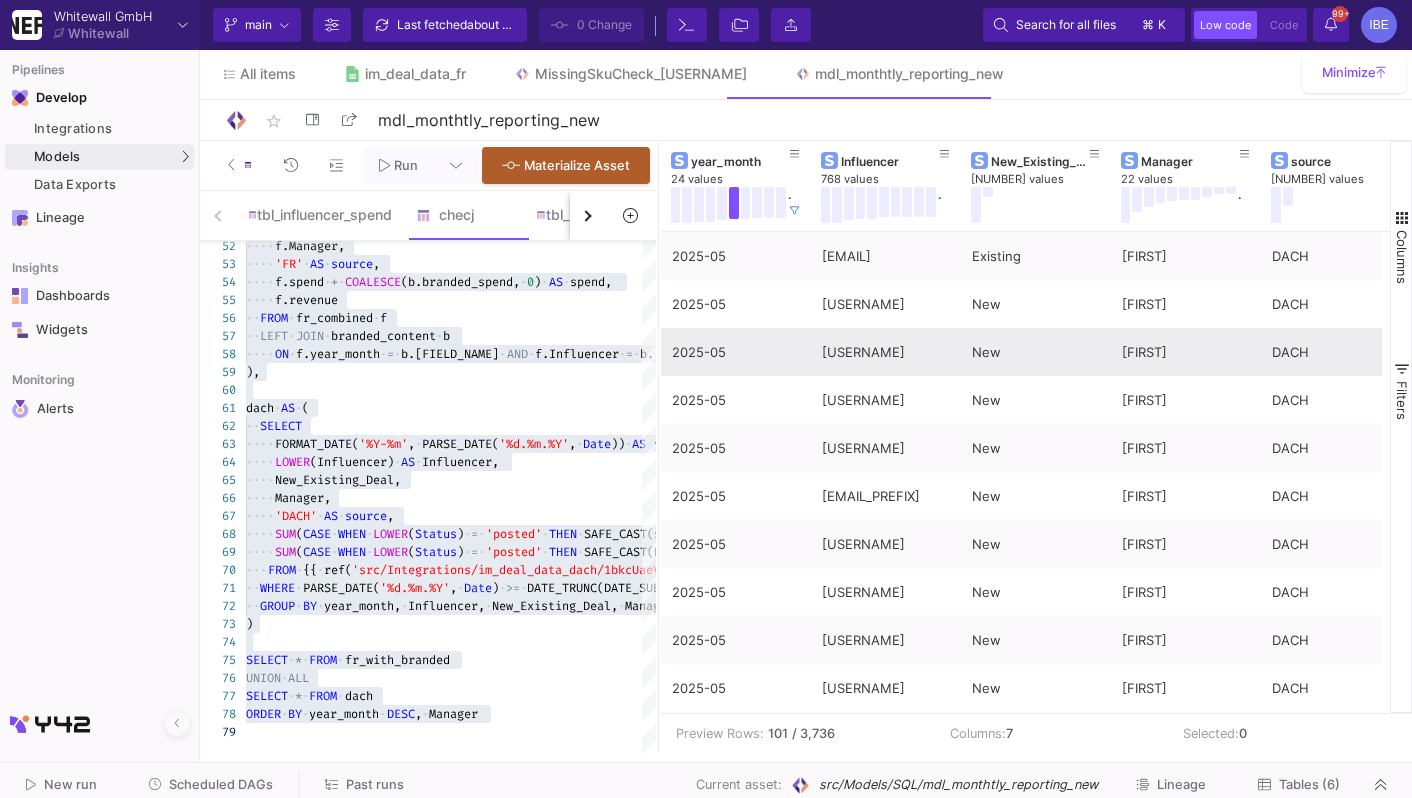 scroll, scrollTop: 0, scrollLeft: 71, axis: horizontal 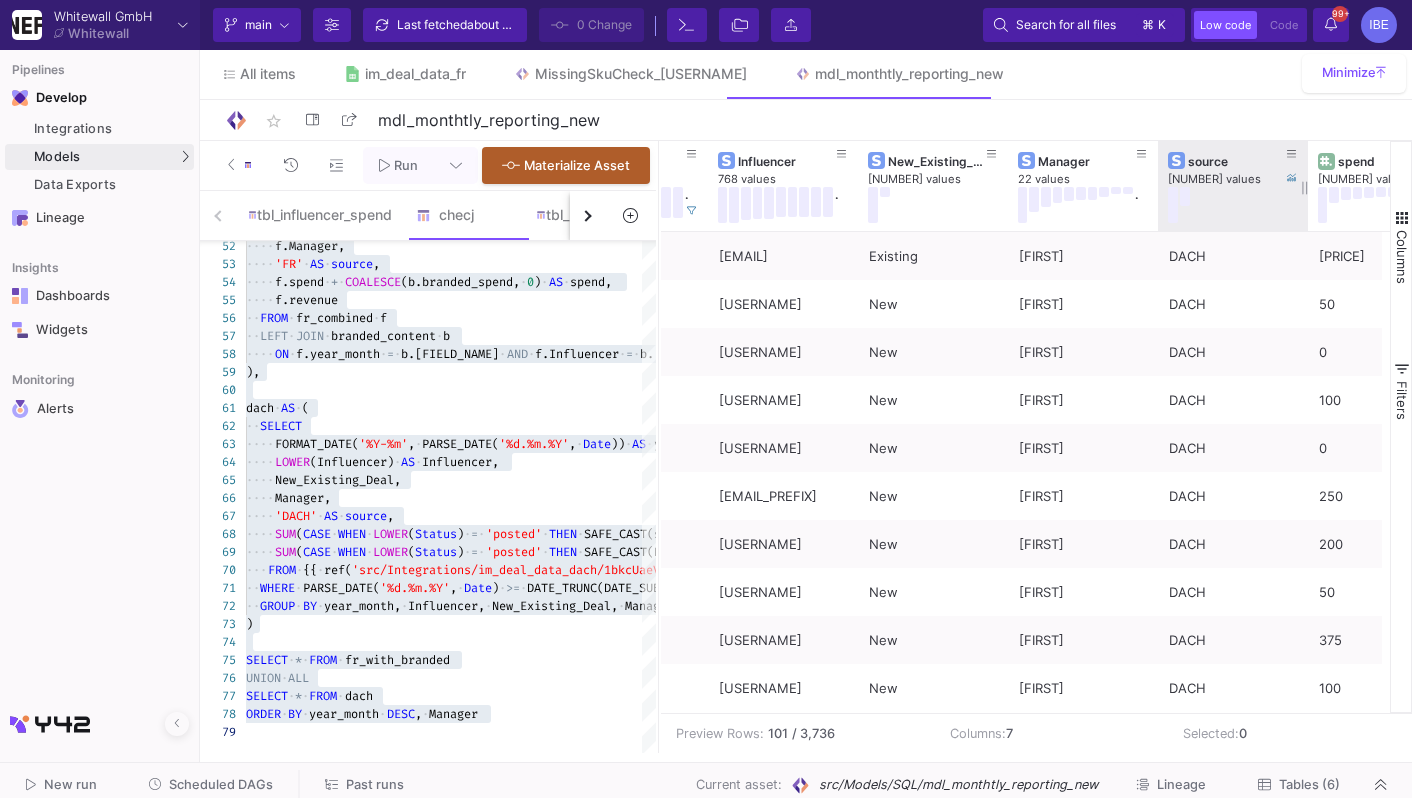 click at bounding box center [1185, 196] 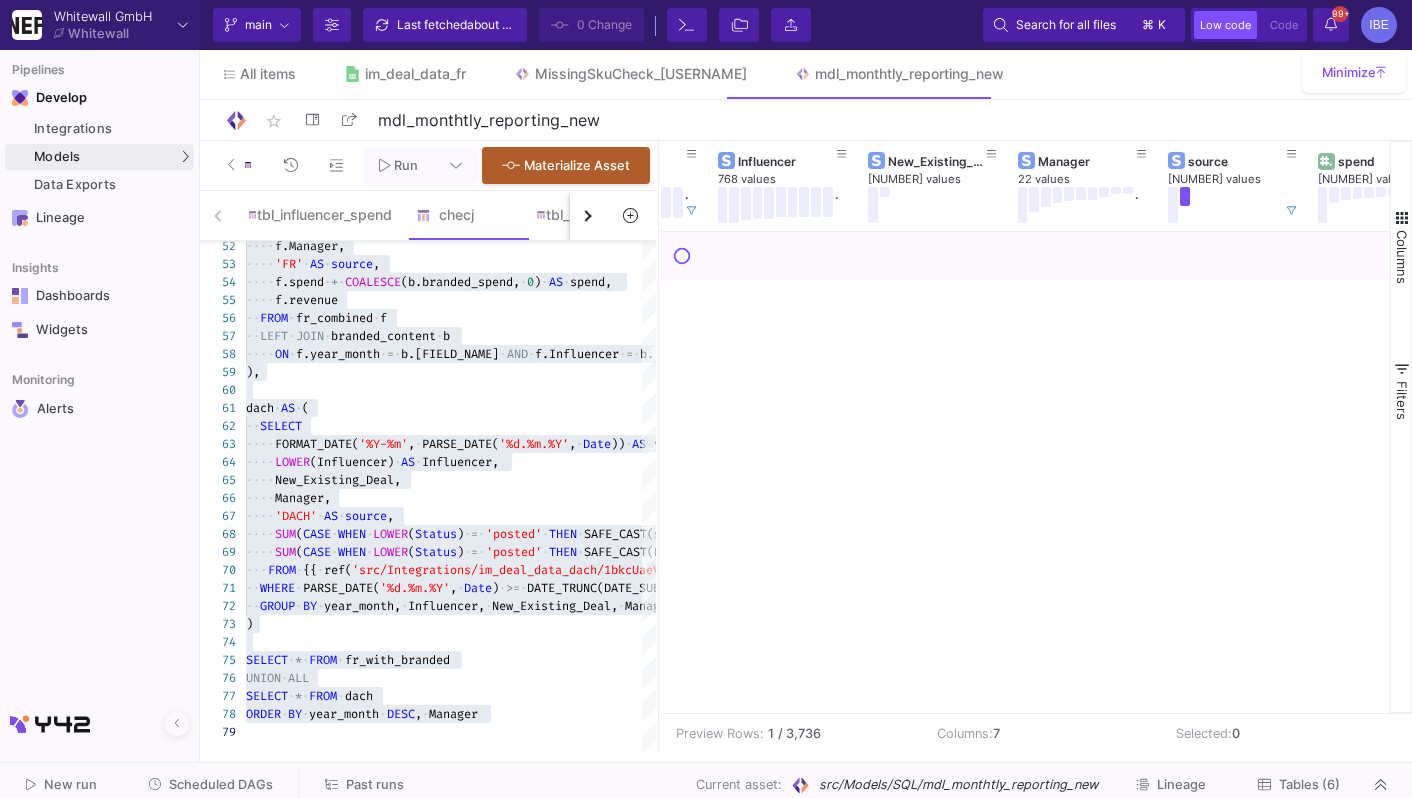 scroll, scrollTop: 0, scrollLeft: 145, axis: horizontal 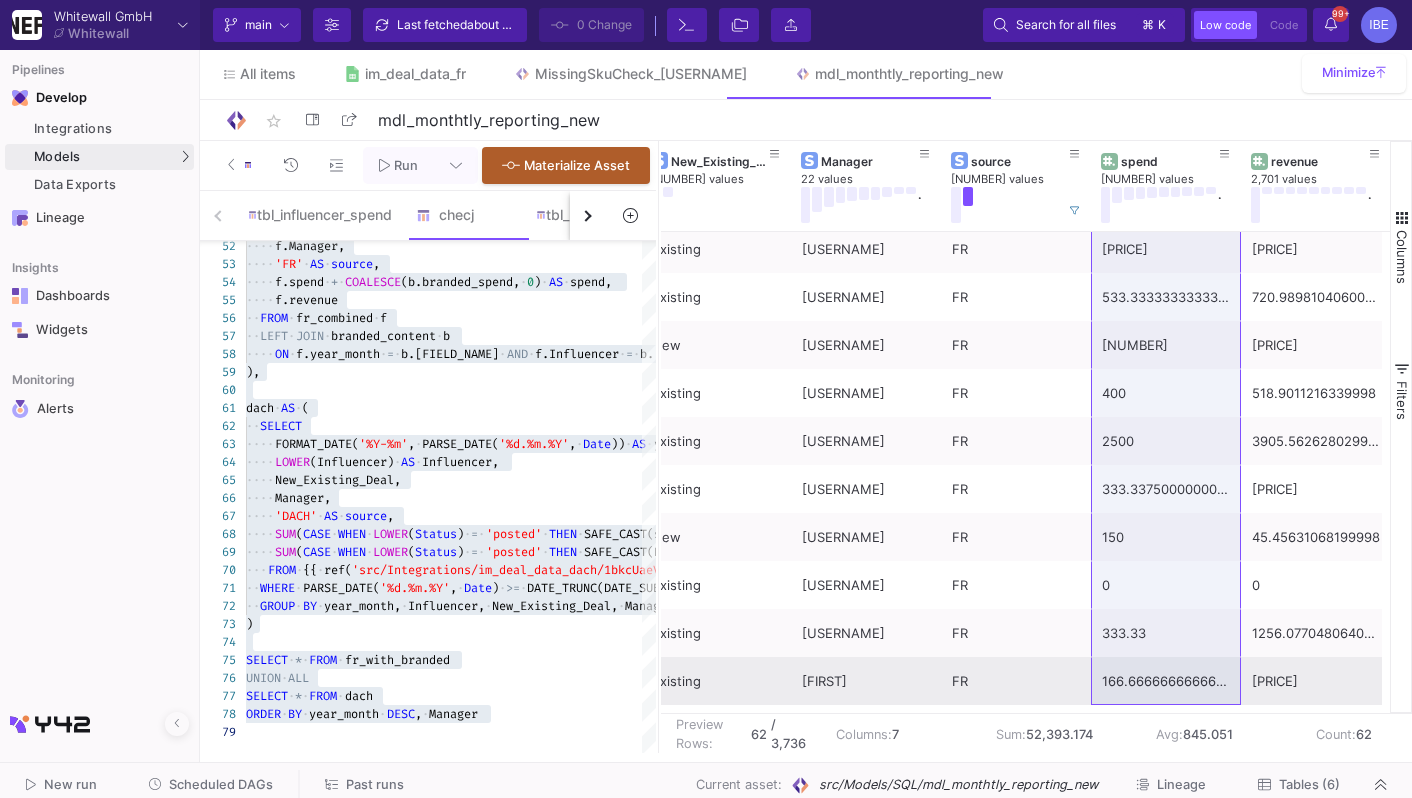 drag, startPoint x: 1184, startPoint y: 257, endPoint x: 1157, endPoint y: 673, distance: 416.87527 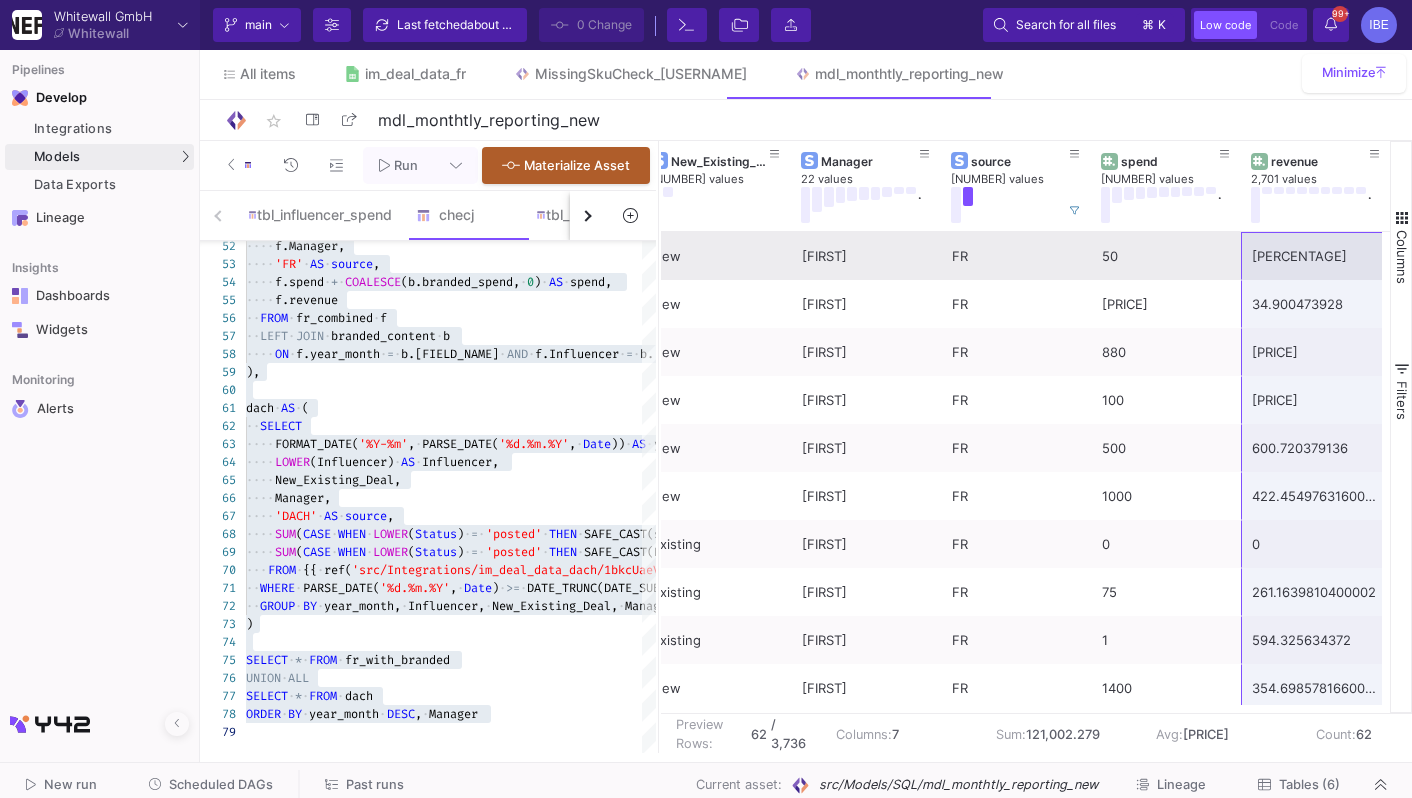 drag, startPoint x: 1282, startPoint y: 683, endPoint x: 1348, endPoint y: 256, distance: 432.0706 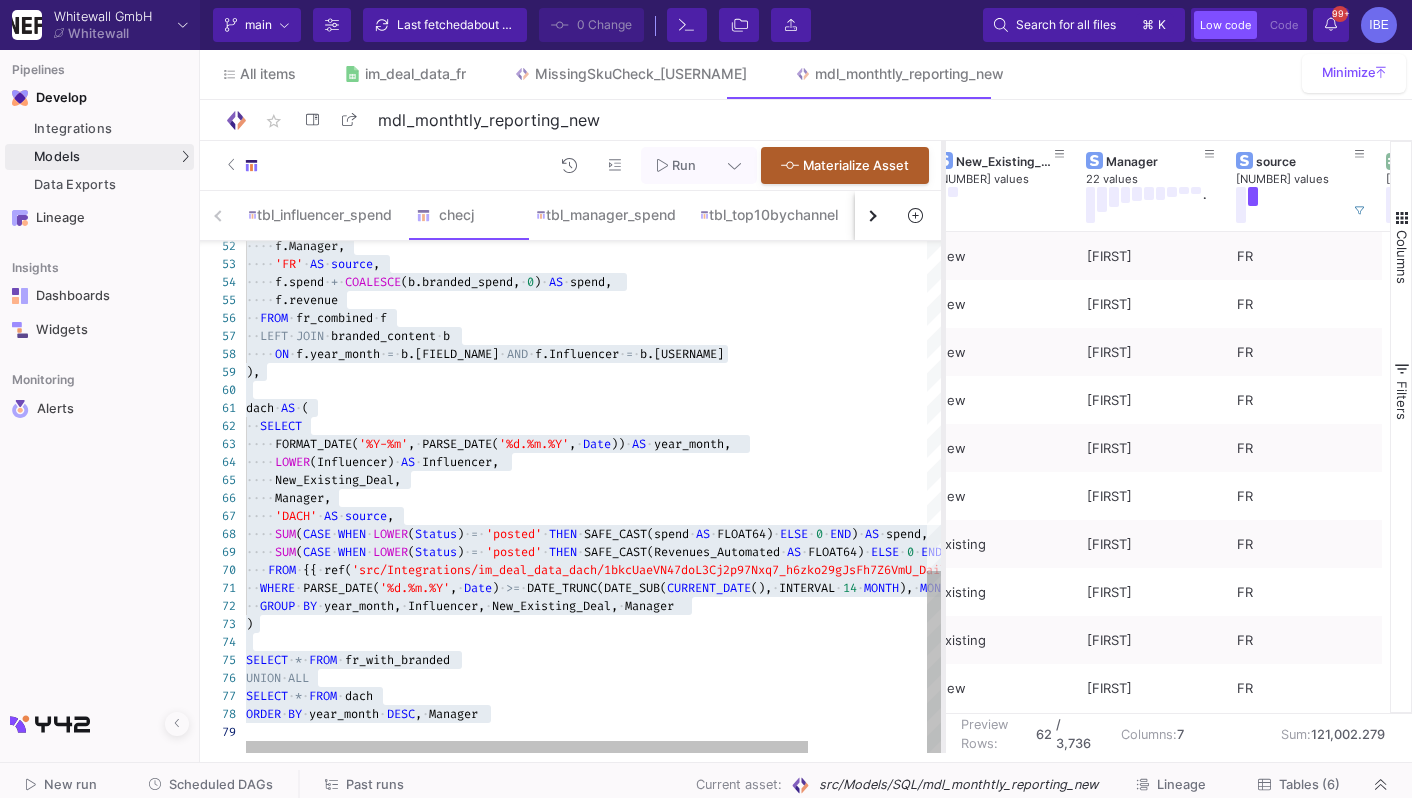 drag, startPoint x: 657, startPoint y: 263, endPoint x: 1023, endPoint y: 252, distance: 366.16525 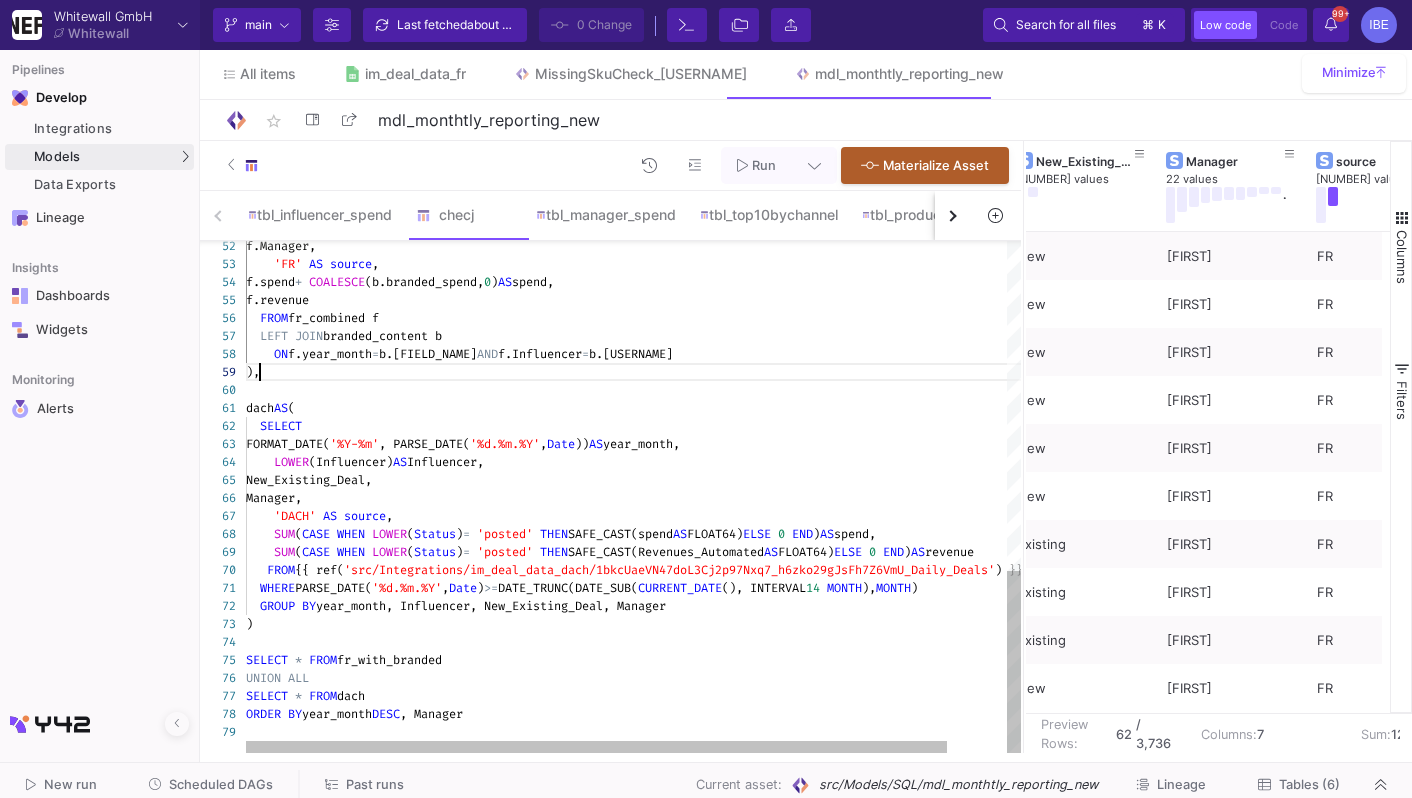 type on "WITH branded_content AS (
SELECT
FORMAT_DATE('%Y-%m', PARSE_DATE('%d.%m.%Y', date)) AS year_month,
LOWER(Influencer) AS Influencer,
SUM(Spent) AS branded_spend,
Manager
from {{ ref('src/Integrations/im_deal_data_fr/1enE_sy9mTTJ1RS9148pxisjkaDpBRHiFQHz1JY7mbmA_NEW__Branded_Content') }}
WHERE Status = 'Posted'
GROUP BY year_month, Influencer, Manager
),
…  WHERE PARSE_DATE('%d.%m.%Y', Date) >= DATE_TRUNC(DATE_SUB(CURRENT_DATE(), INTERVAL 14 MONTH), MONTH)
GROUP BY year_month, Influencer, New_Existing_Deal, Manager
)
SELECT * FROM fr_with_branded
UNION ALL
SELECT * FROM dach
ORDER BY year_month DESC, Manager" 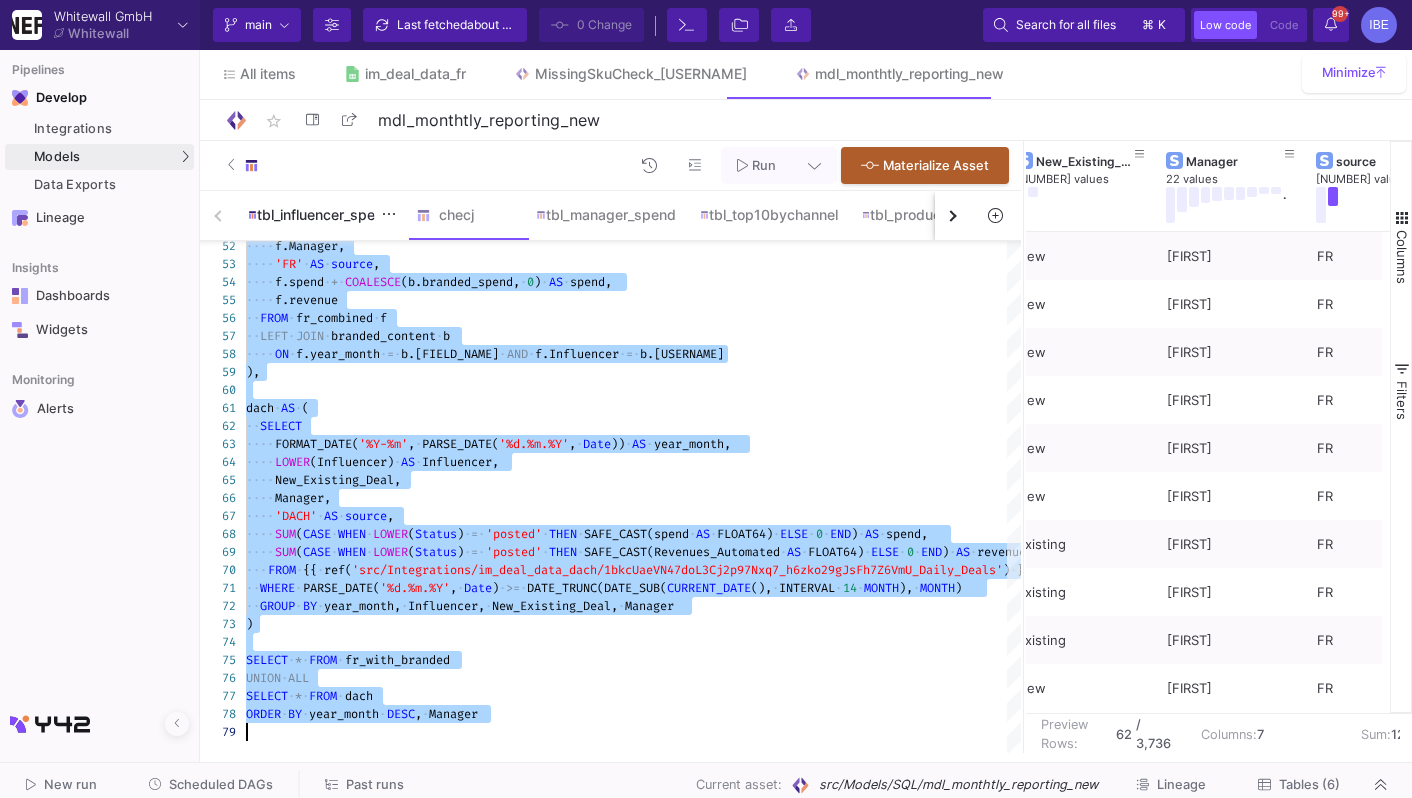 click on "tbl_influencer_spend" at bounding box center (320, 215) 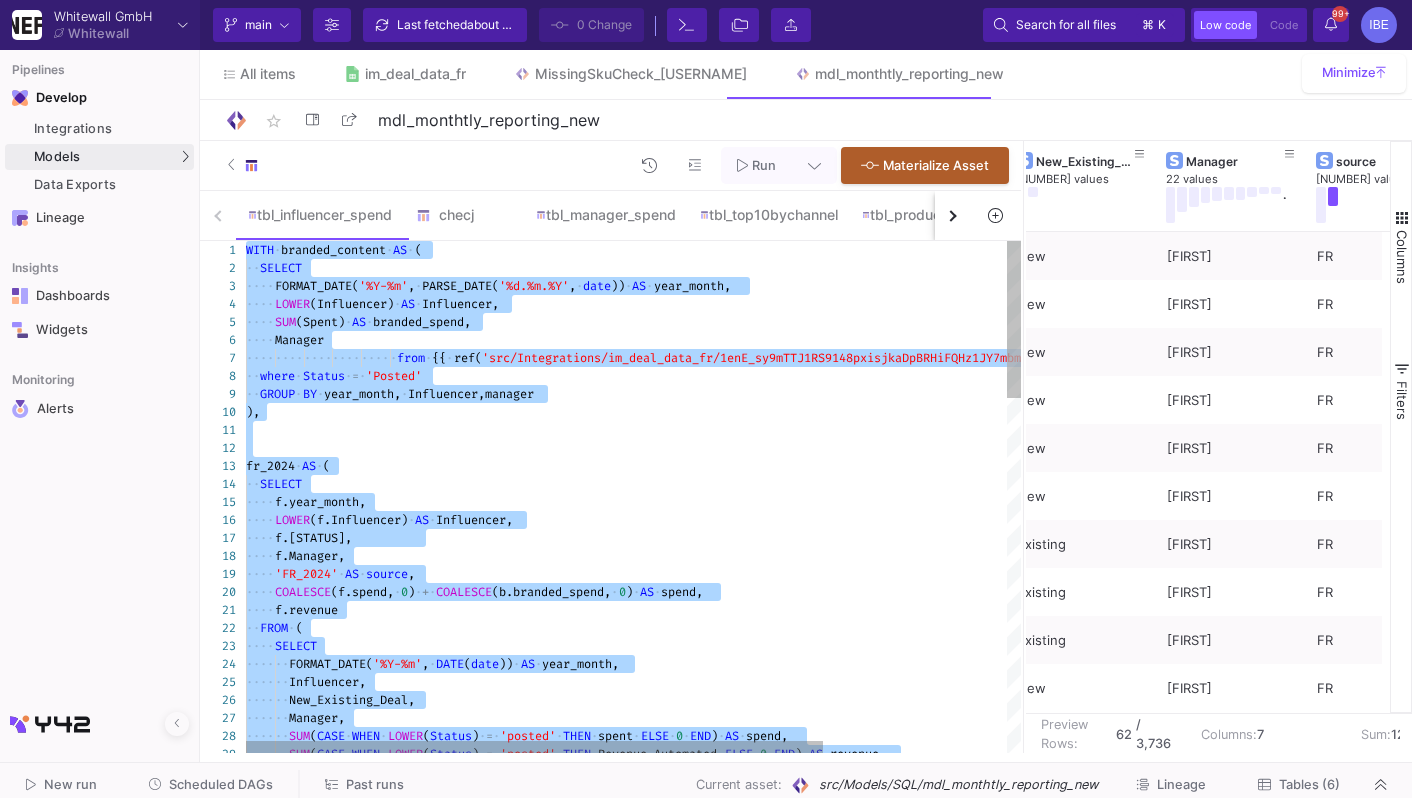 type on "WITH branded_content AS (
SELECT
FORMAT_DATE('%Y-%m', PARSE_DATE('%d.%m.%Y', date)) AS year_month,
LOWER(Influencer) AS Influencer,
SUM(Spent) AS branded_spend,
Manager
from {{ ref('src/Integrations/im_deal_data_fr/1enE_sy9mTTJ1RS9148pxisjkaDpBRHiFQHz1JY7mbmA_NEW__Branded_Content') }}
where Status = 'Posted'
GROUP BY year_month, Influencer,manager
),
…ORDER BY year_month DESC, Manager" 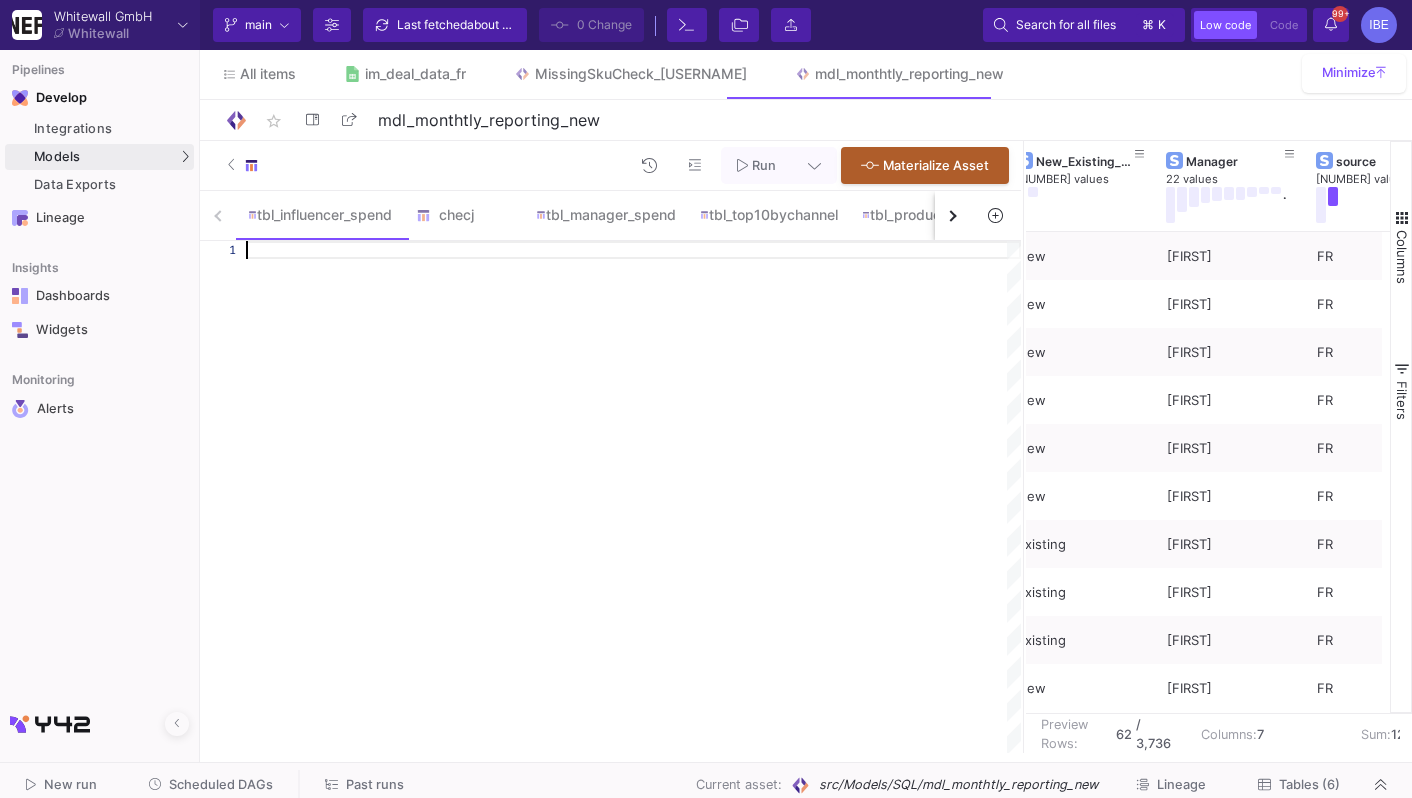 paste on "WHERE PARSE_DATE('%d.%m.%Y', Date) >= DATE_TRUNC(DATE_SUB(CURRENT_DATE(), INTERVAL 14 MONTH), MONTH)
GROUP BY year_month, Influencer, New_Existing_Deal, Manager
)
SELECT * FROM fr_with_branded
UNION ALL
SELECT * FROM dach
ORDER BY year_month DESC, Manager" 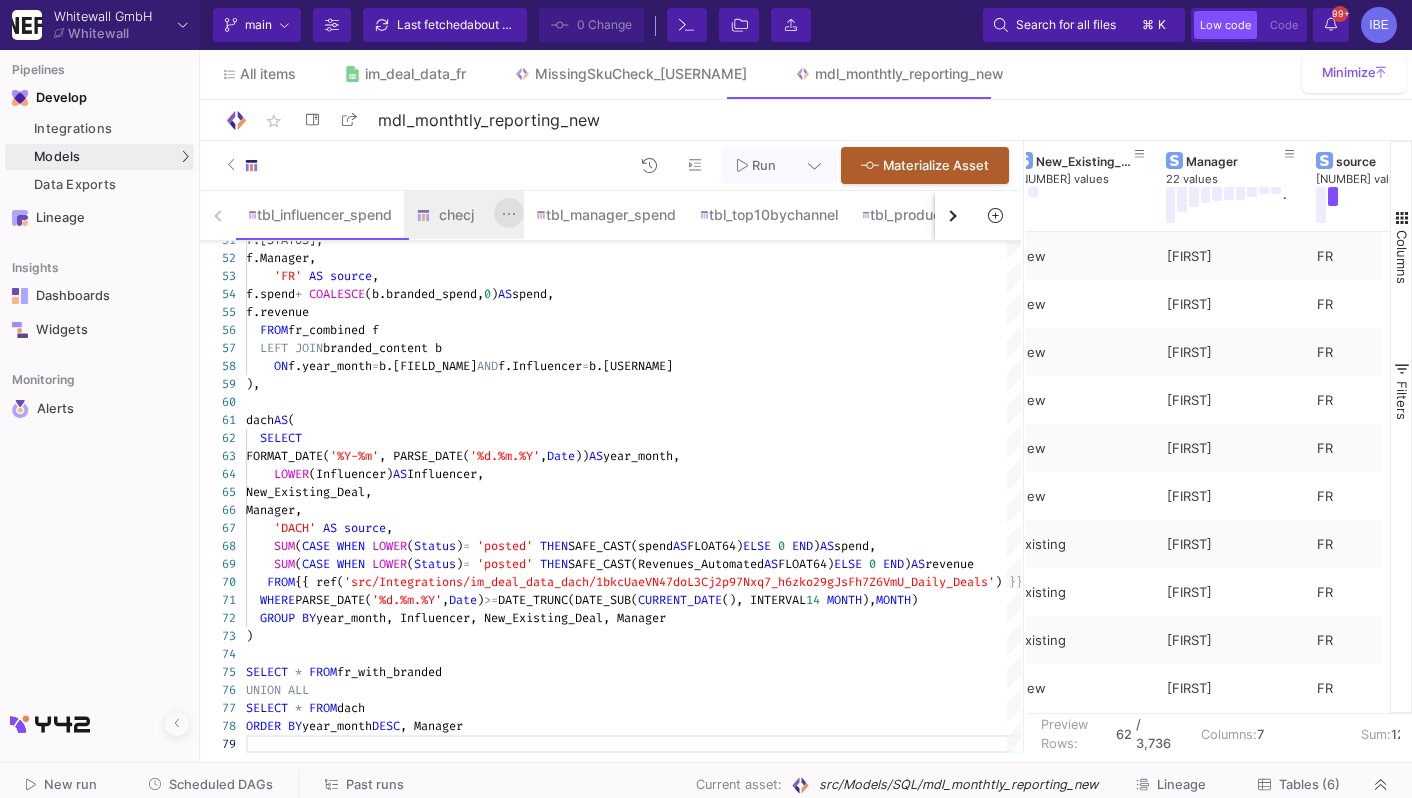click 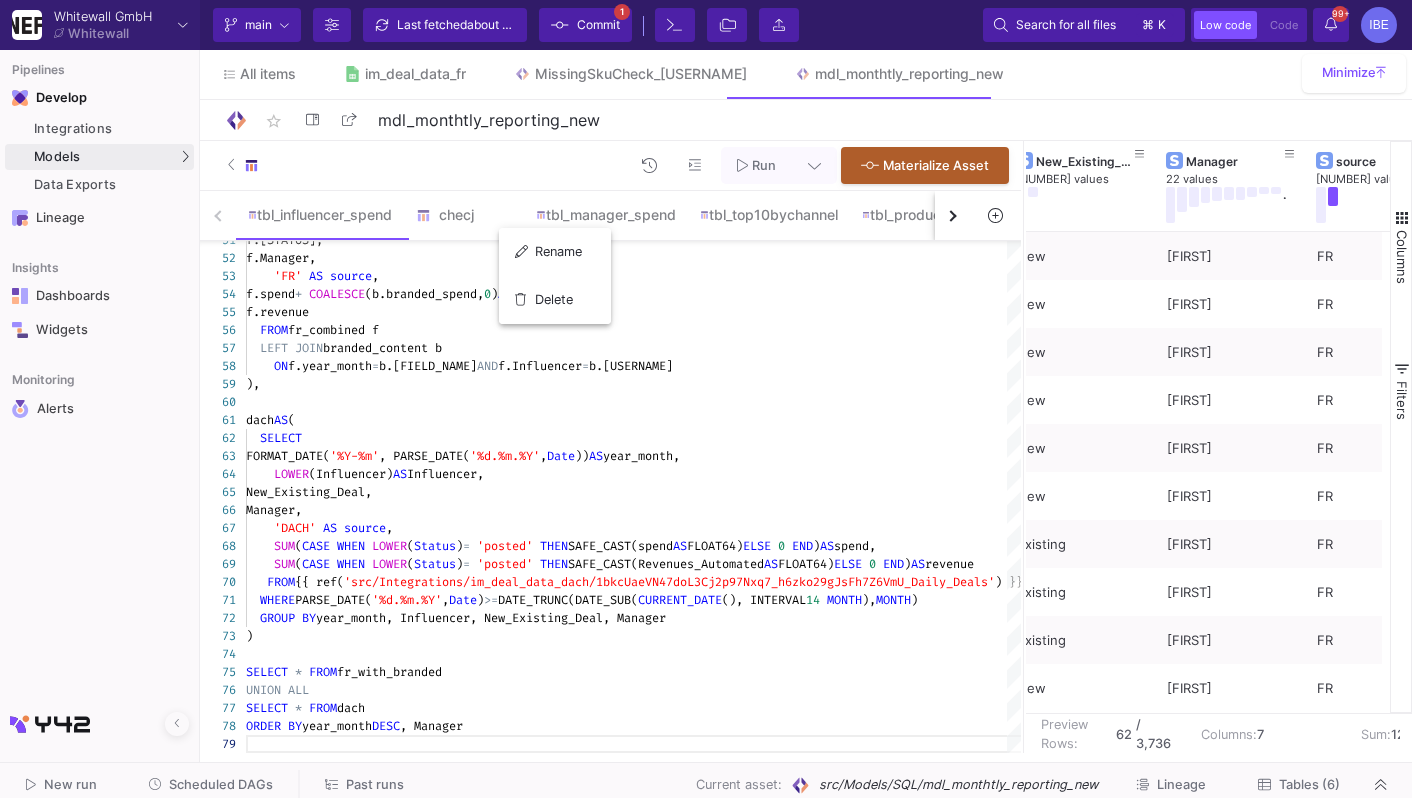 drag, startPoint x: 558, startPoint y: 302, endPoint x: 514, endPoint y: 378, distance: 87.81799 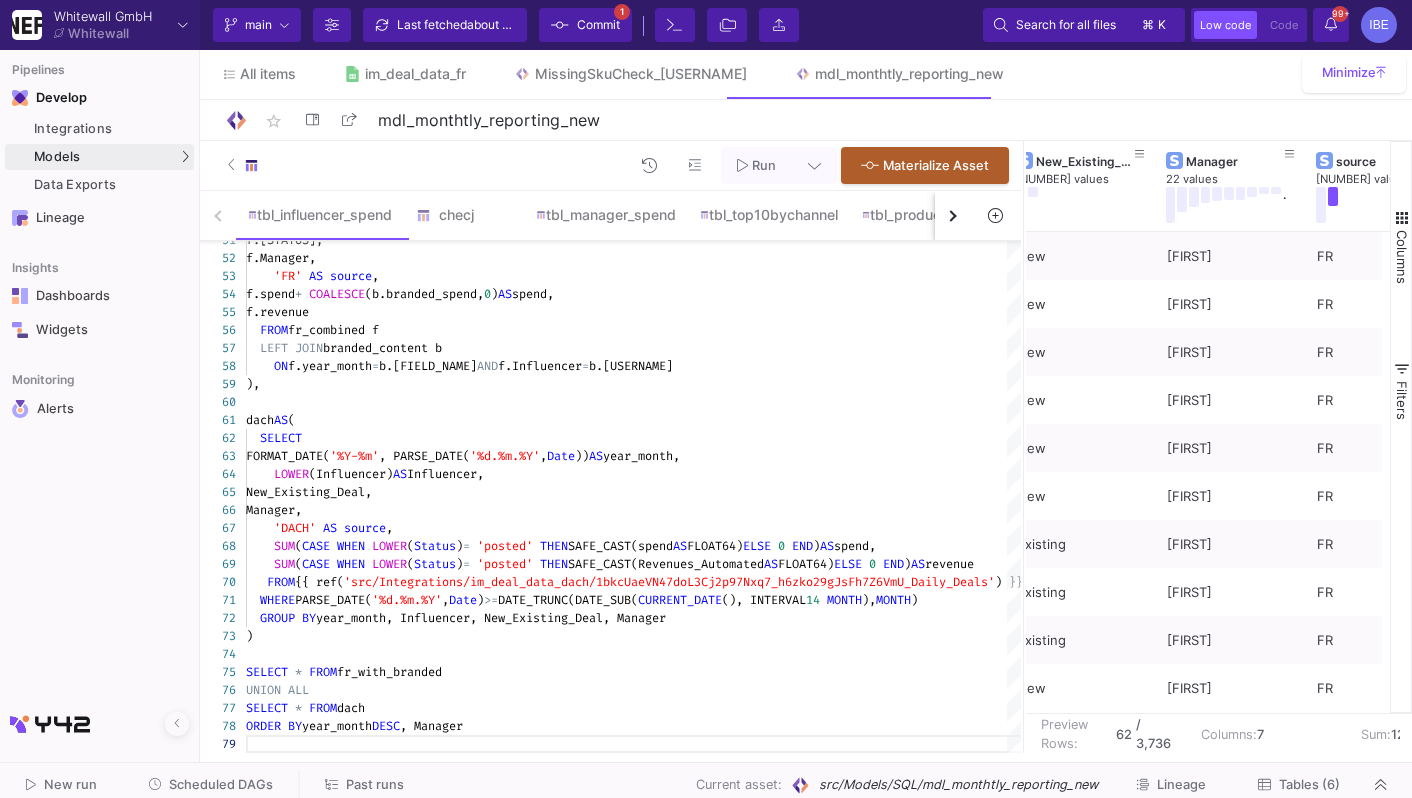 click on "Commit" 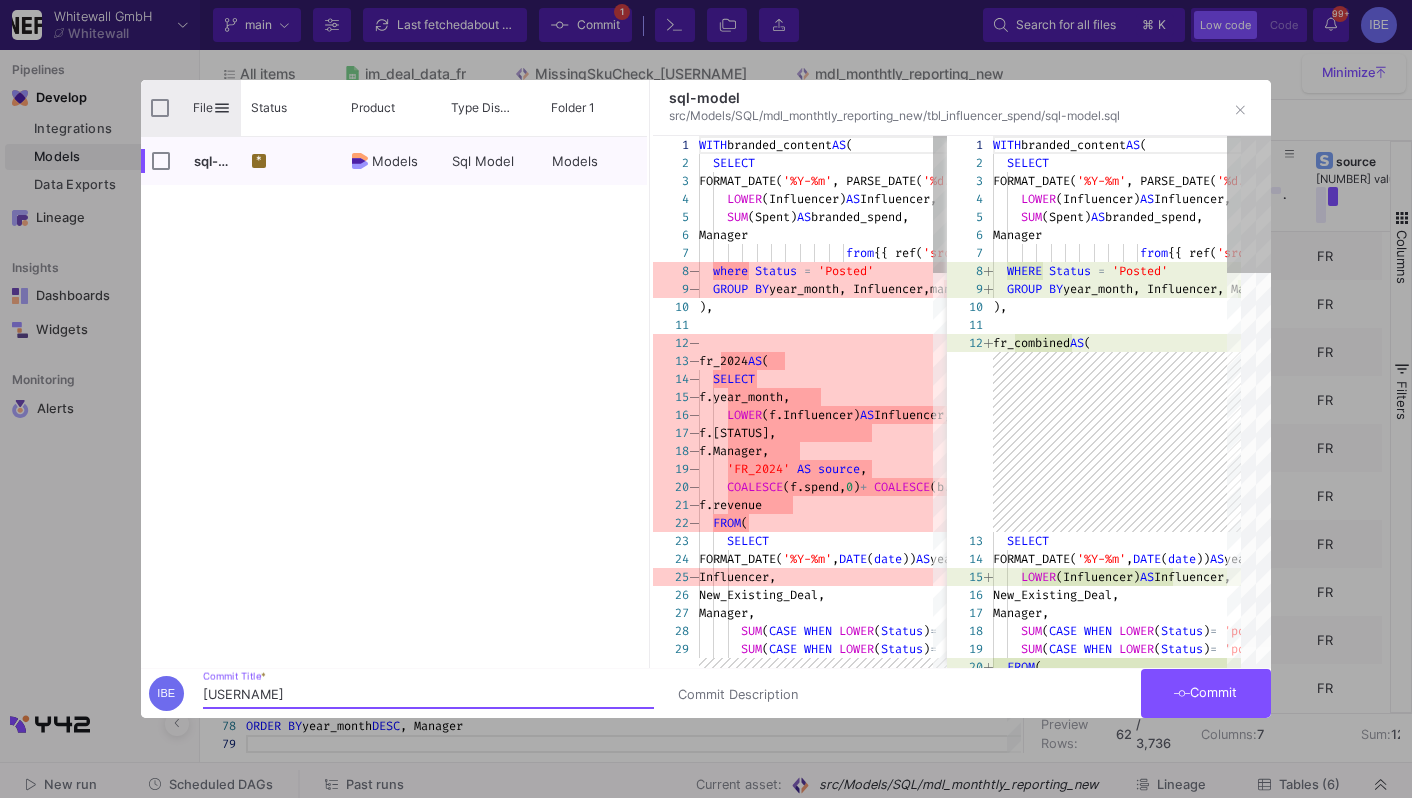 type on "burcu" 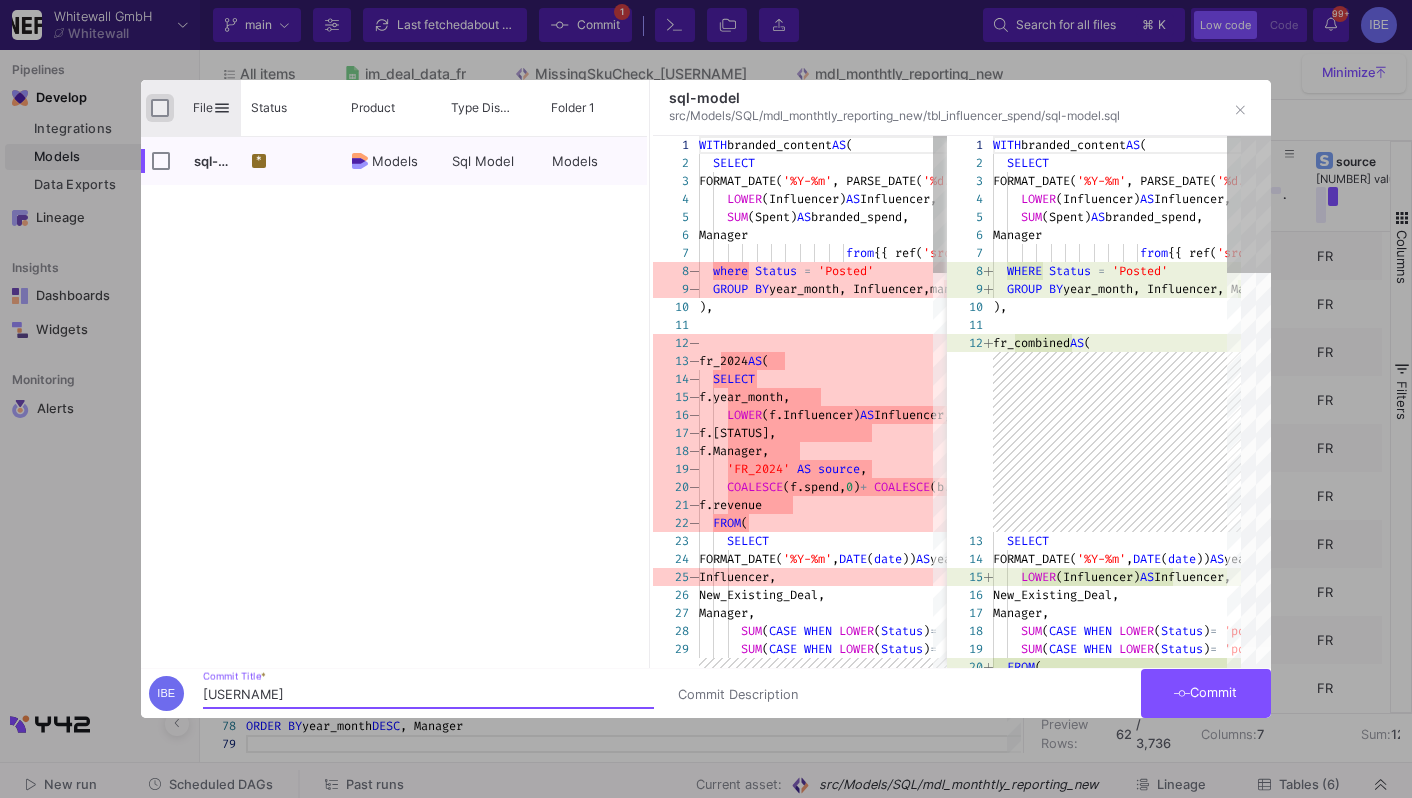click at bounding box center (160, 108) 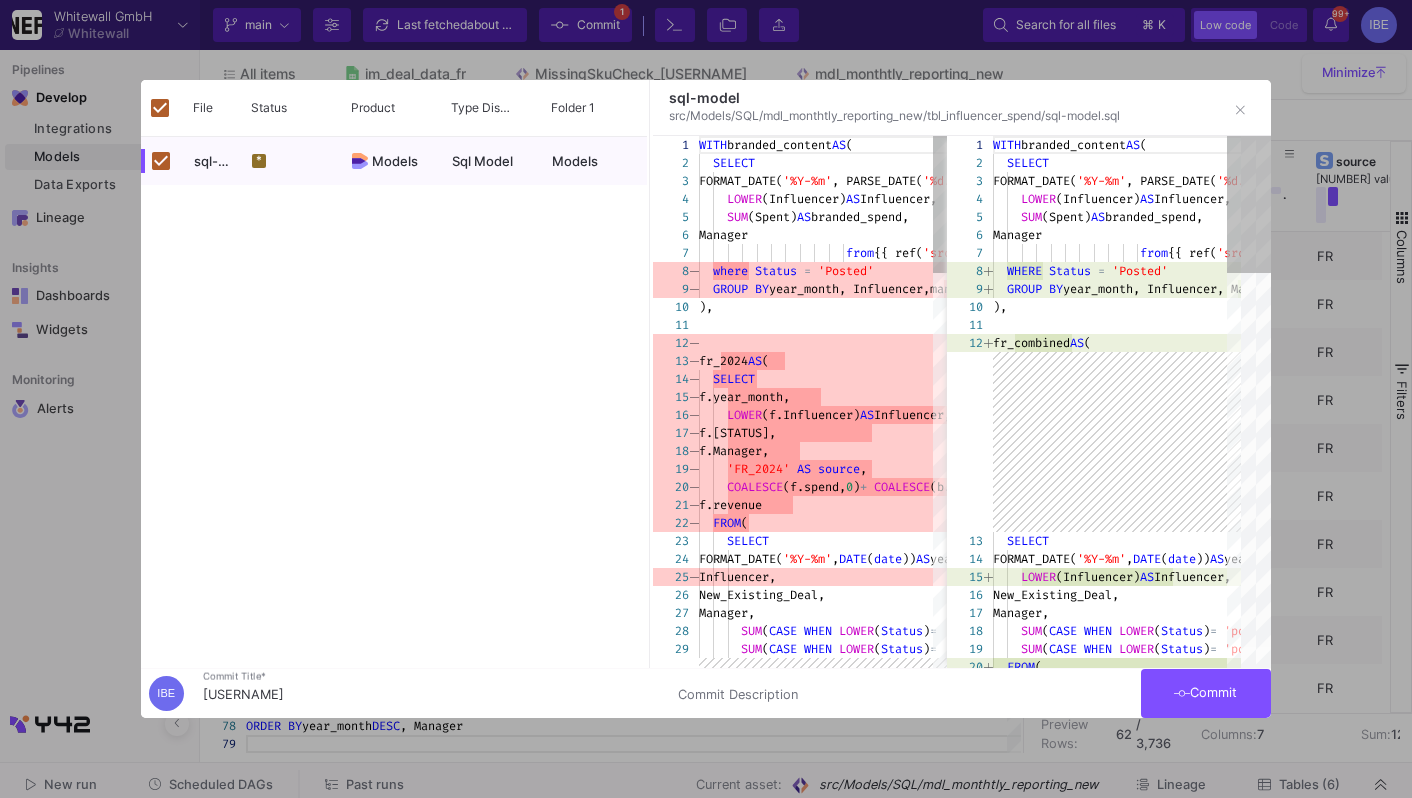 click on "Commit" at bounding box center [1206, 693] 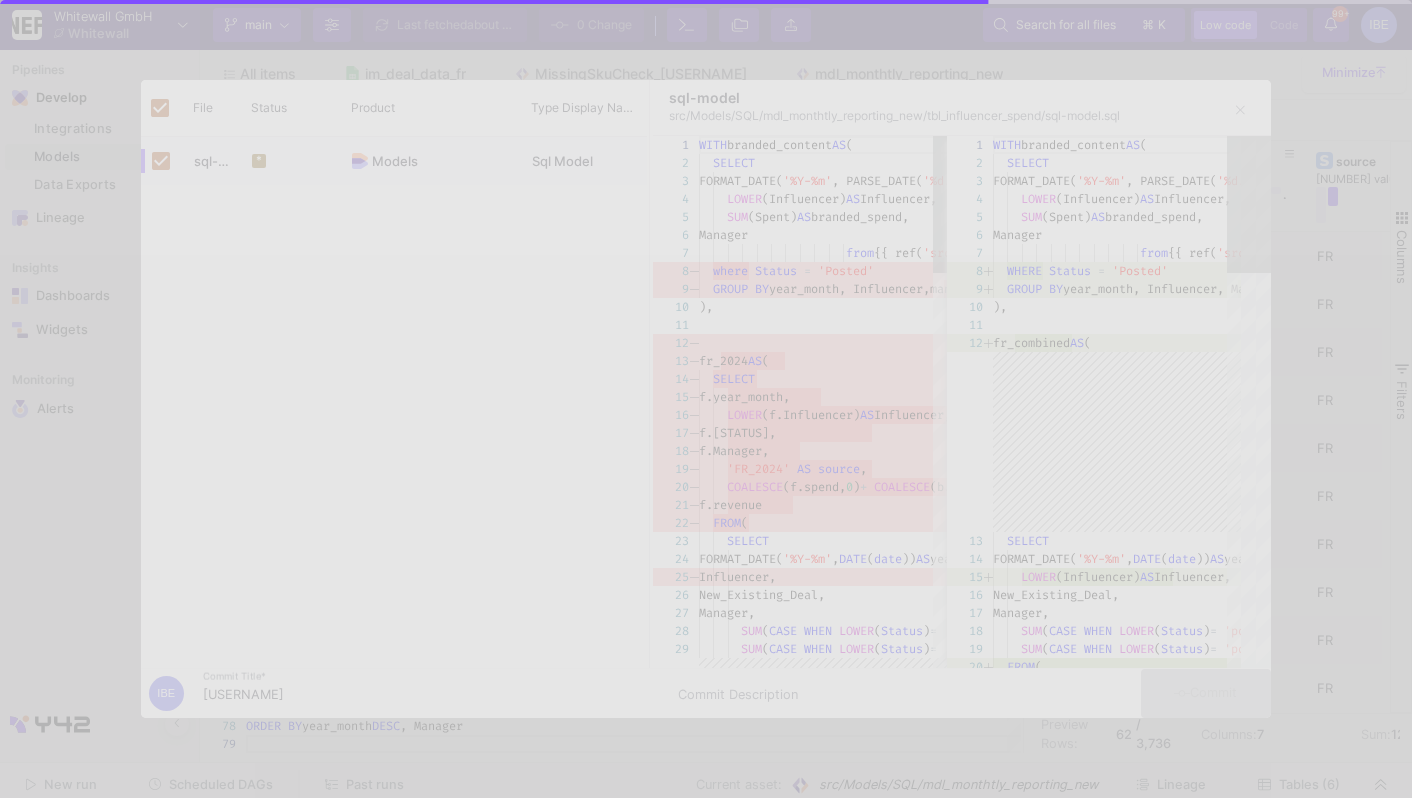 checkbox on "false" 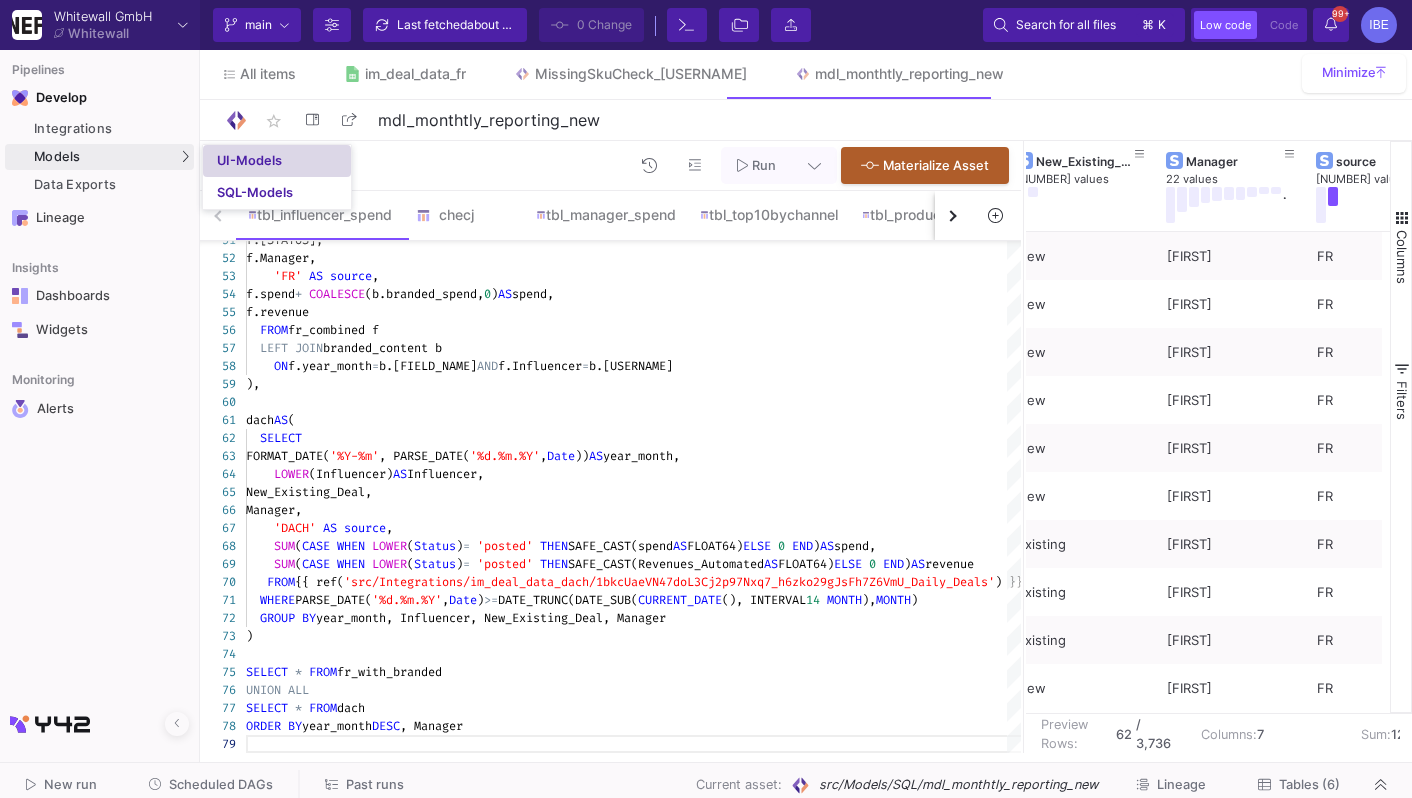 click on "UI-Models" at bounding box center [249, 161] 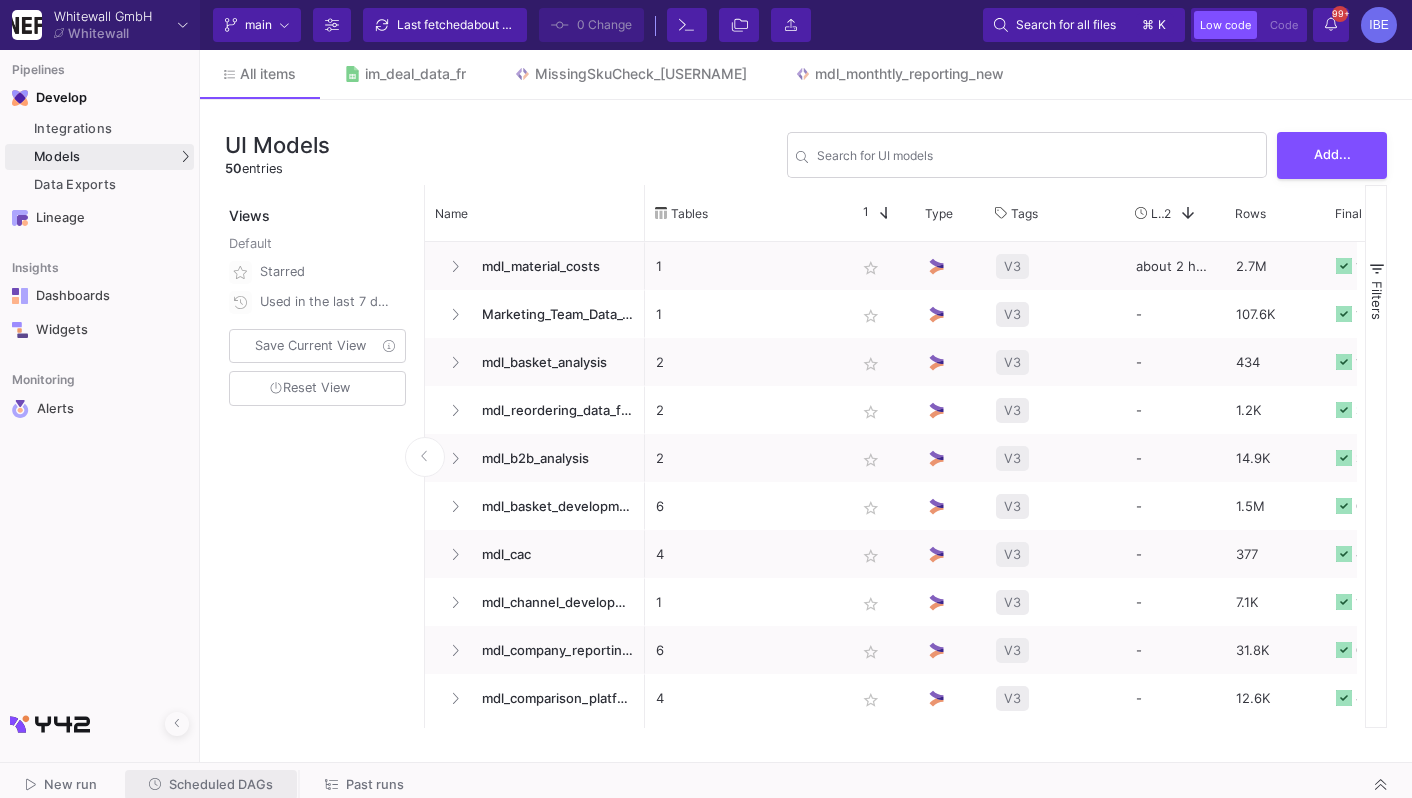 click on "Scheduled DAGs" 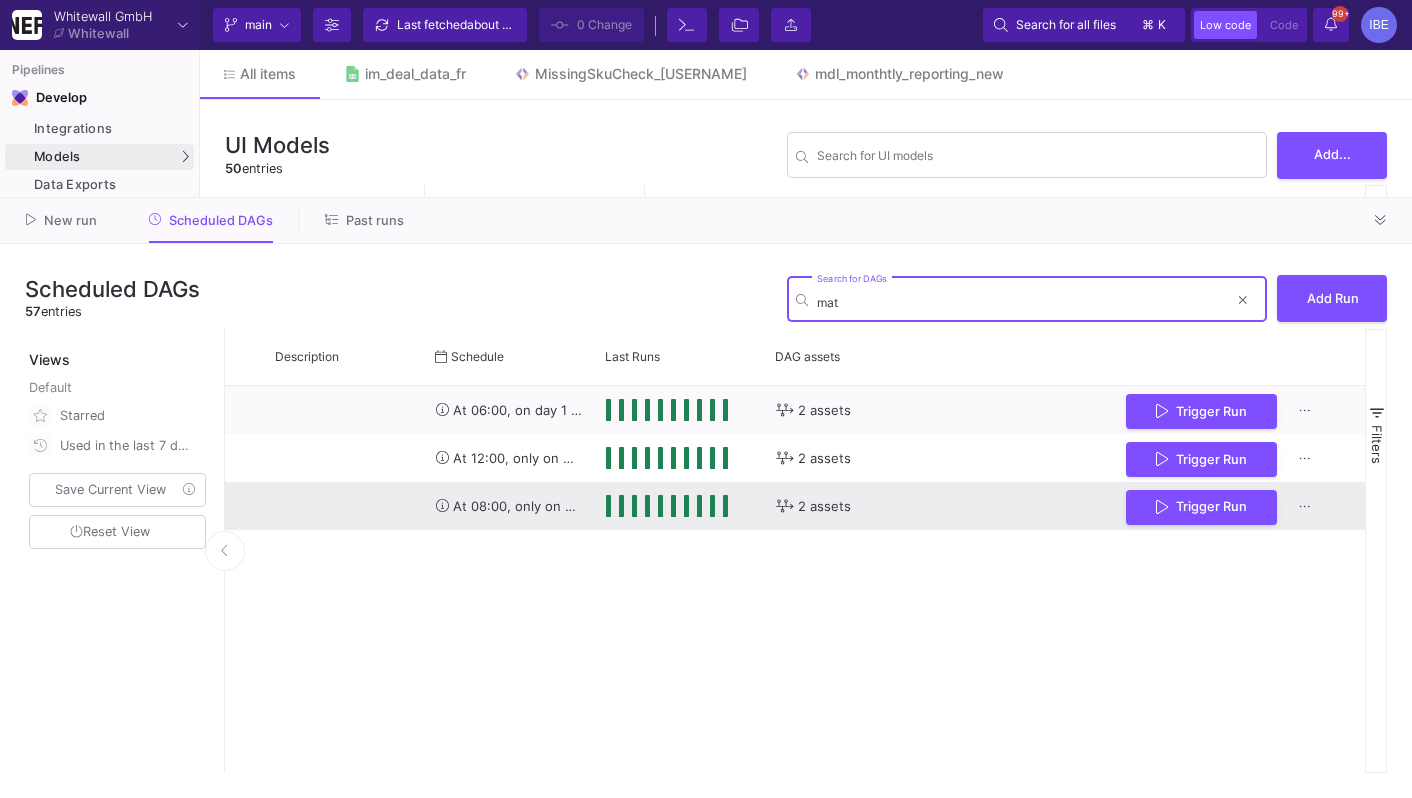 click on "Trigger Run" at bounding box center (1201, 507) 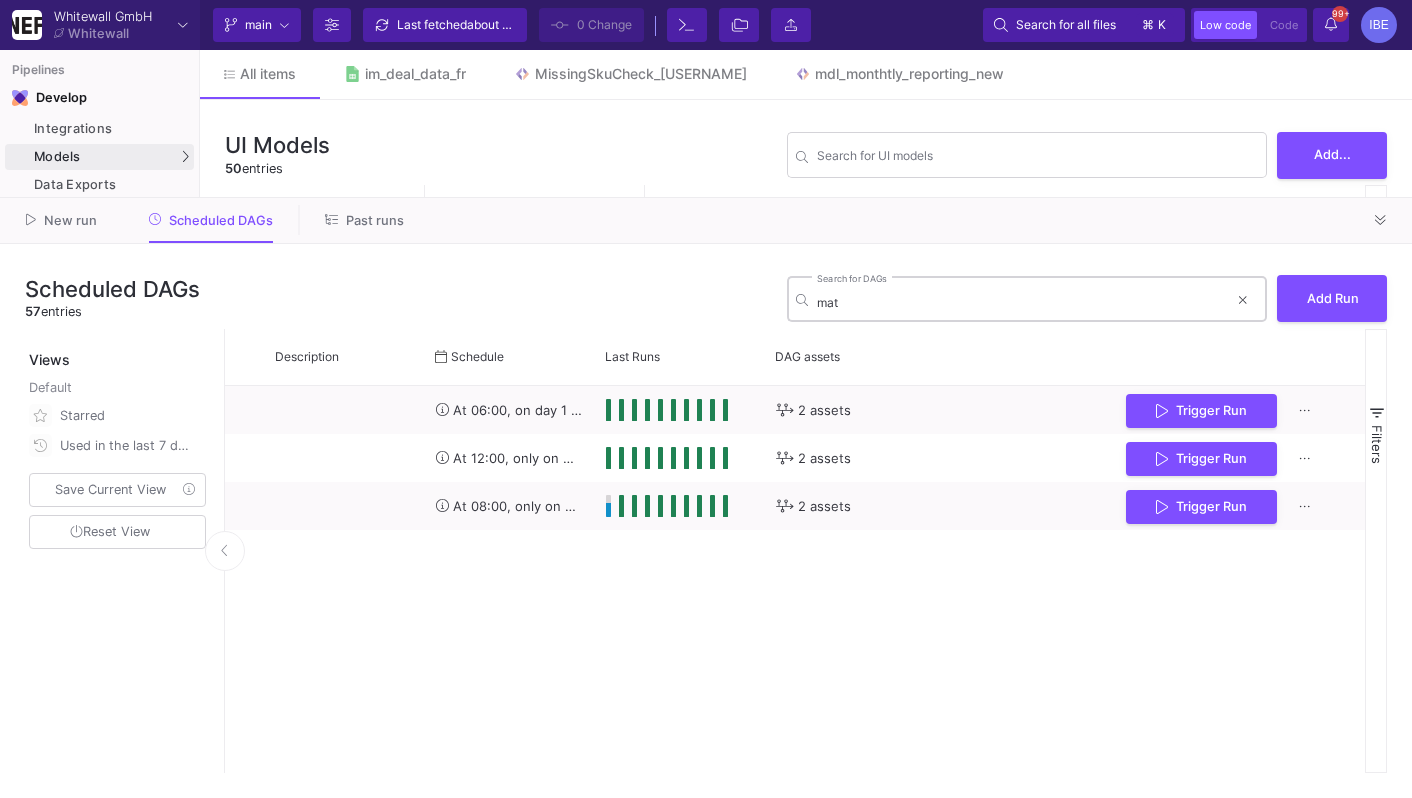 click on "mat" at bounding box center [1022, 302] 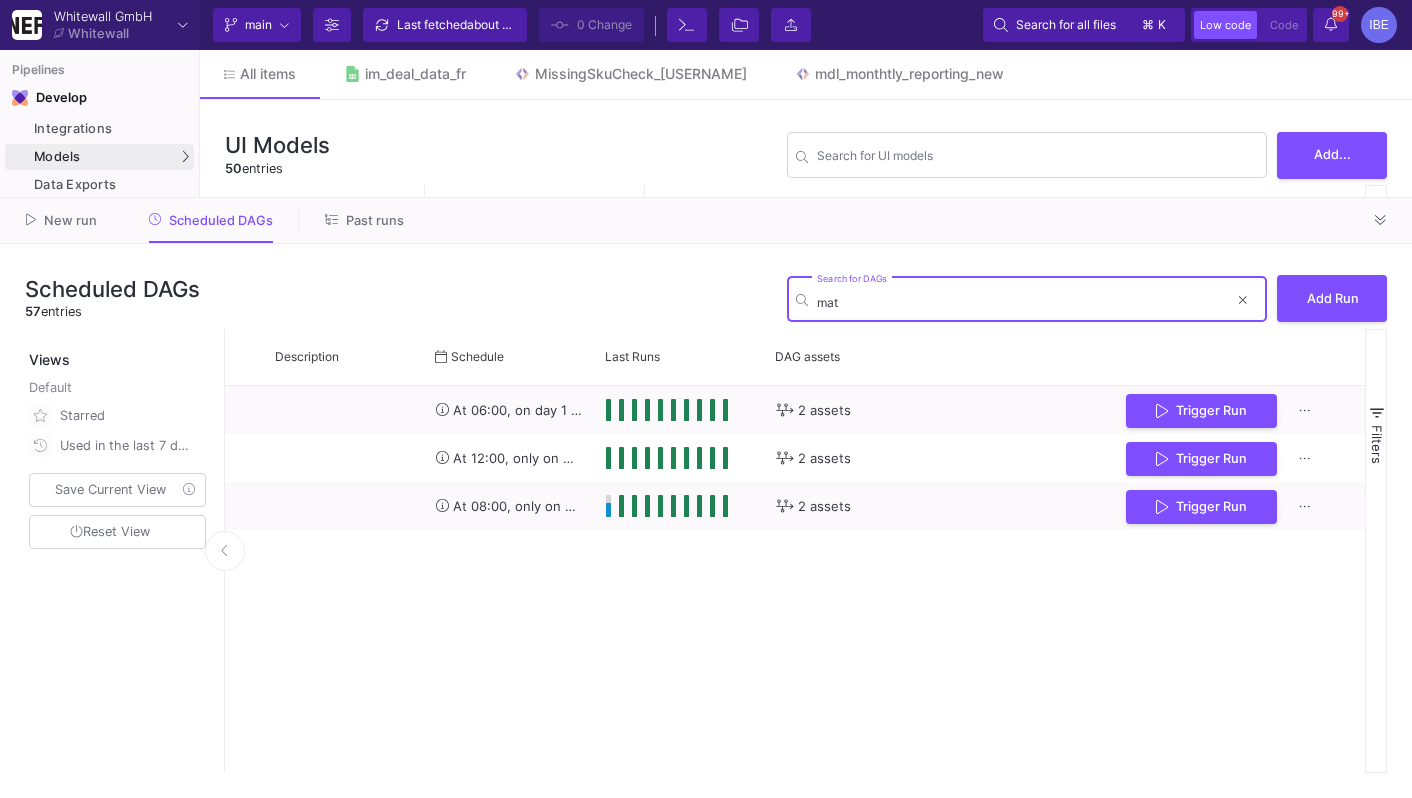 click on "mat" at bounding box center [1022, 302] 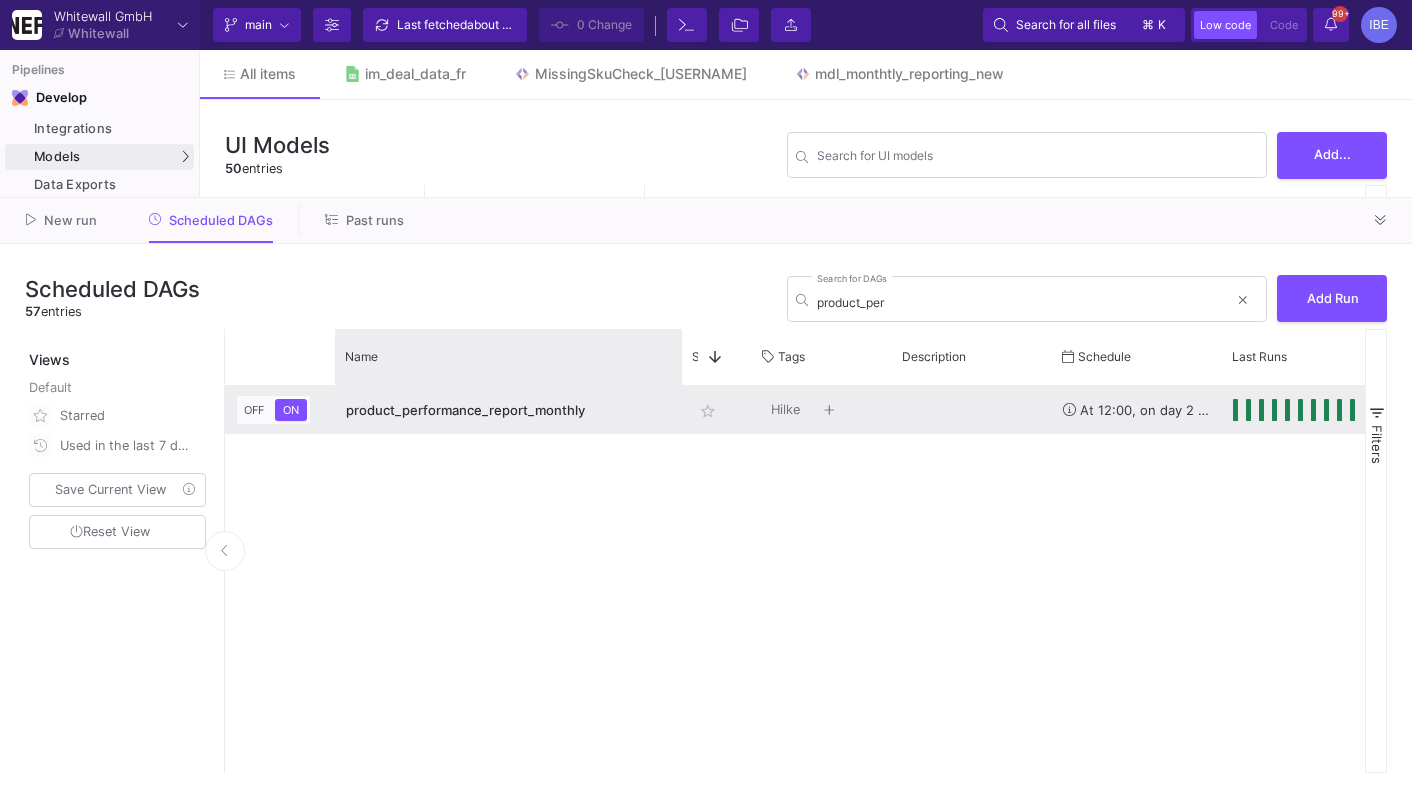drag, startPoint x: 468, startPoint y: 360, endPoint x: 675, endPoint y: 392, distance: 209.45883 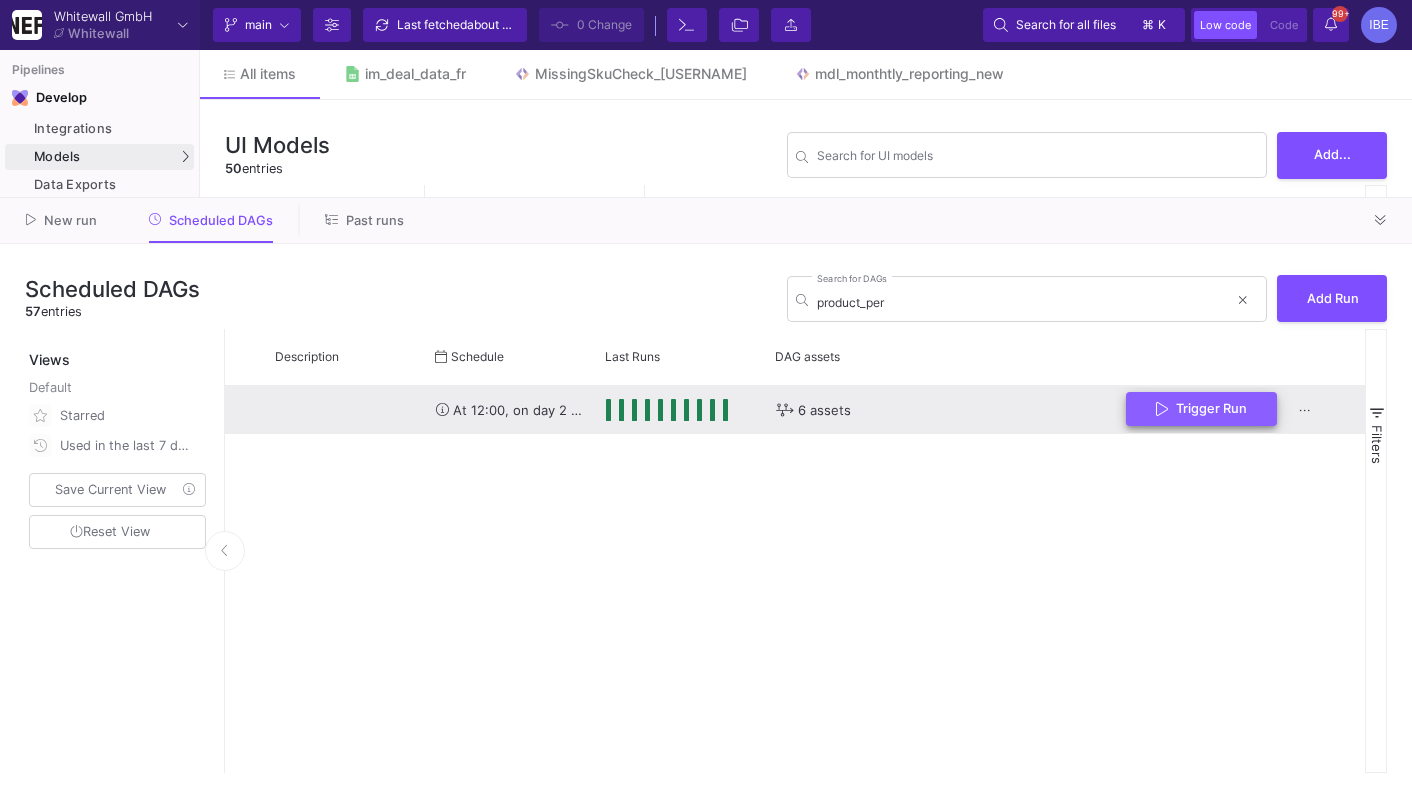 click on "Trigger Run" at bounding box center (1211, 408) 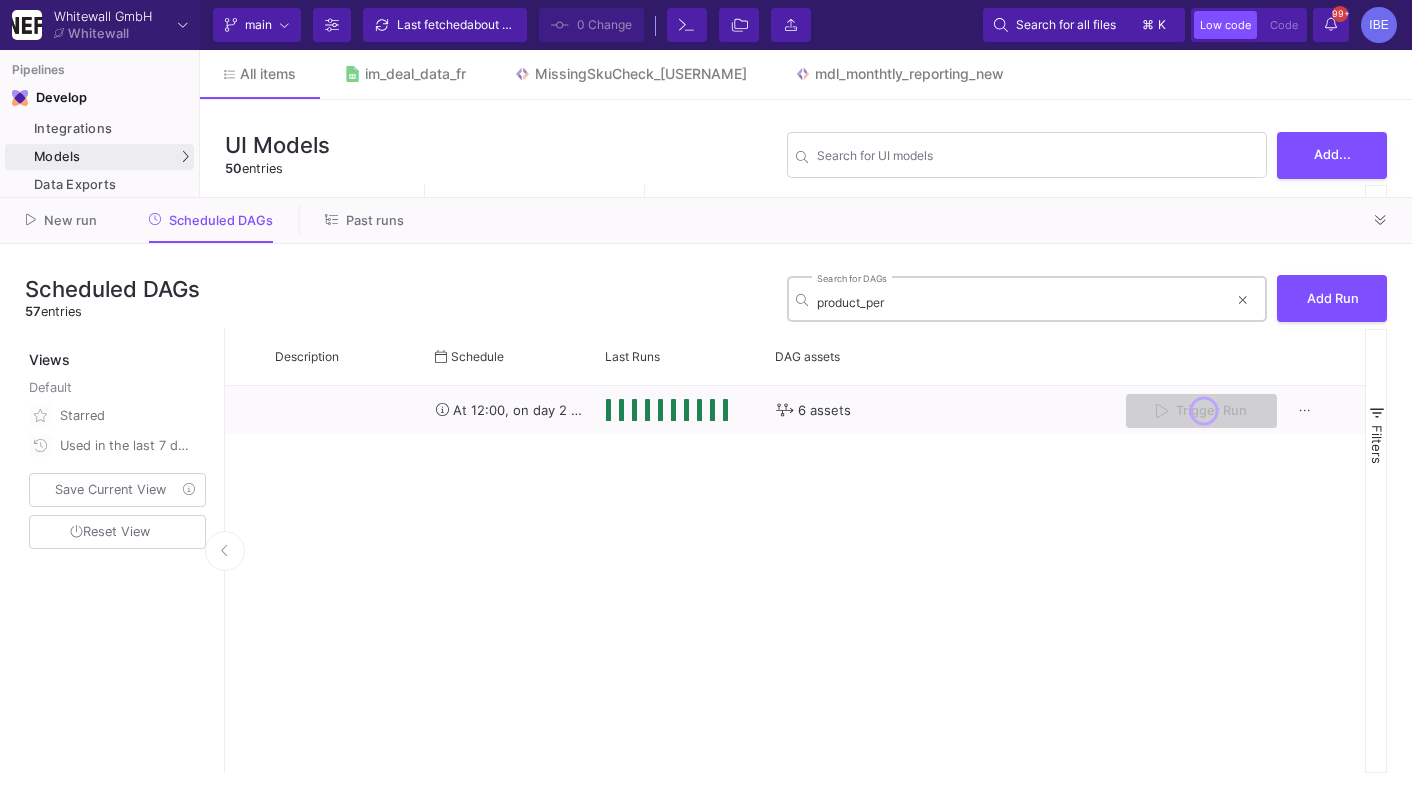 click on "product_per Search for DAGs" 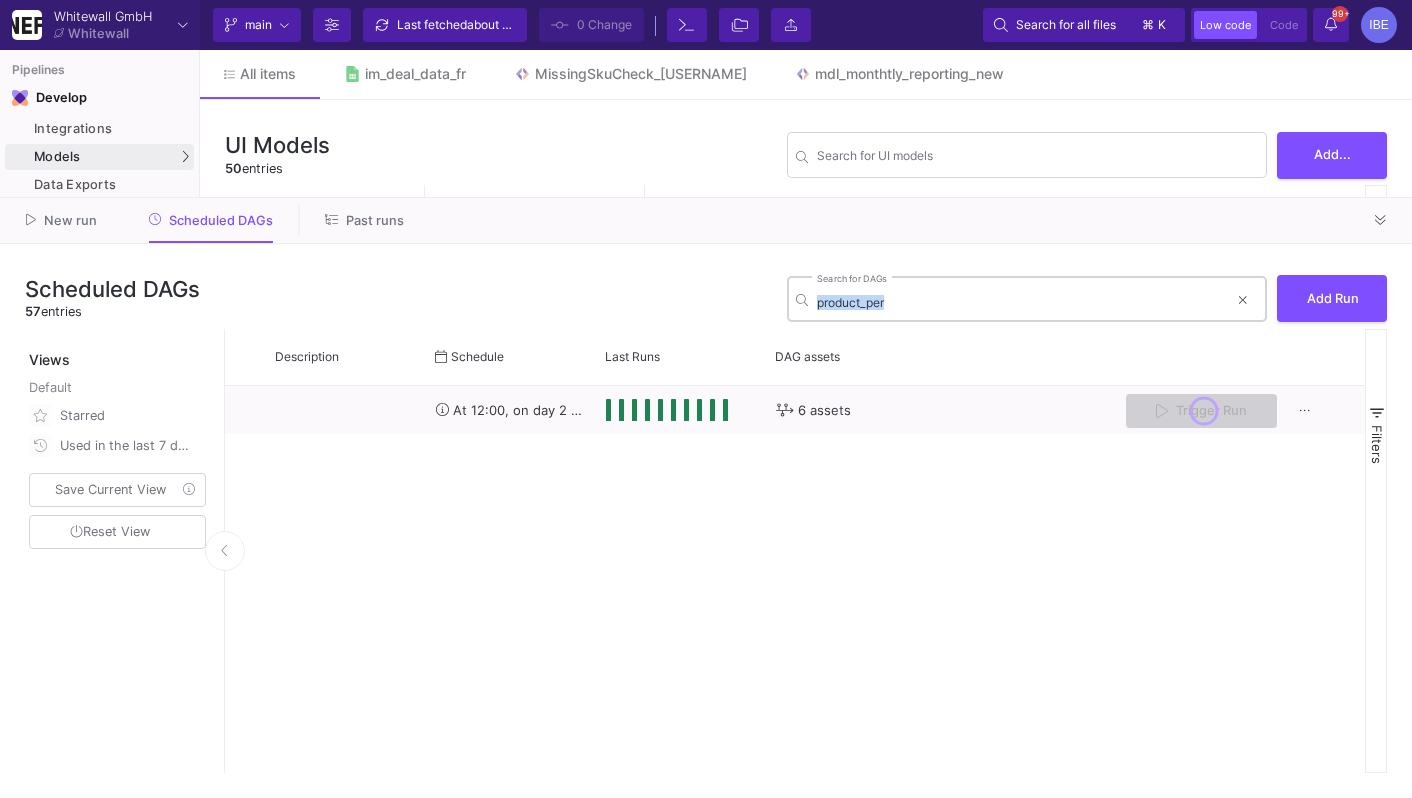 click on "product_per Search for DAGs" 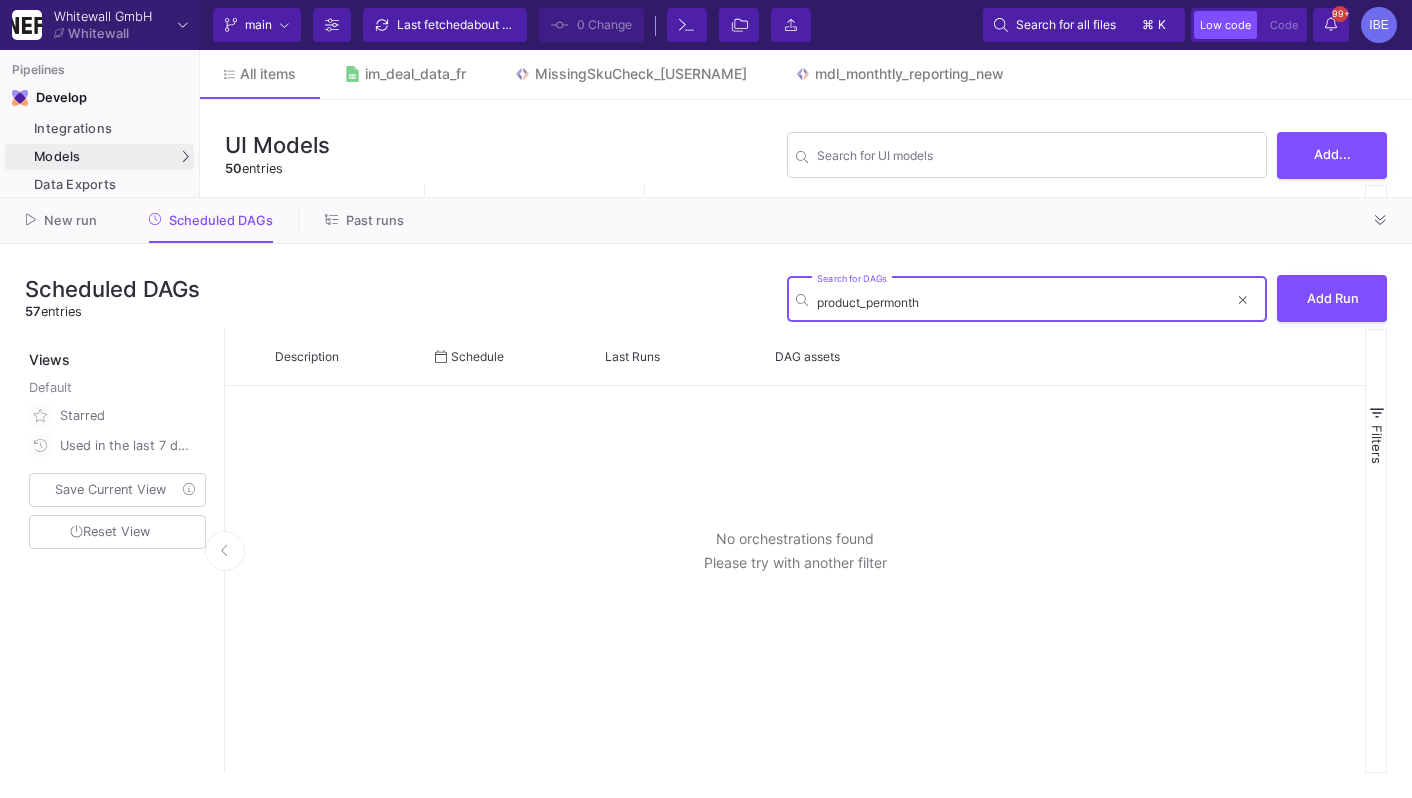 click on "product_permonth" at bounding box center (1022, 302) 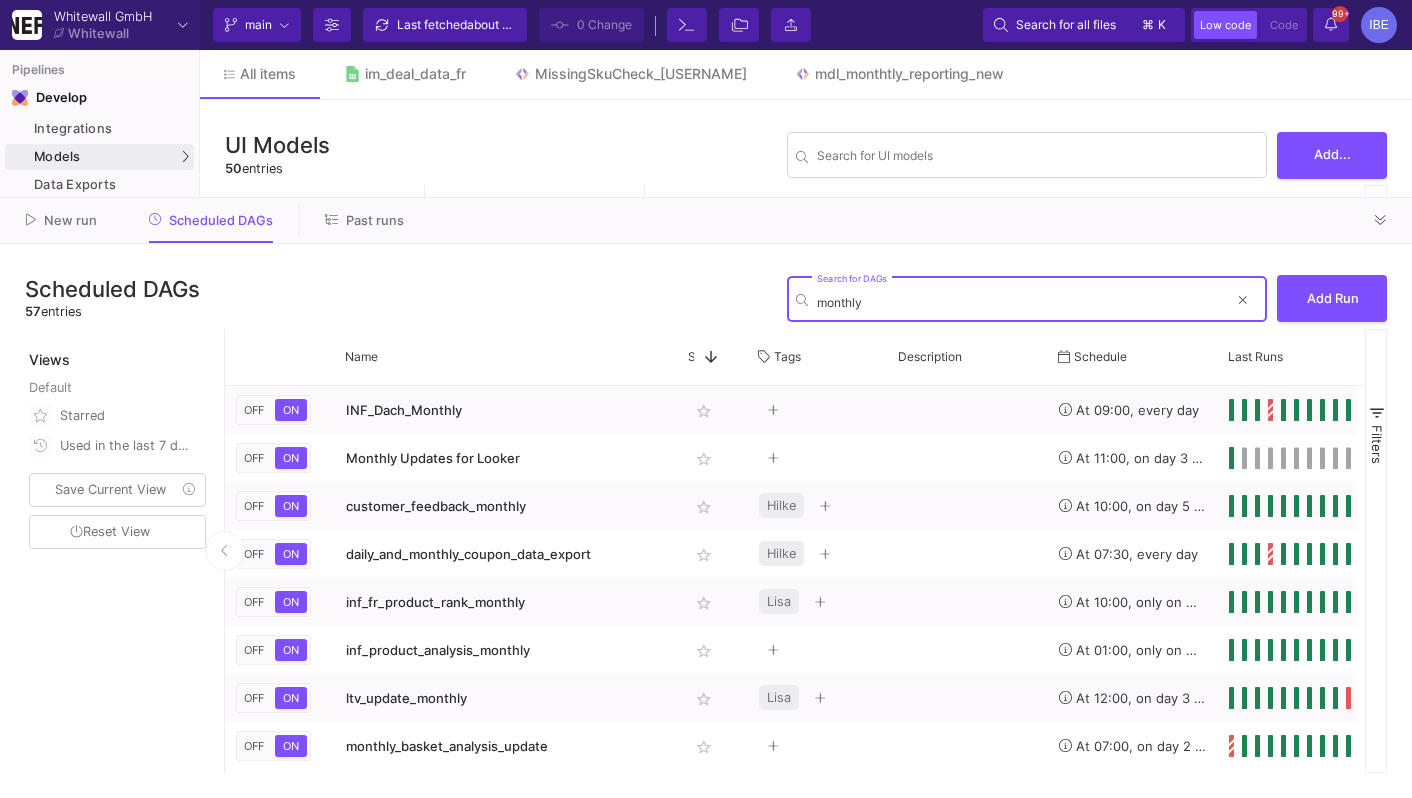 type on "monthly" 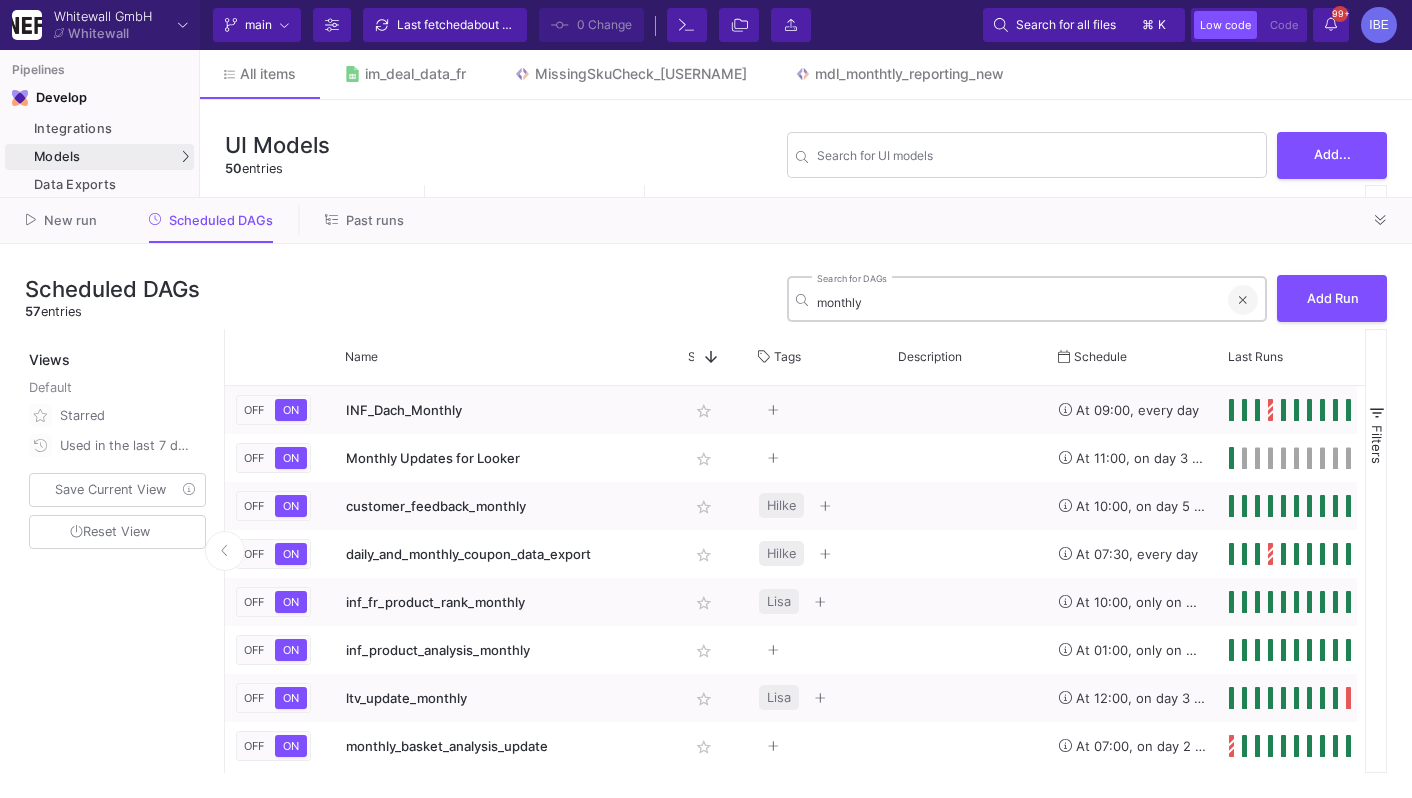 click 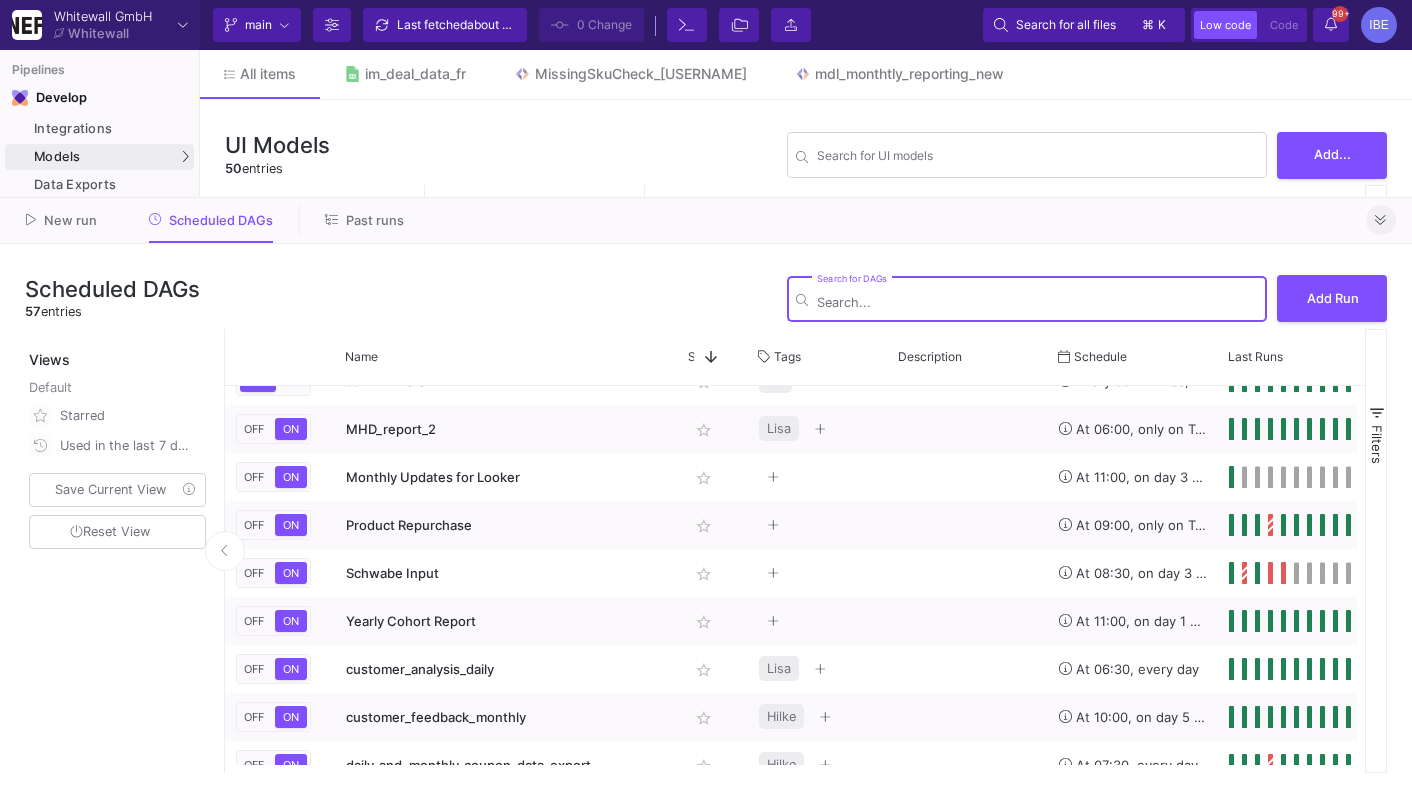 click 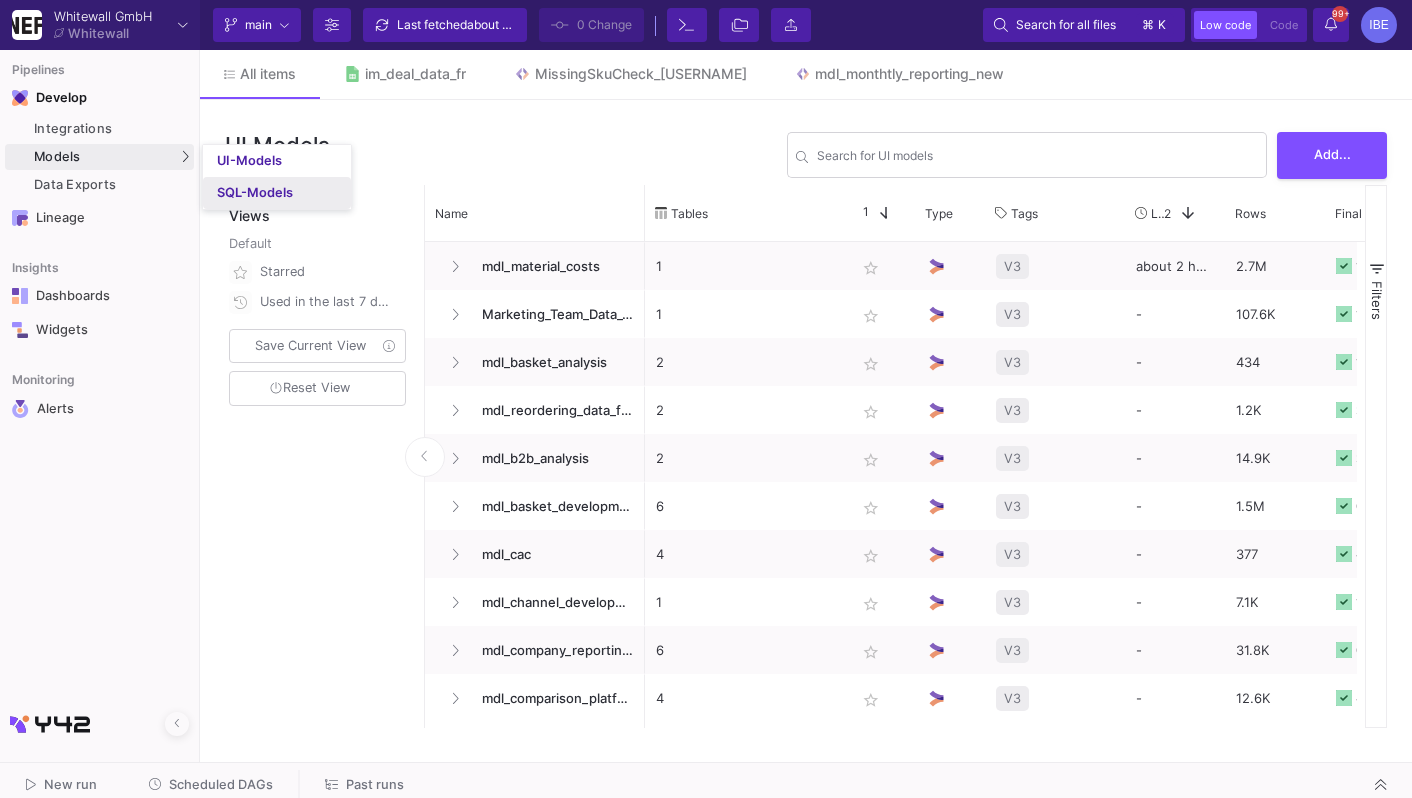 click on "SQL-Models" at bounding box center [277, 193] 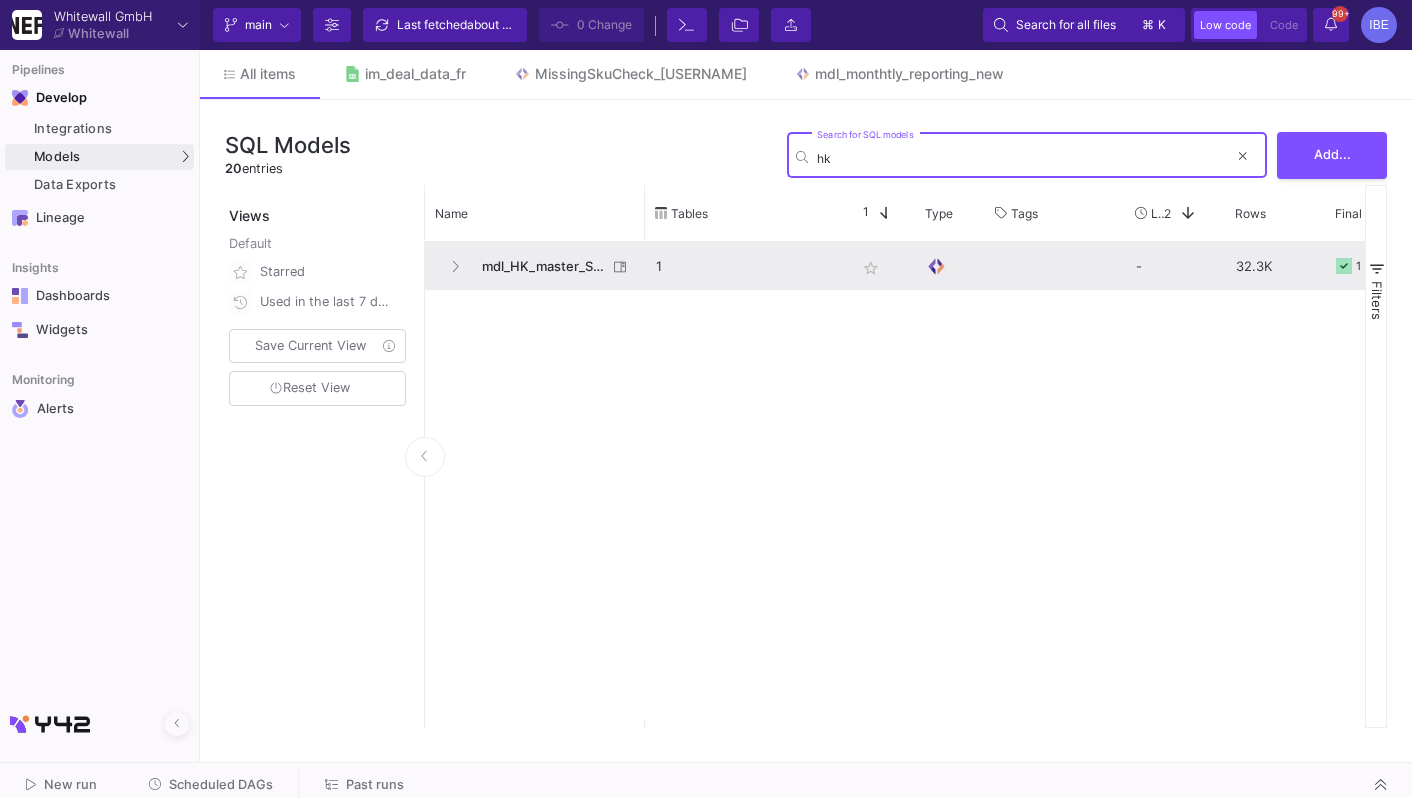 type on "hk" 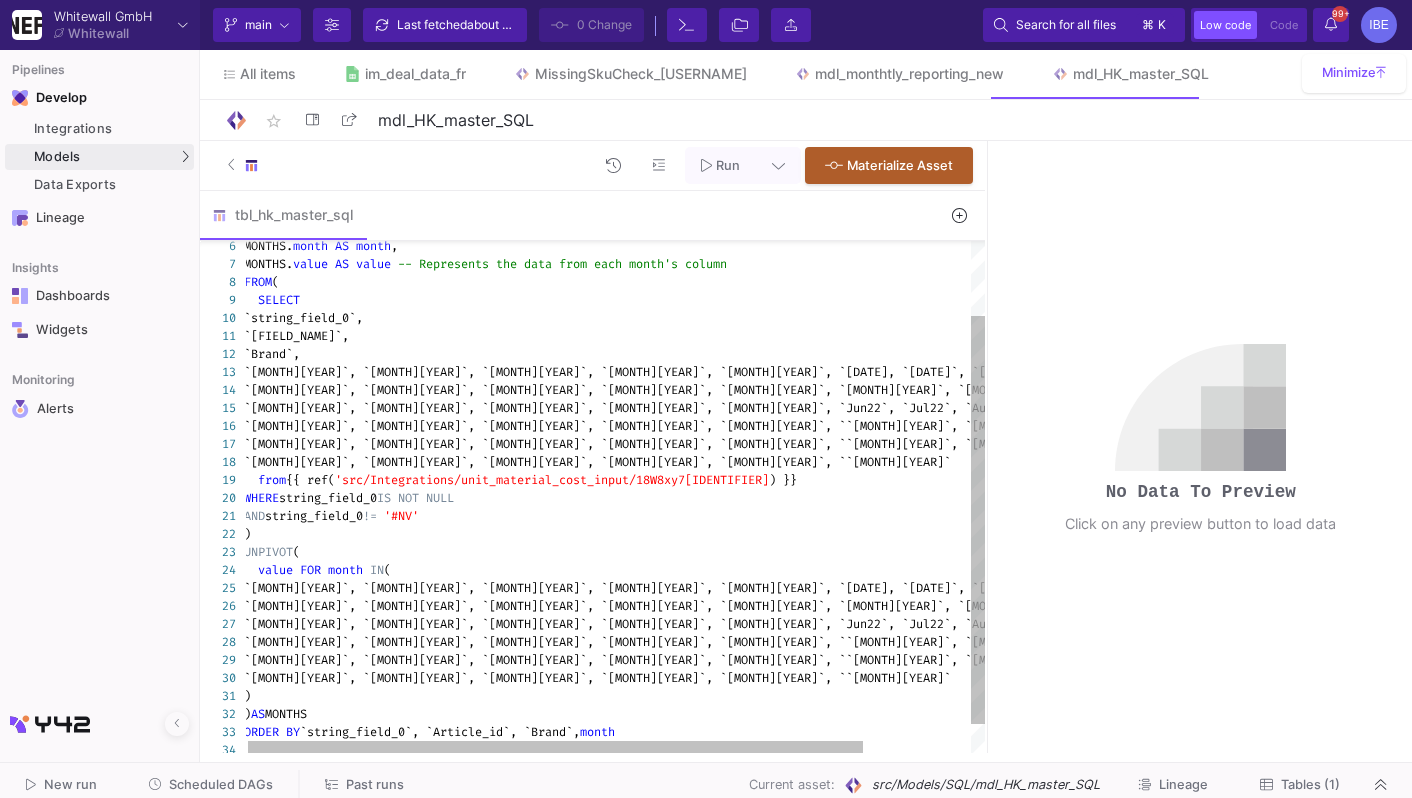 click on "`Jan25`, `Feb25`, `Mar25`, `Apr25`, `May25`, ` Jun25`" 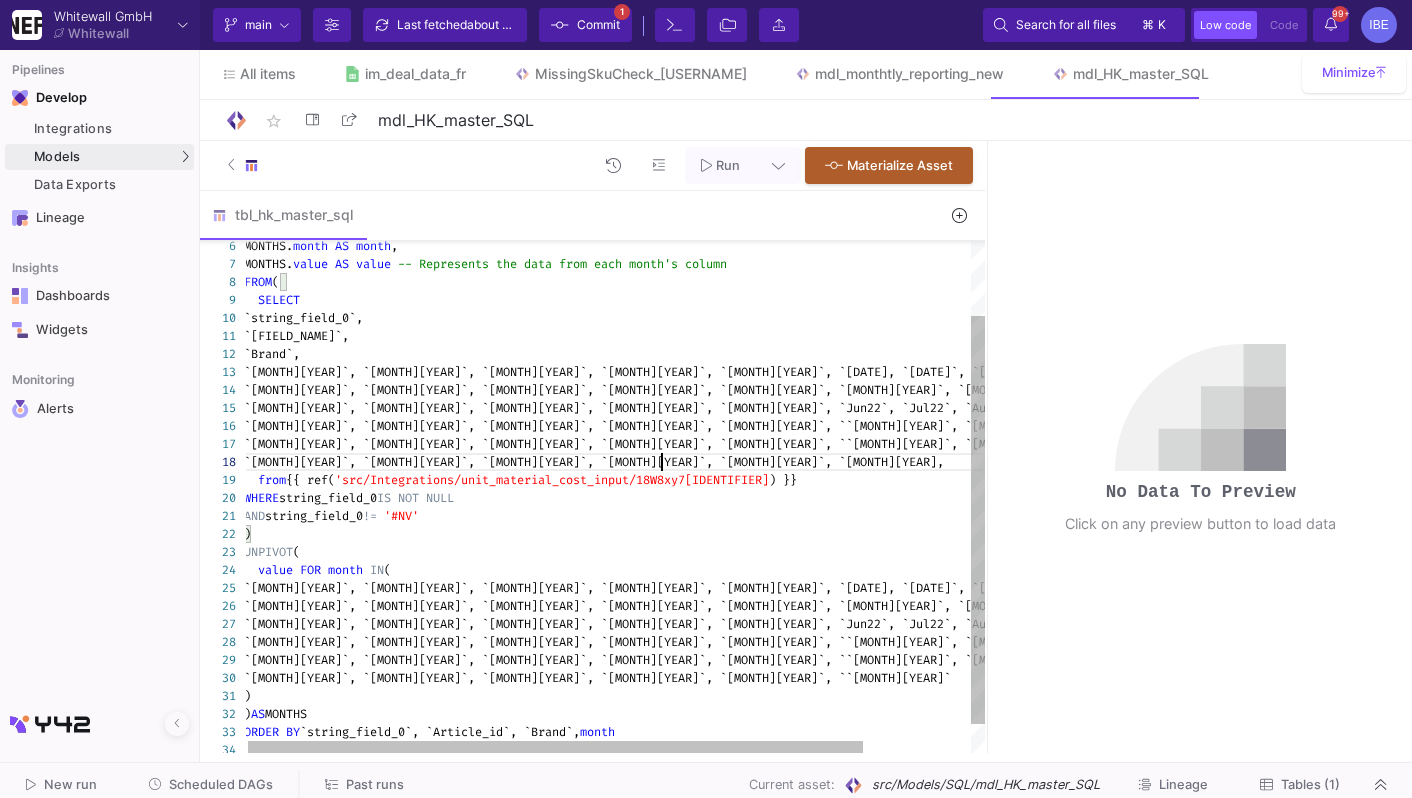 paste on "Feb21`, `Mar21`, `Apr21`, `May21`, `Jun21`, `Jul21`, `Aug21`, `Sep21`, `Oct21`, `Nov21`, `Dec21`,
`Jan22`, `Feb22`, `Mar22`, `Apr22`, `May22`, `Jun22`, `Jul22`, `Aug22`, `Sep22`, `Oct22`, `Nov22`, `Dec22`,
`Jan23`, `Feb23`, `Mar23`, `Apr23`, `May23`, `Jun23`, `Jul23`, `Aug23`, `Sep23`, `Oct23`, `Nov23`, `Dec23`,
`Jan24`, `Feb24`, `Mar24`, `Apr24`, `May24`, `Jun24`, `Jul24`, `Aug24`, `Sep24`, `Oct24`, `Nov24`, `Dec24`,
`Jan25`, `Feb25`, `Mar25`, `Apr25`, `May25`, `Jun25`, `Jun25`" 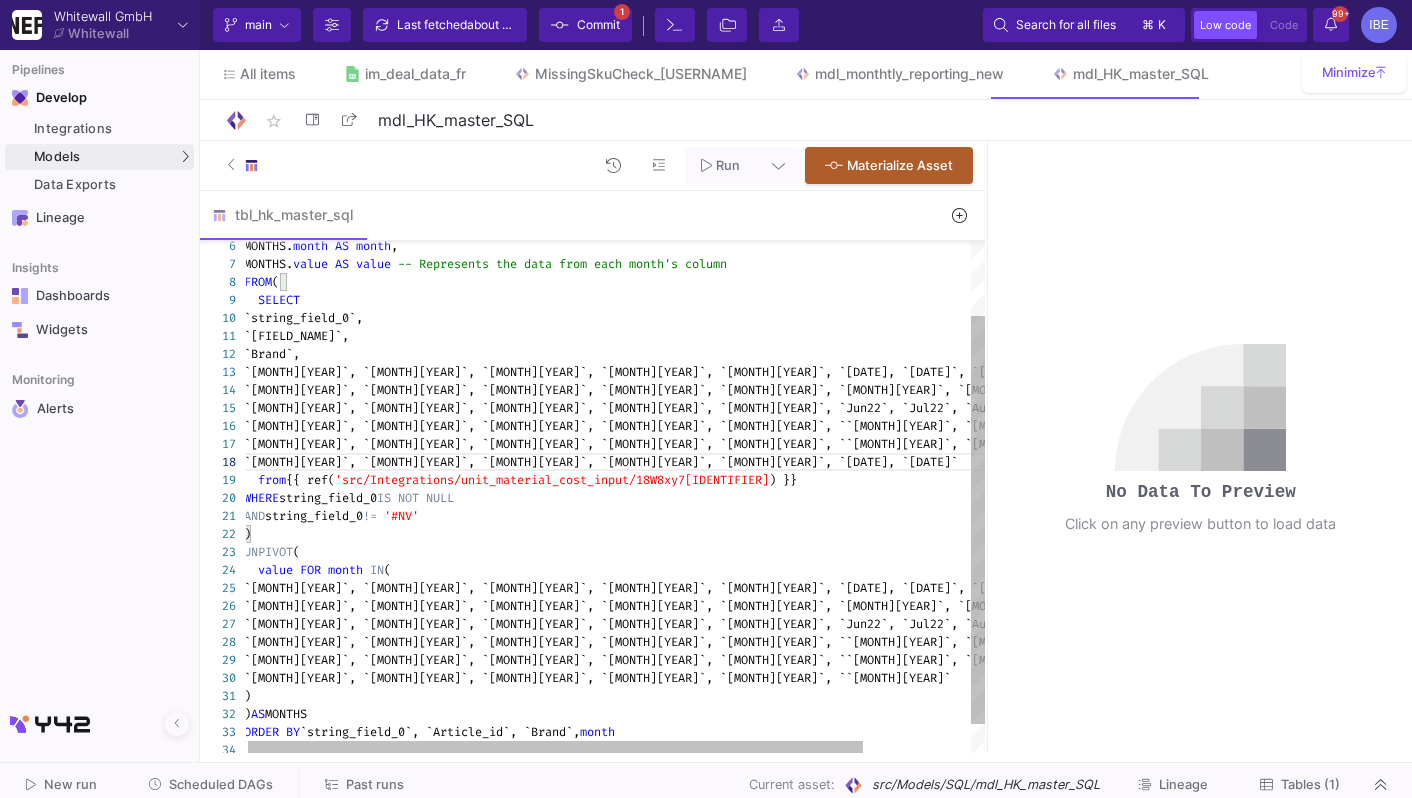 click on "Jun25`, `Jun25`" 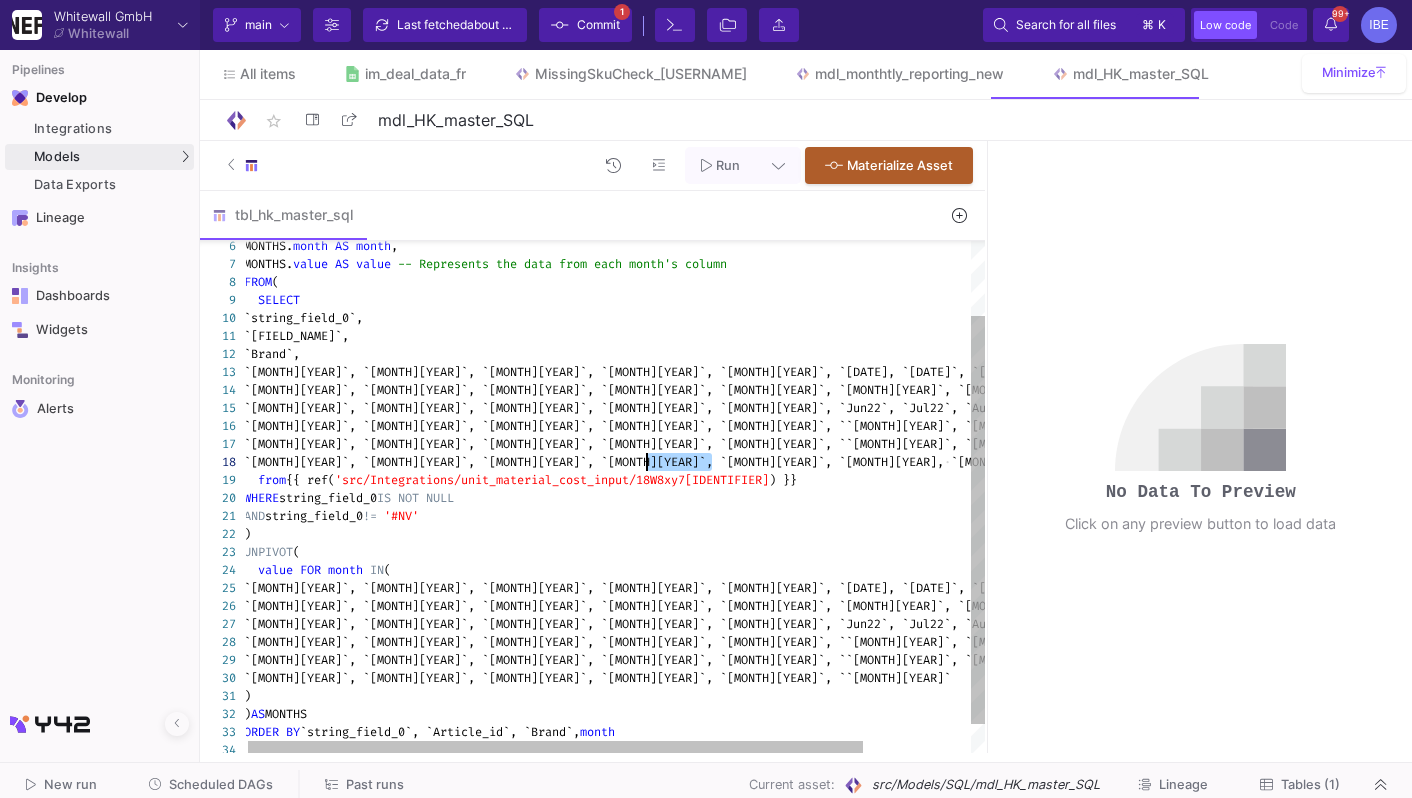 drag, startPoint x: 727, startPoint y: 460, endPoint x: 646, endPoint y: 468, distance: 81.394104 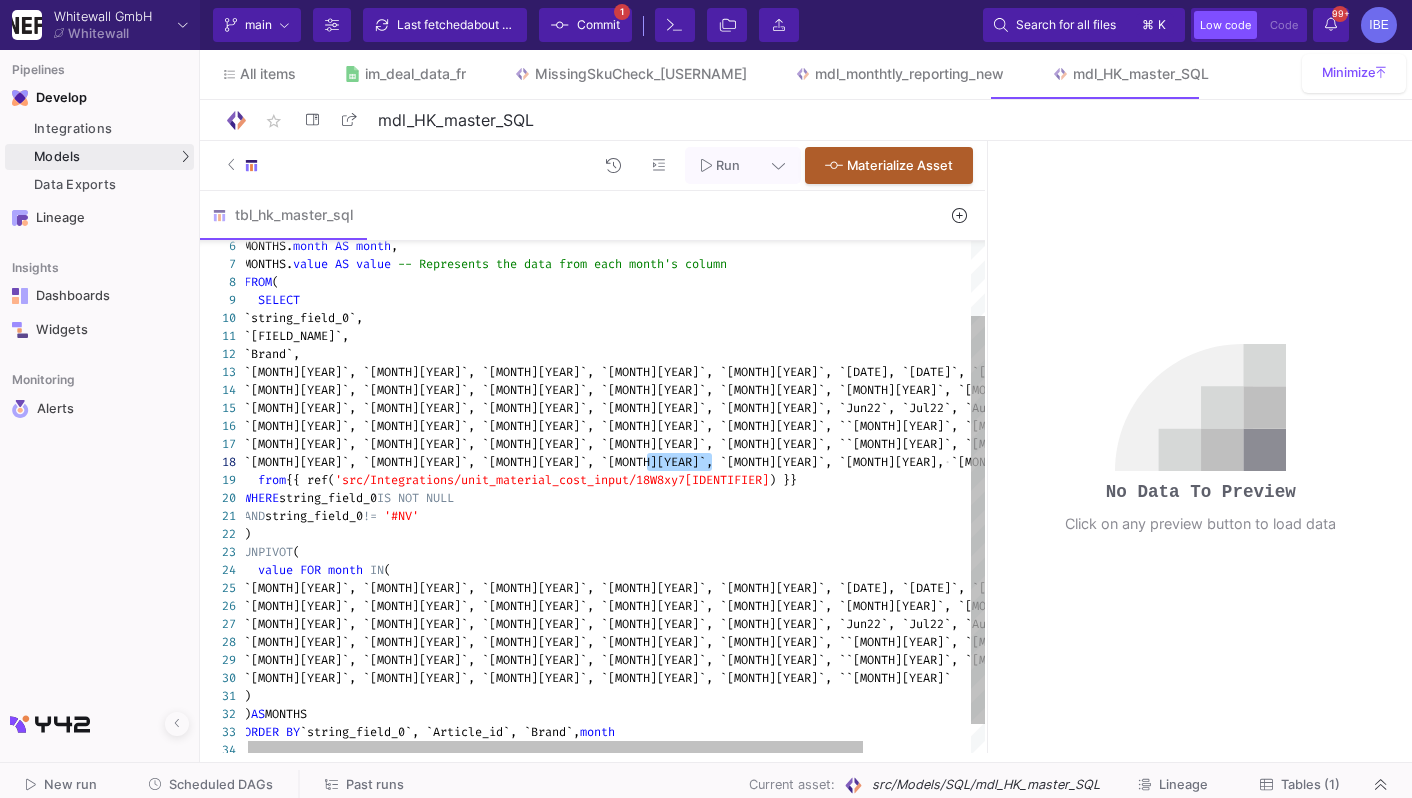 click on "`Jan25`, `Feb25`, `Mar25`, `Apr25`, `May25`, ` Jun25`" 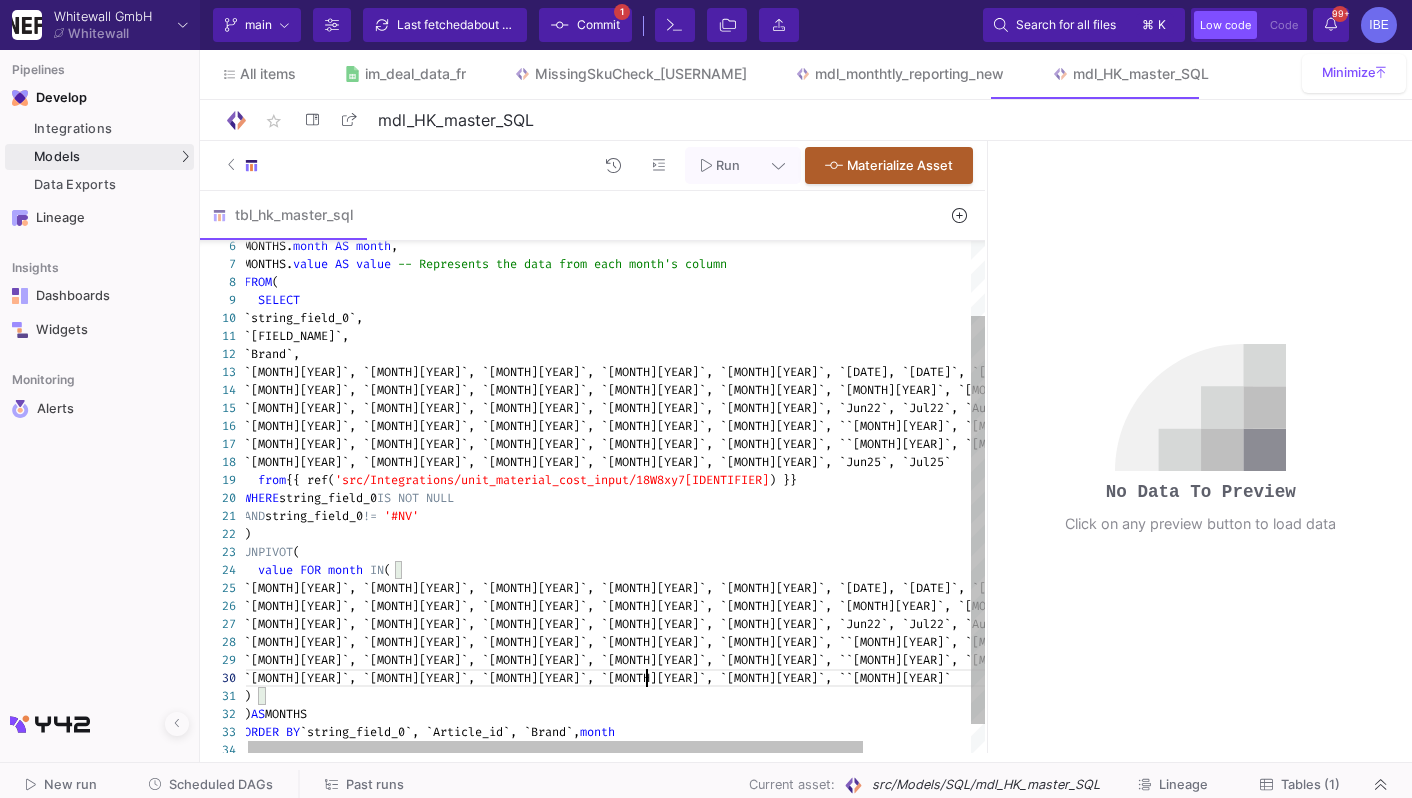 paste on "Feb21`, `Mar21`, `Apr21`, `May21`, `Jun21`, `Jul21`, `Aug21`, `Sep21`, `Oct21`, `Nov21`, `Dec21`,
`Jan22`, `Feb22`, `Mar22`, `Apr22`, `May22`, `Jun22`, `Jul22`, `Aug22`, `Sep22`, `Oct22`, `Nov22`, `Dec22`,
`Jan23`, `Feb23`, `Mar23`, `Apr23`, `May23`, `Jun23`, `Jul23`, `Aug23`, `Sep23`, `Oct23`, `Nov23`, `Dec23`,
`Jan24`, `Feb24`, `Mar24`, `Apr24`, `May24`, `Jun24`, `Jul24`, `Aug24`, `Sep24`, `Oct24`, `Nov24`, `Dec24`,
`Jan25`, `Feb25`, `Mar25`, `Apr25`, `May25`, `Jun25`, `Jul" 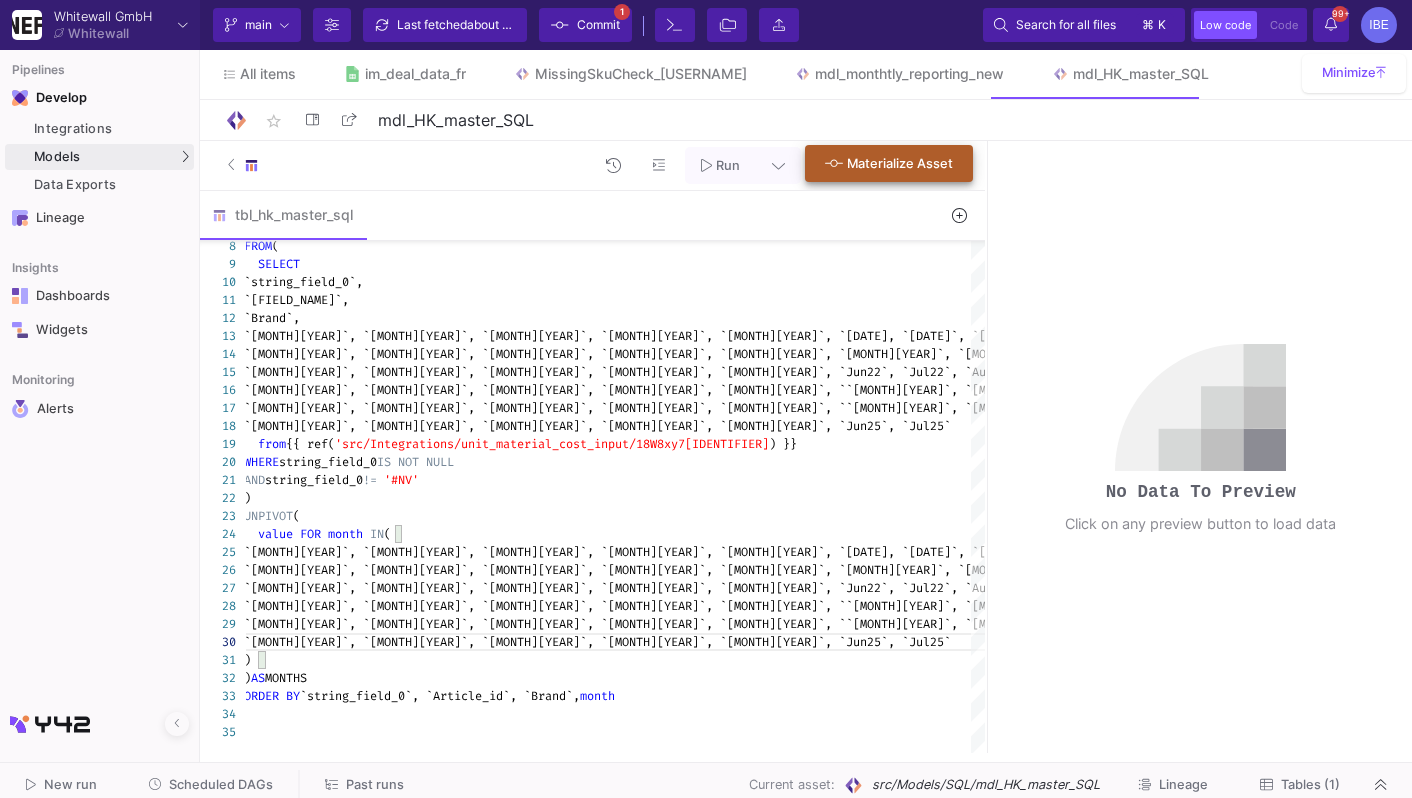 type on "Feb21`, `Mar21`, `Apr21`, `May21`, `Jun21`, `Jul21`, `Aug21`, `Sep21`, `Oct21`, `Nov21`, `Dec21`,
`Jan22`, `Feb22`, `Mar22`, `Apr22`, `May22`, `Jun22`, `Jul22`, `Aug22`, `Sep22`, `Oct22`, `Nov22`, `Dec22`,
`Jan23`, `Feb23`, `Mar23`, `Apr23`, `May23`, `Jun23`, `Jul23`, `Aug23`, `Sep23`, `Oct23`, `Nov23`, `Dec23`,
`Jan24`, `Feb24`, `Mar24`, `Apr24`, `May24`, `Jun24`, `Jul24`, `Aug24`, `Sep24`, `Oct24`, `Nov24`, `Dec24`,
`Jan25`, `Feb25`, `Mar25`, `Apr25`, `May25`, `Jun25`, `Jul25`" 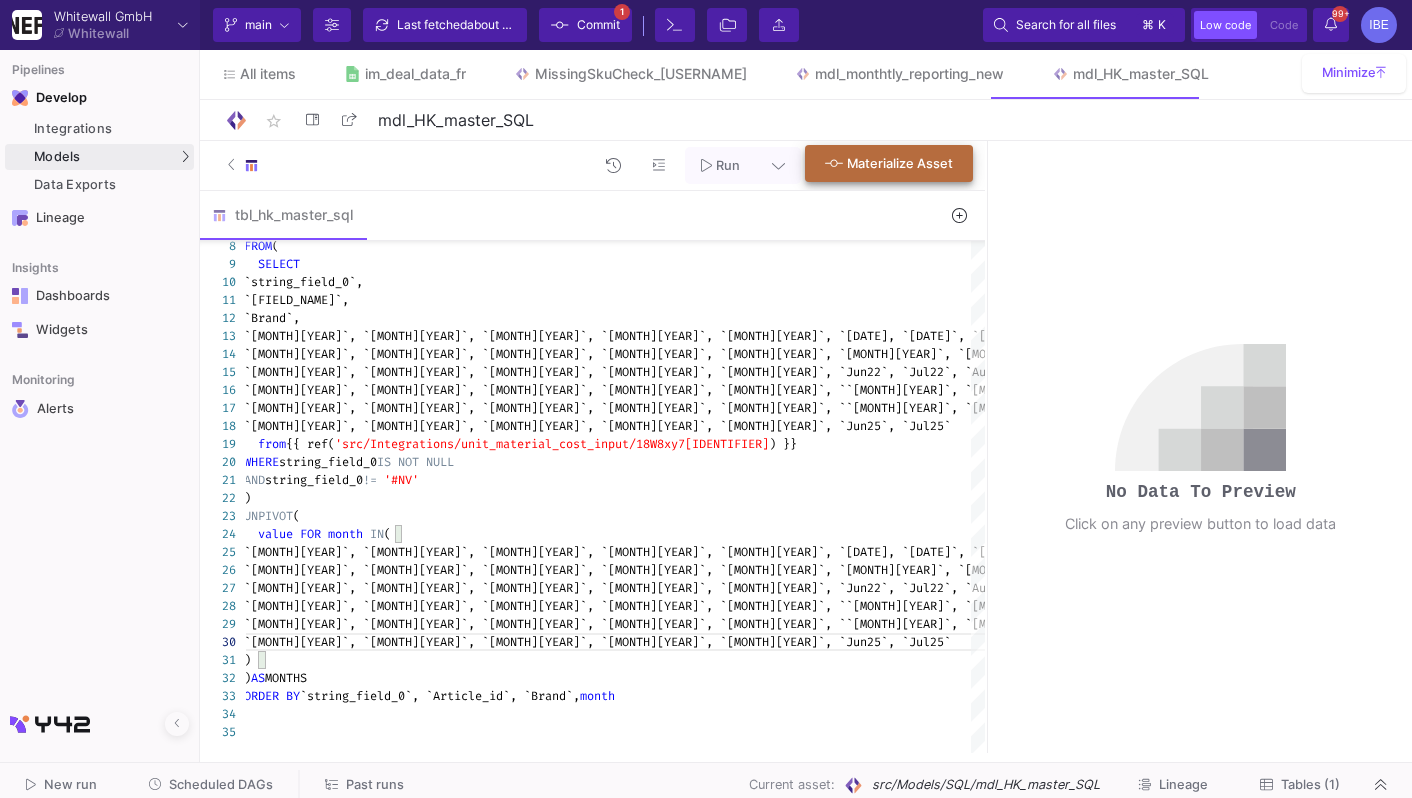 click on "Materialize Asset" at bounding box center [889, 163] 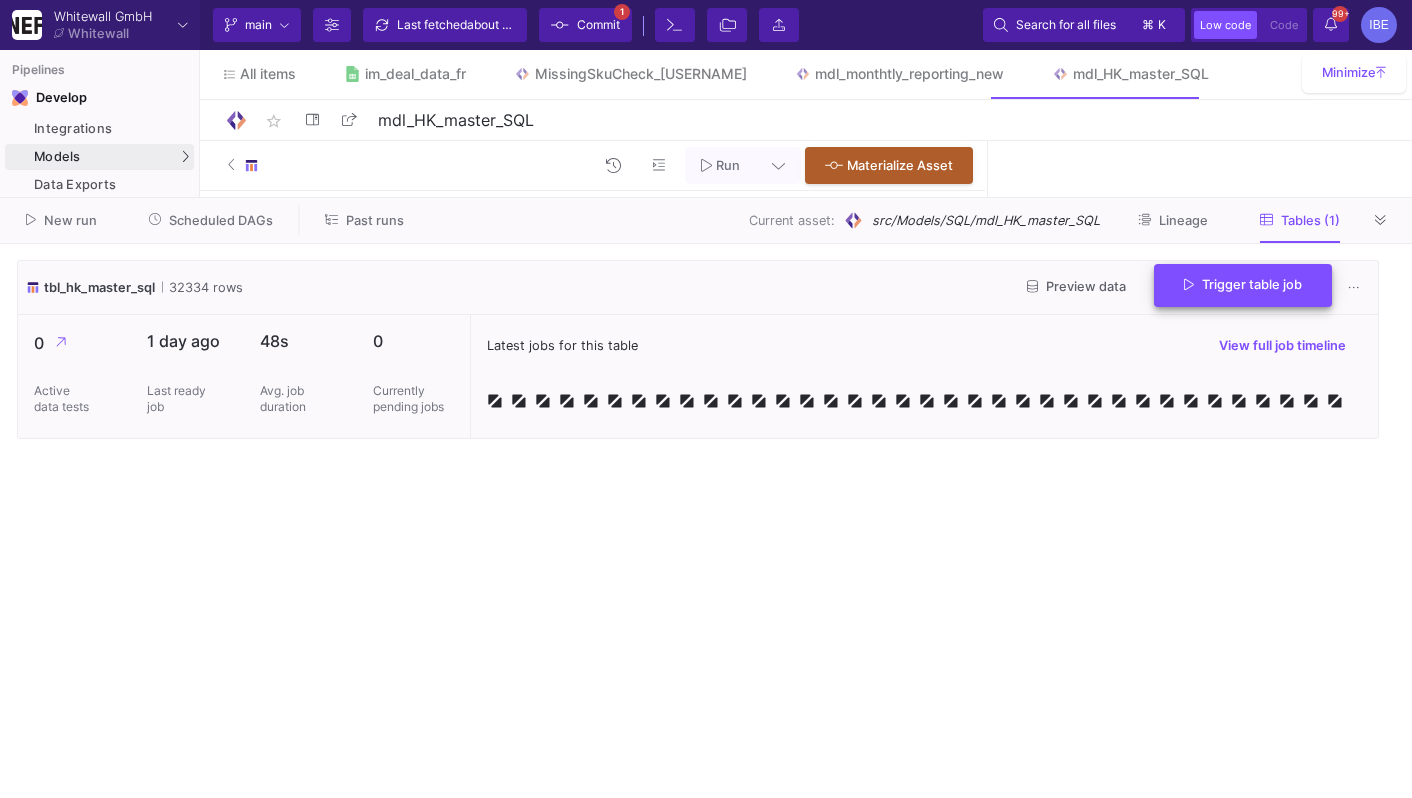 click on "Trigger table job" 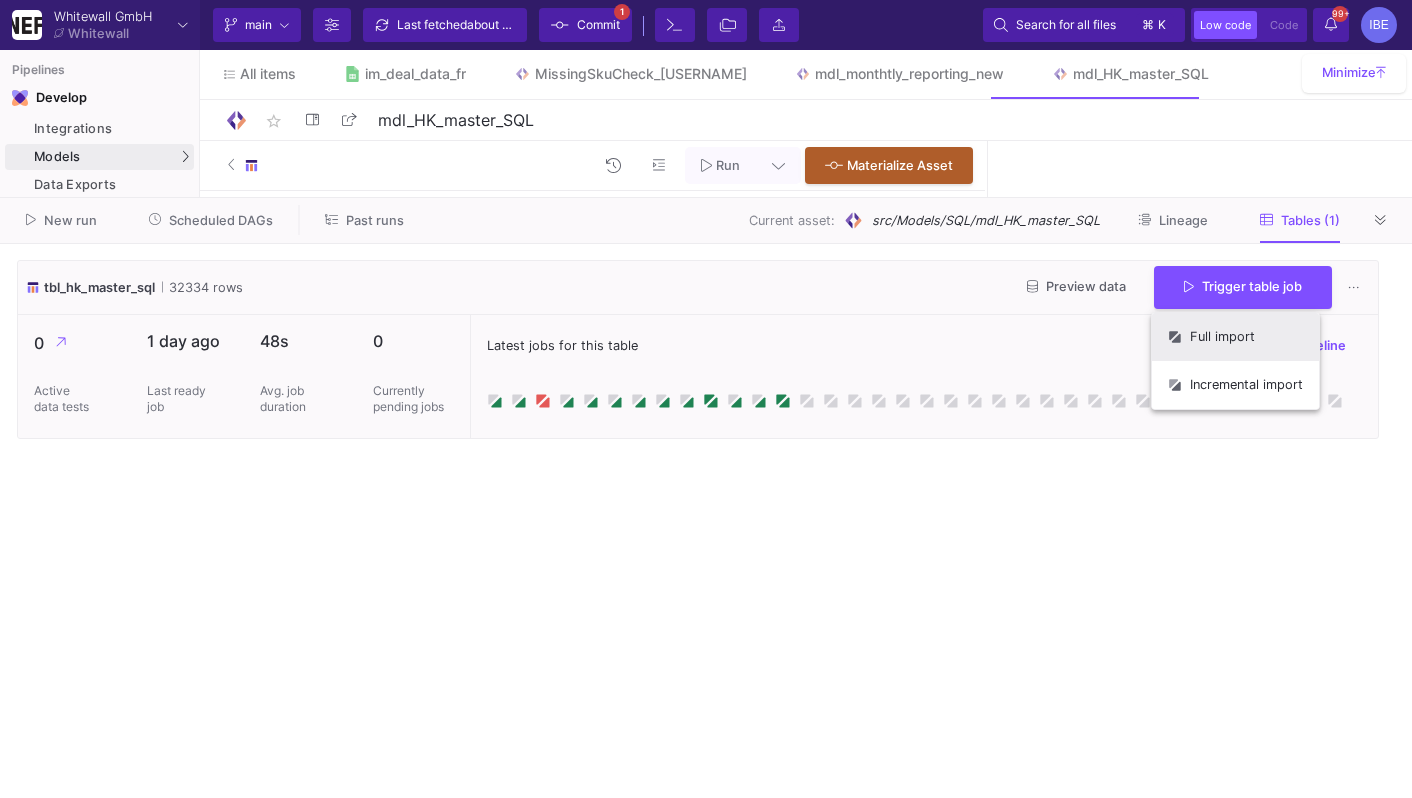 click on "Full import" at bounding box center [1235, 337] 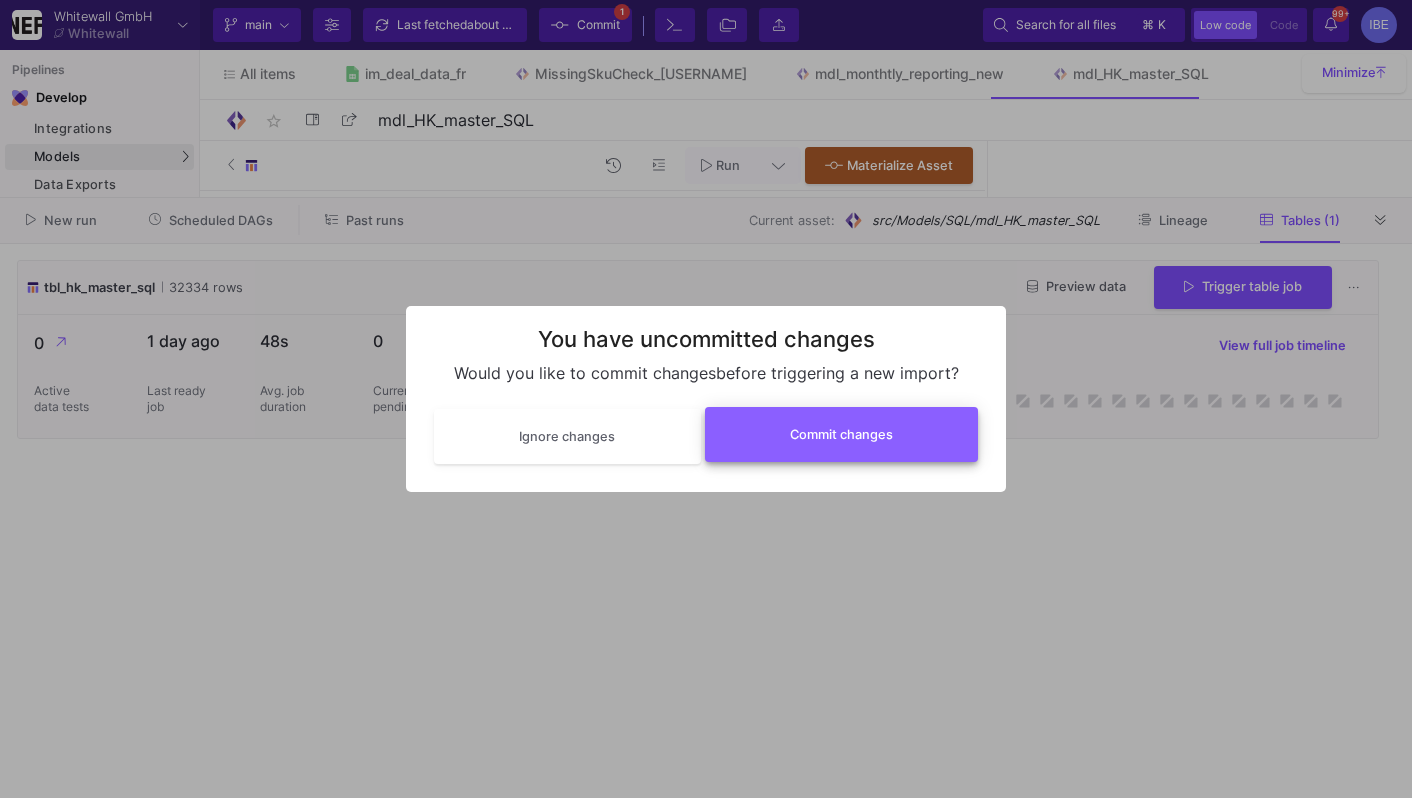 click on "Commit changes" at bounding box center [842, 434] 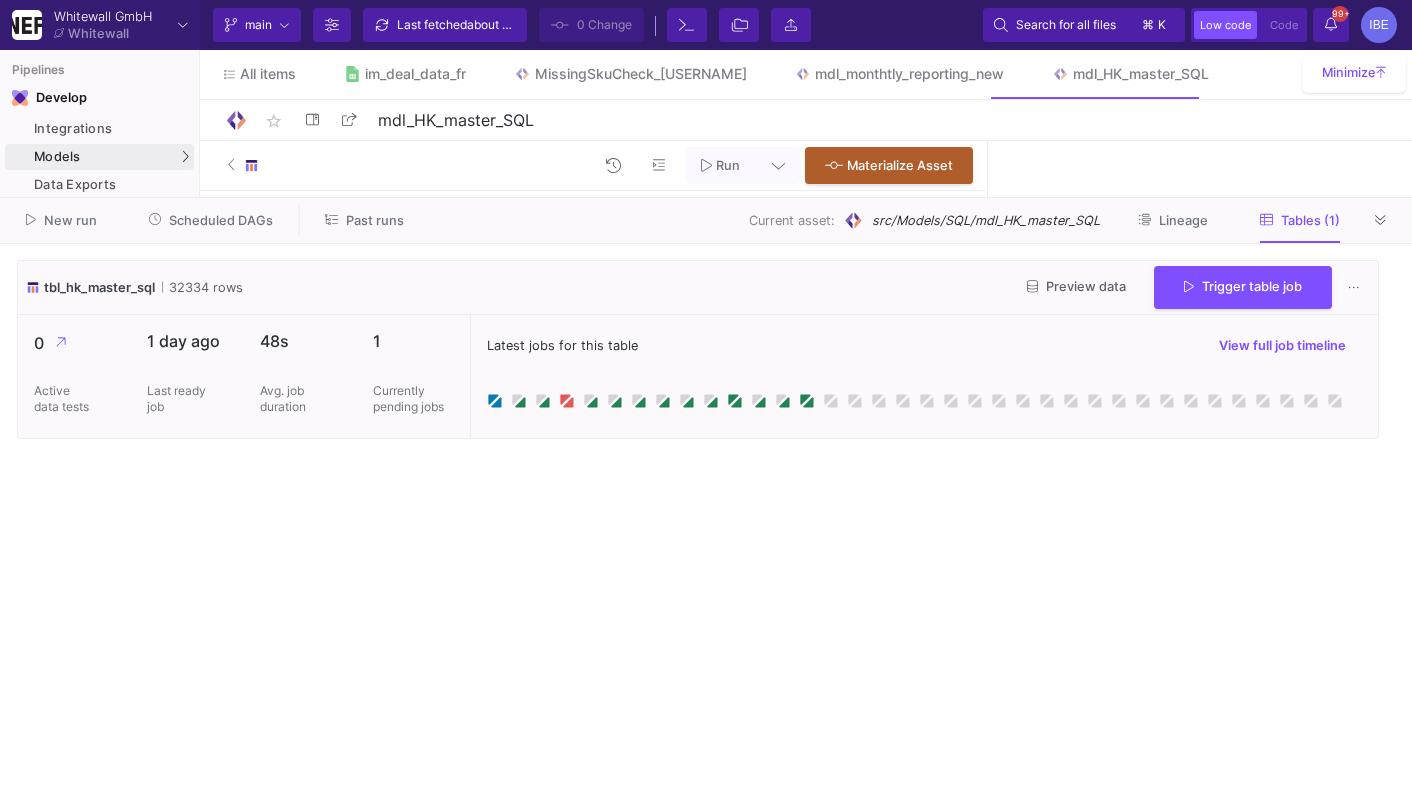 click on "tbl_hk_master_sql  32334 rows Preview data   Trigger table job   0  Active data tests  1 day ago  Last ready job  48s  Avg. job duration 1 Currently pending jobs Latest jobs for this table  View full job timeline" 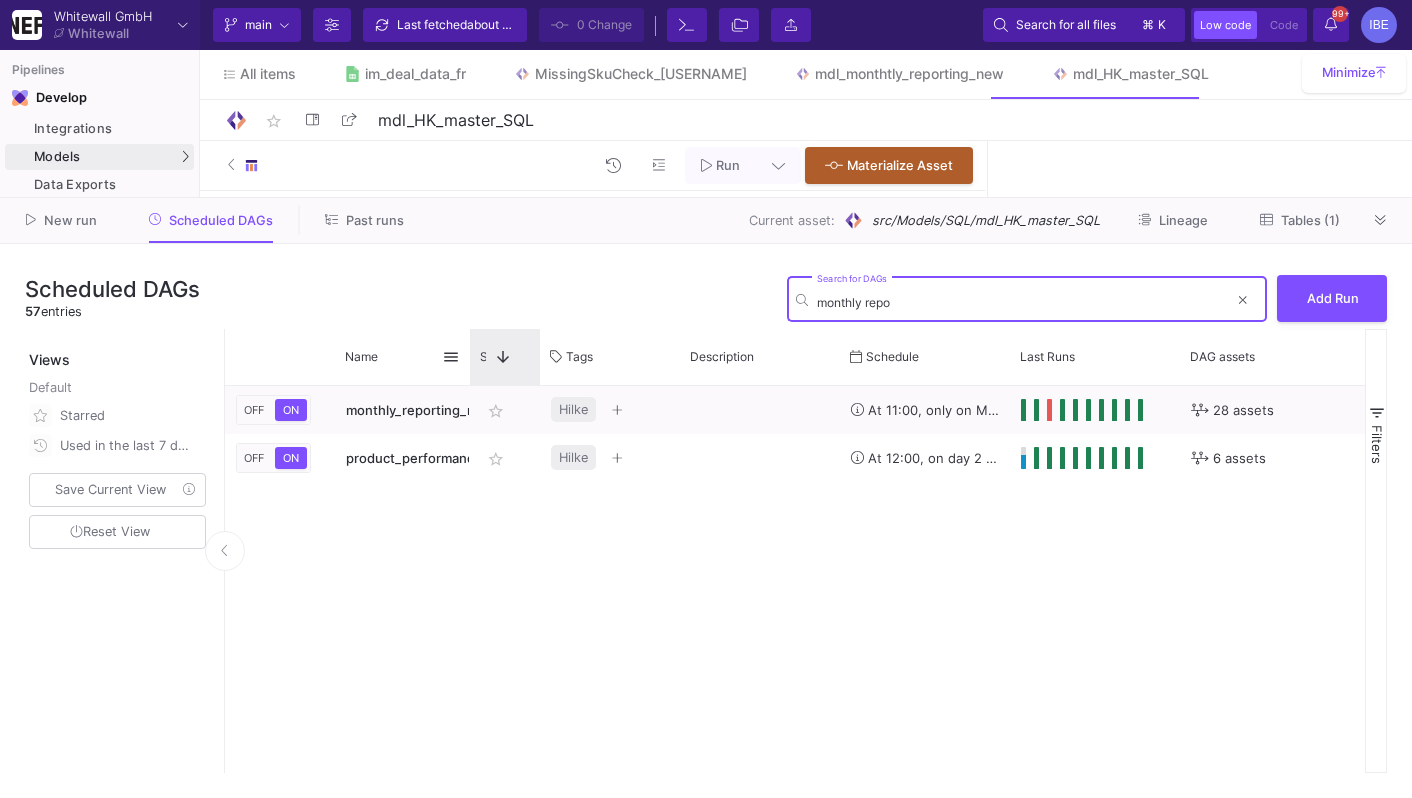 type on "monthly repo" 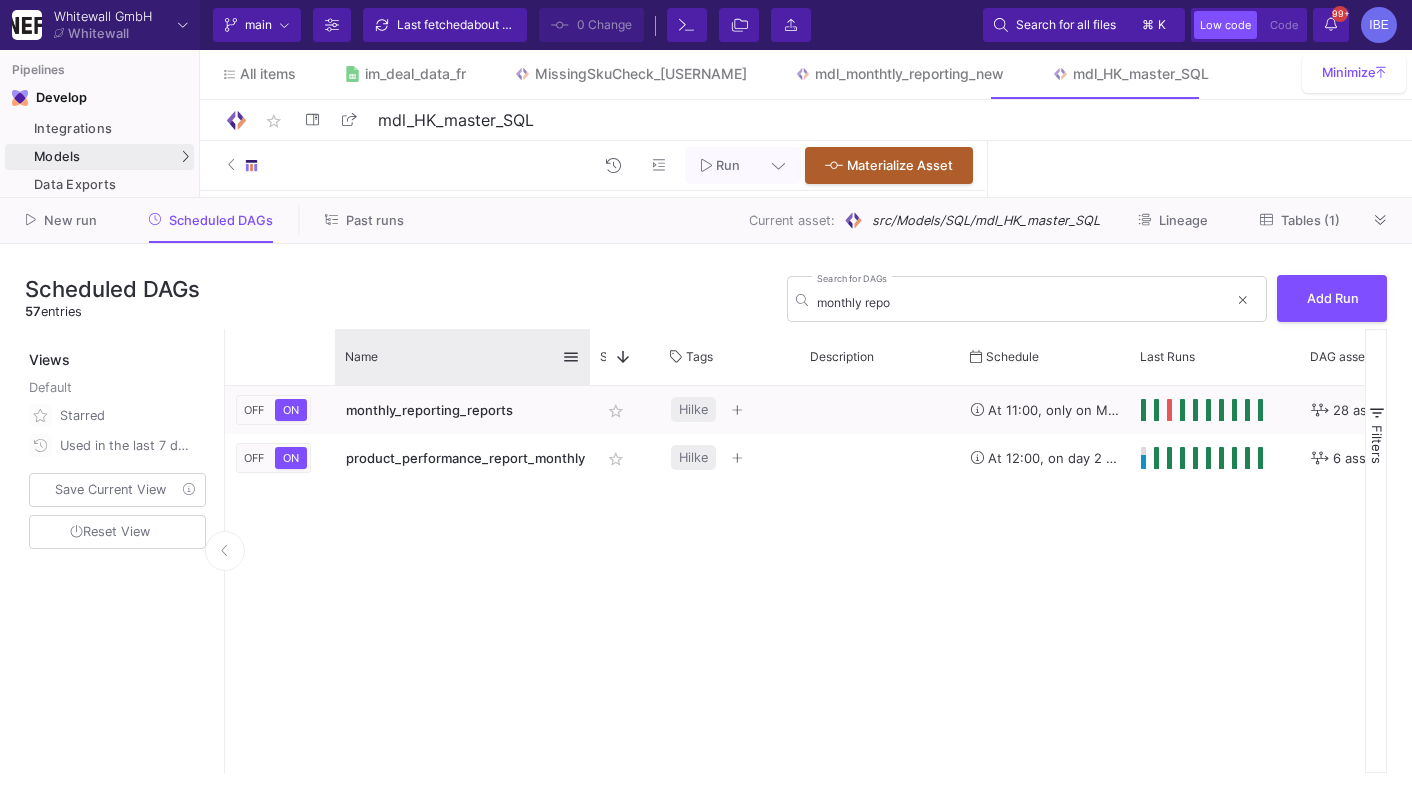 drag, startPoint x: 502, startPoint y: 342, endPoint x: 587, endPoint y: 343, distance: 85.00588 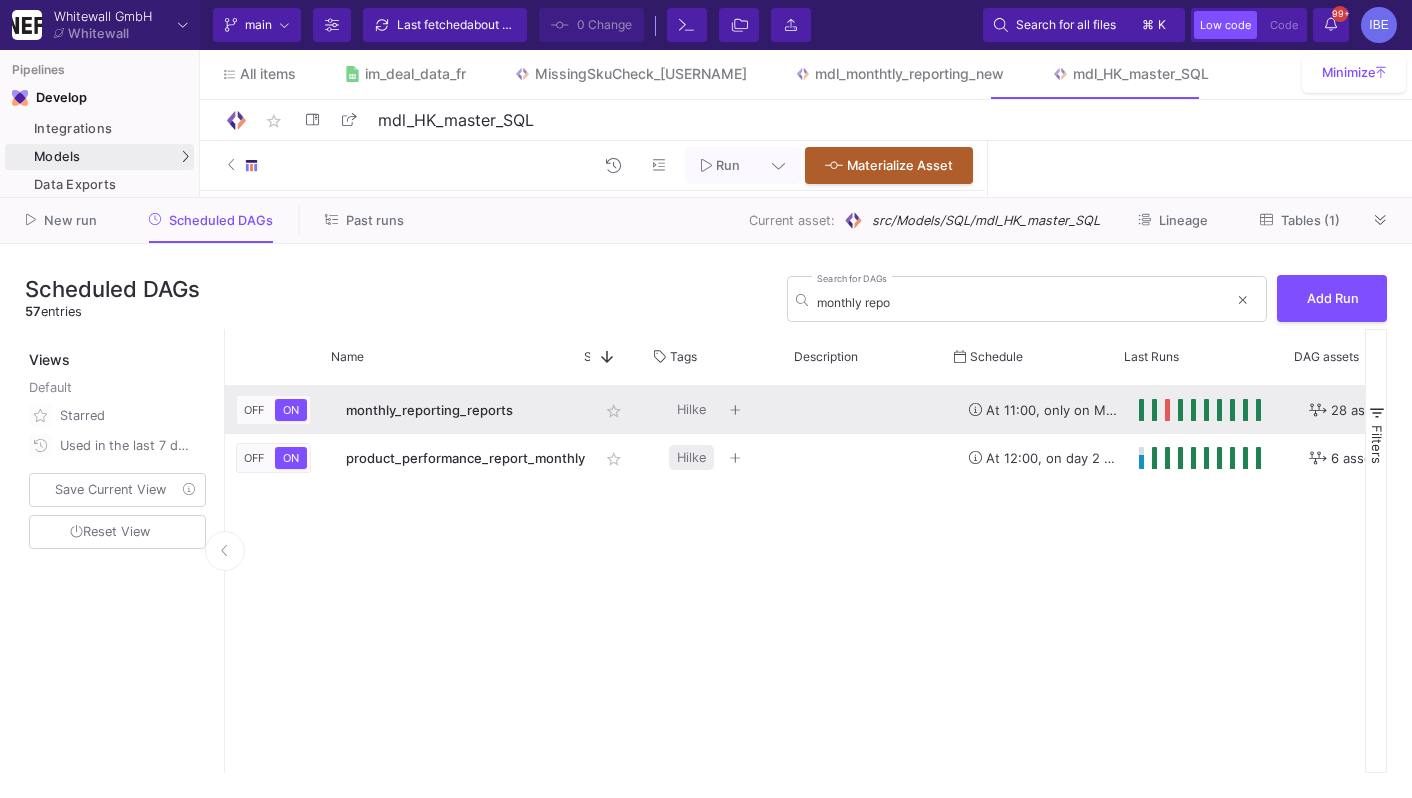 scroll, scrollTop: 0, scrollLeft: 445, axis: horizontal 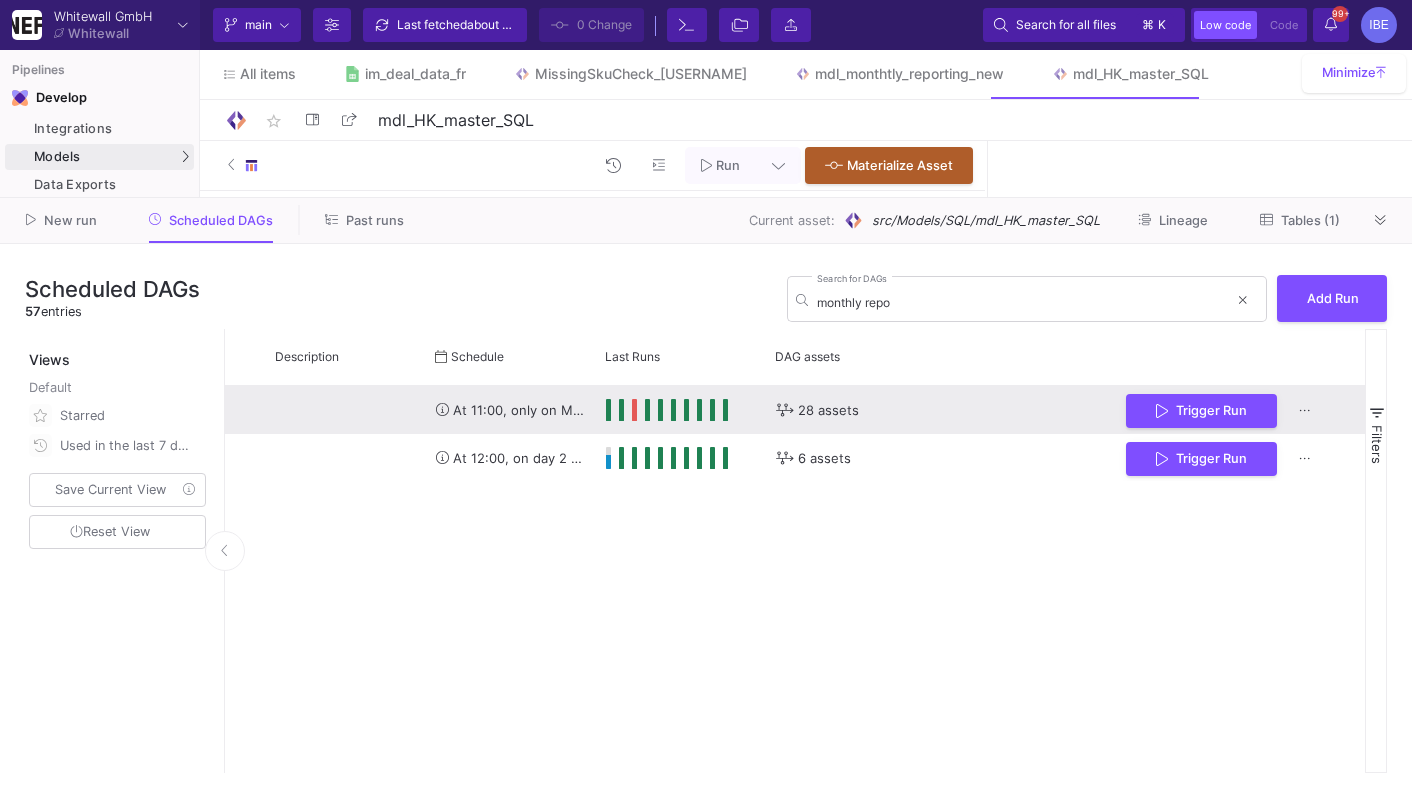 click on "Trigger Run" 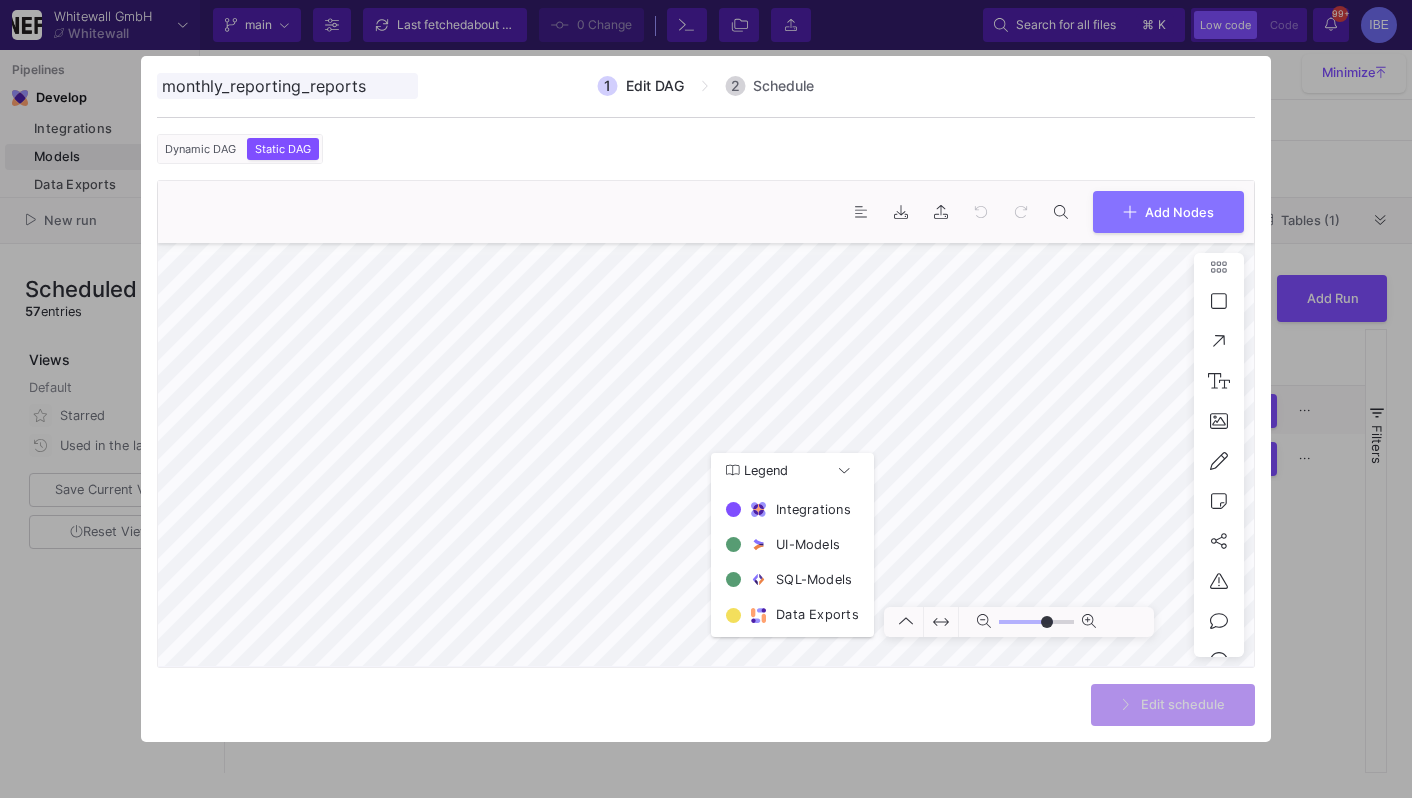 type on "0" 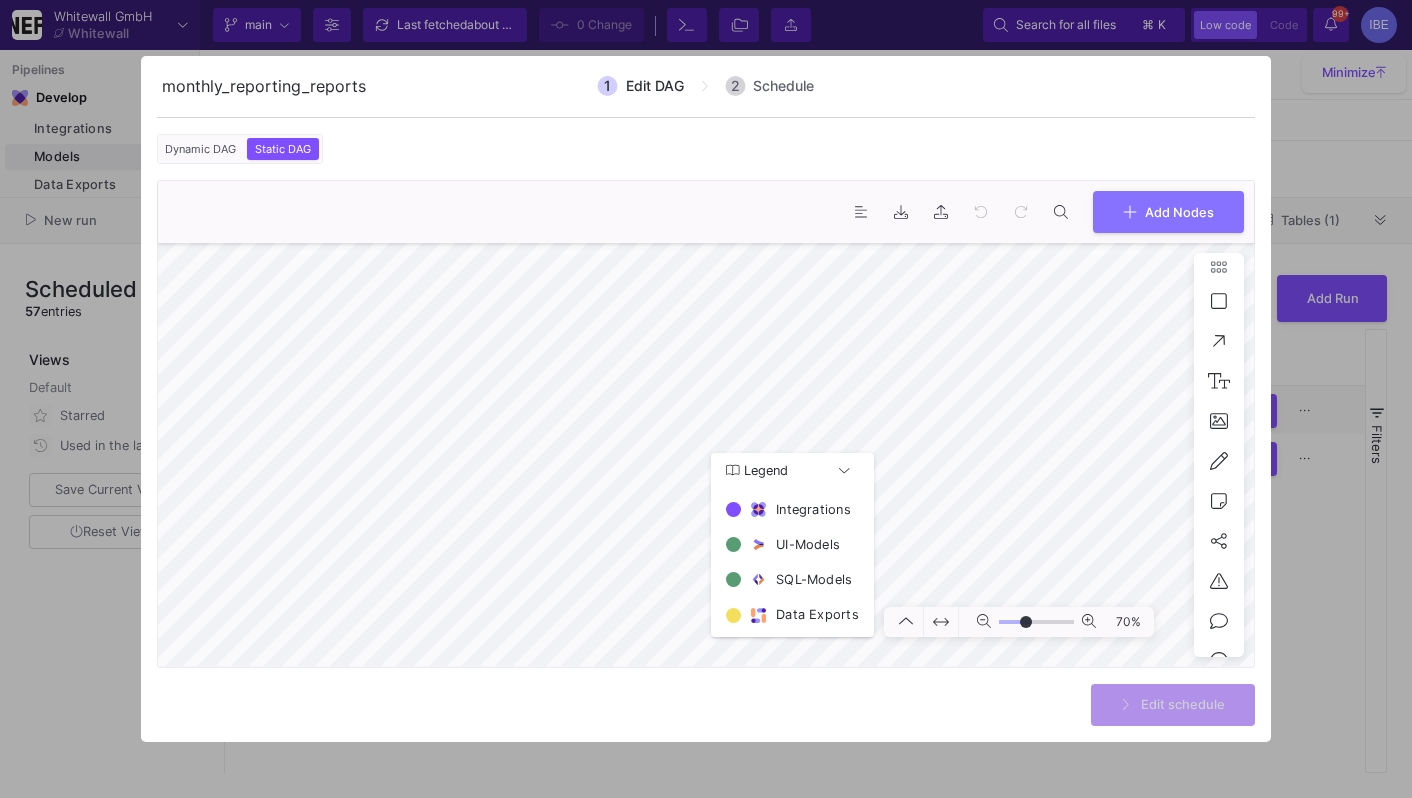 click at bounding box center [706, 399] 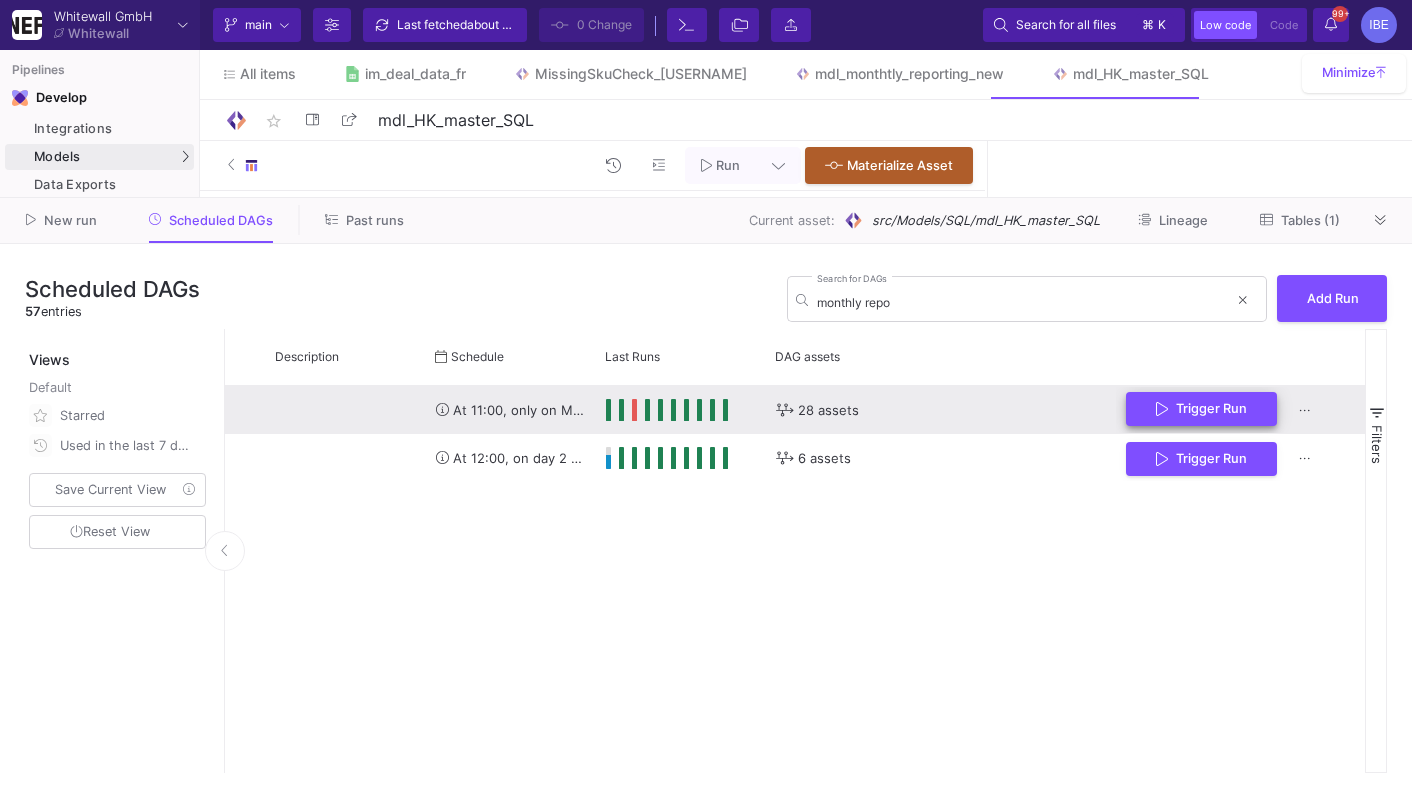 click on "Trigger Run" at bounding box center (1211, 408) 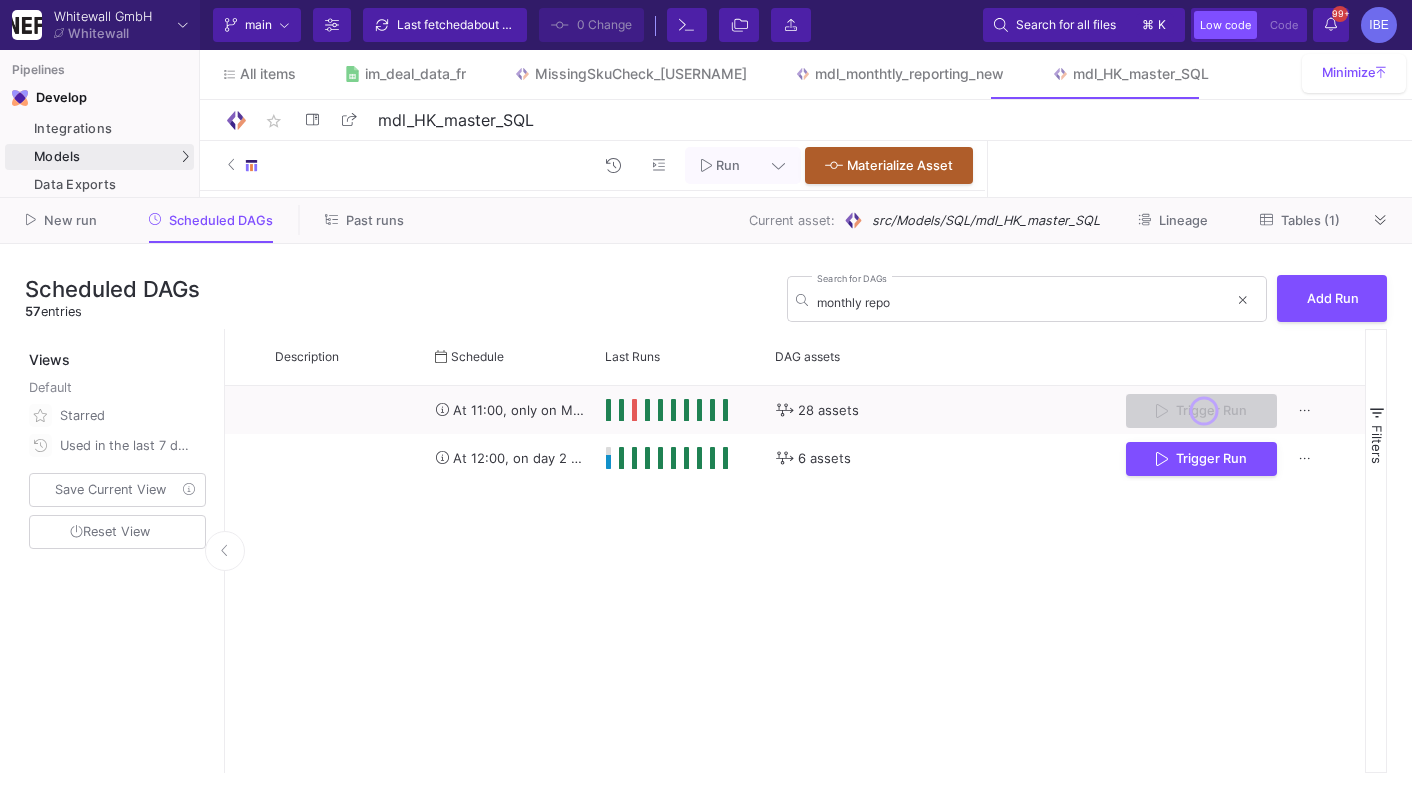 scroll, scrollTop: 0, scrollLeft: 495, axis: horizontal 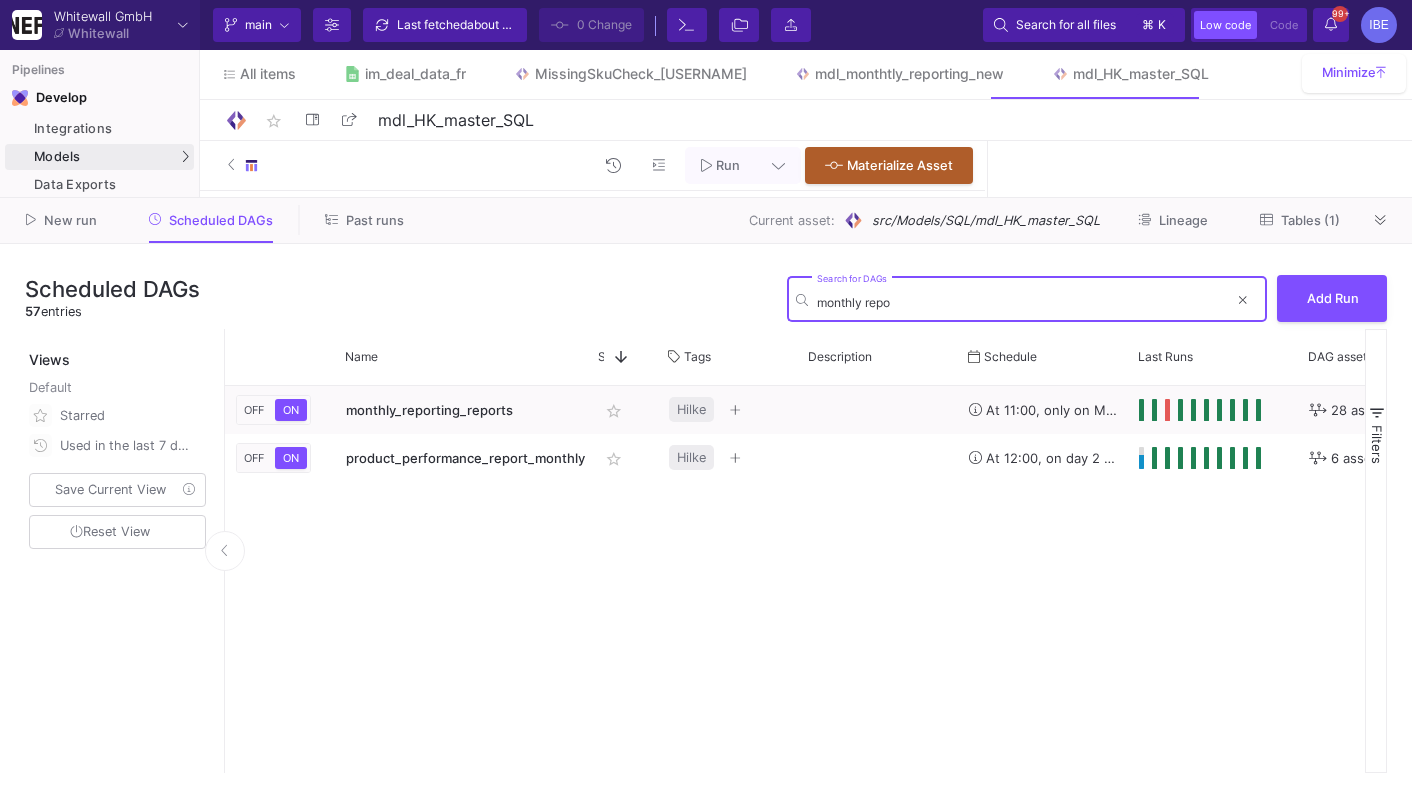 click on "monthly repo" at bounding box center [1022, 302] 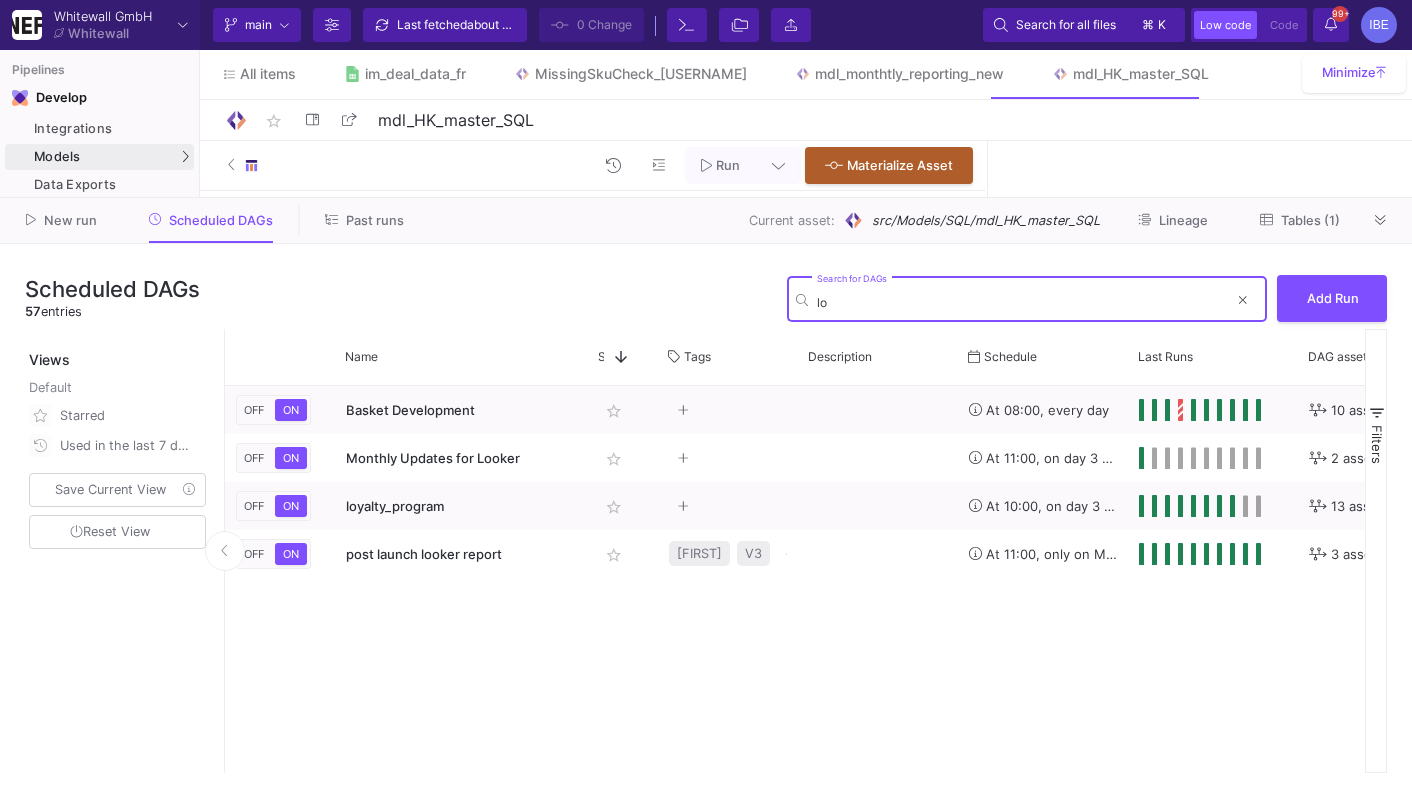 type on "l" 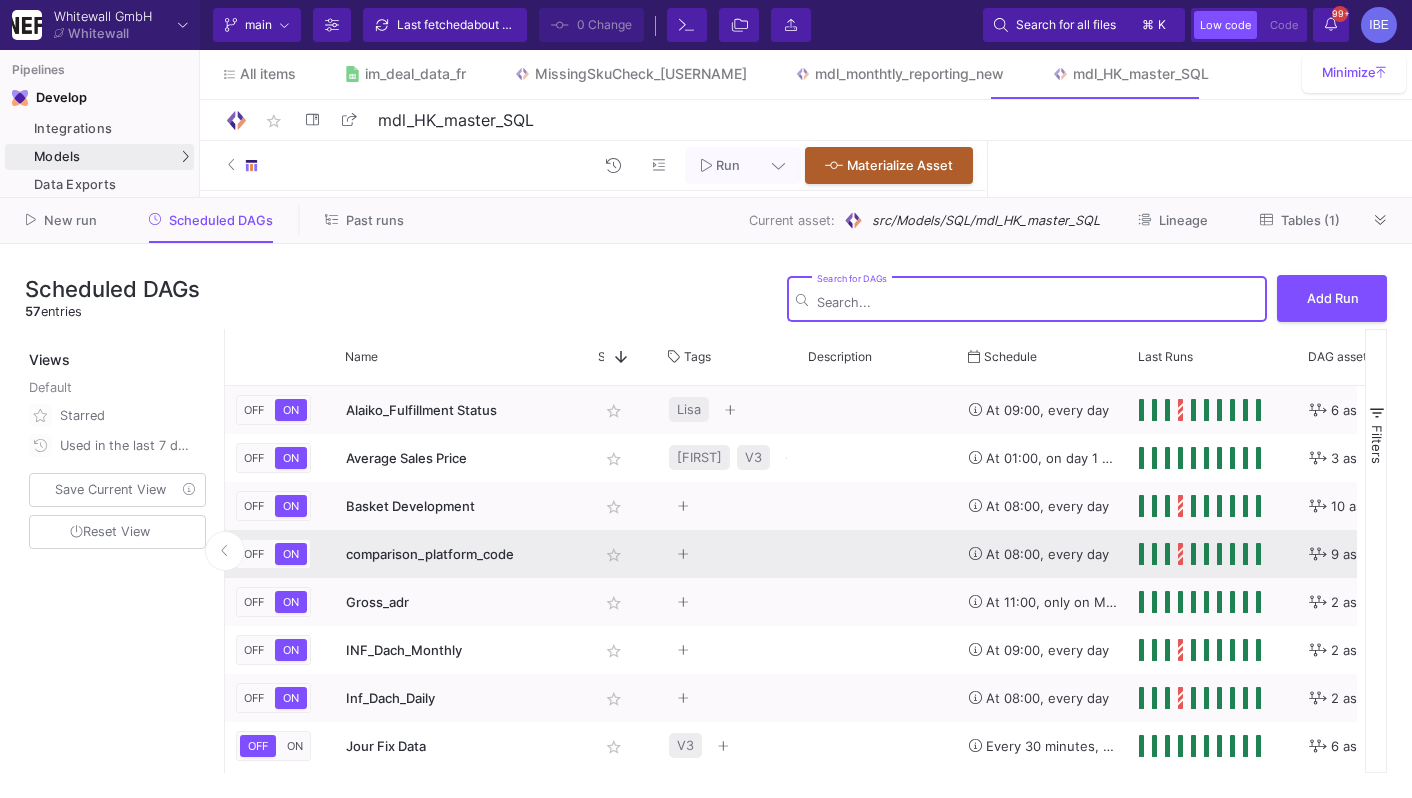 scroll, scrollTop: 106, scrollLeft: 0, axis: vertical 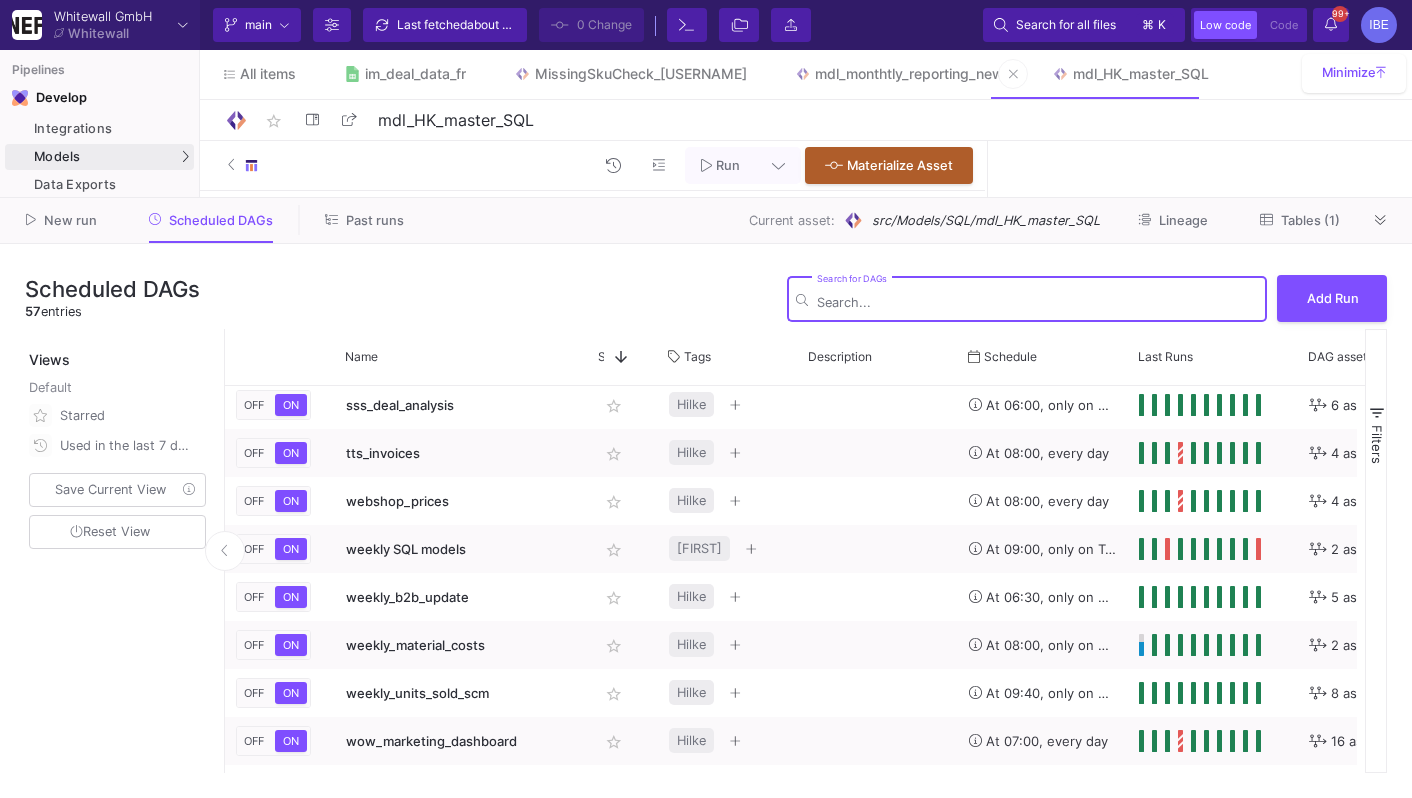 type 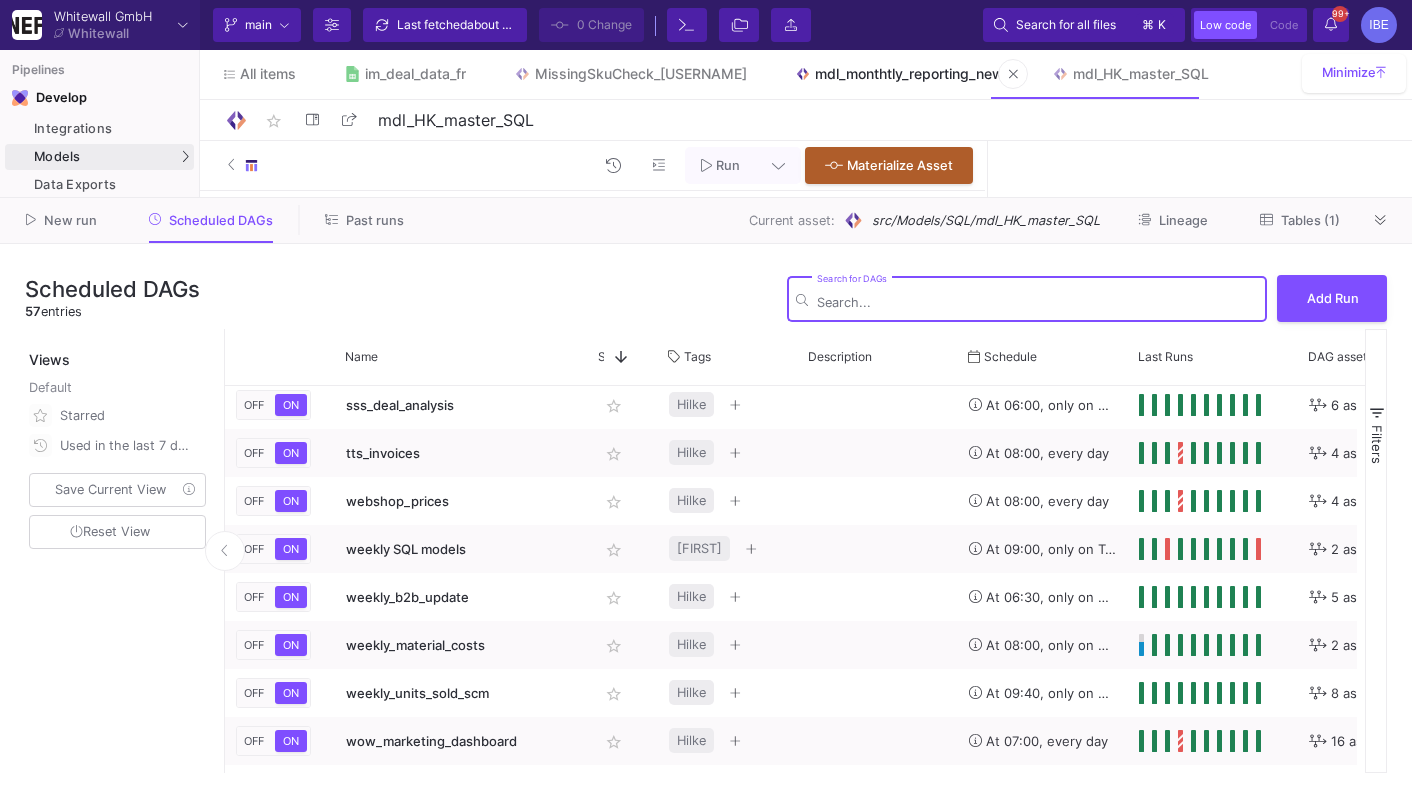 click on "mdl_monthtly_reporting_new" at bounding box center (900, 74) 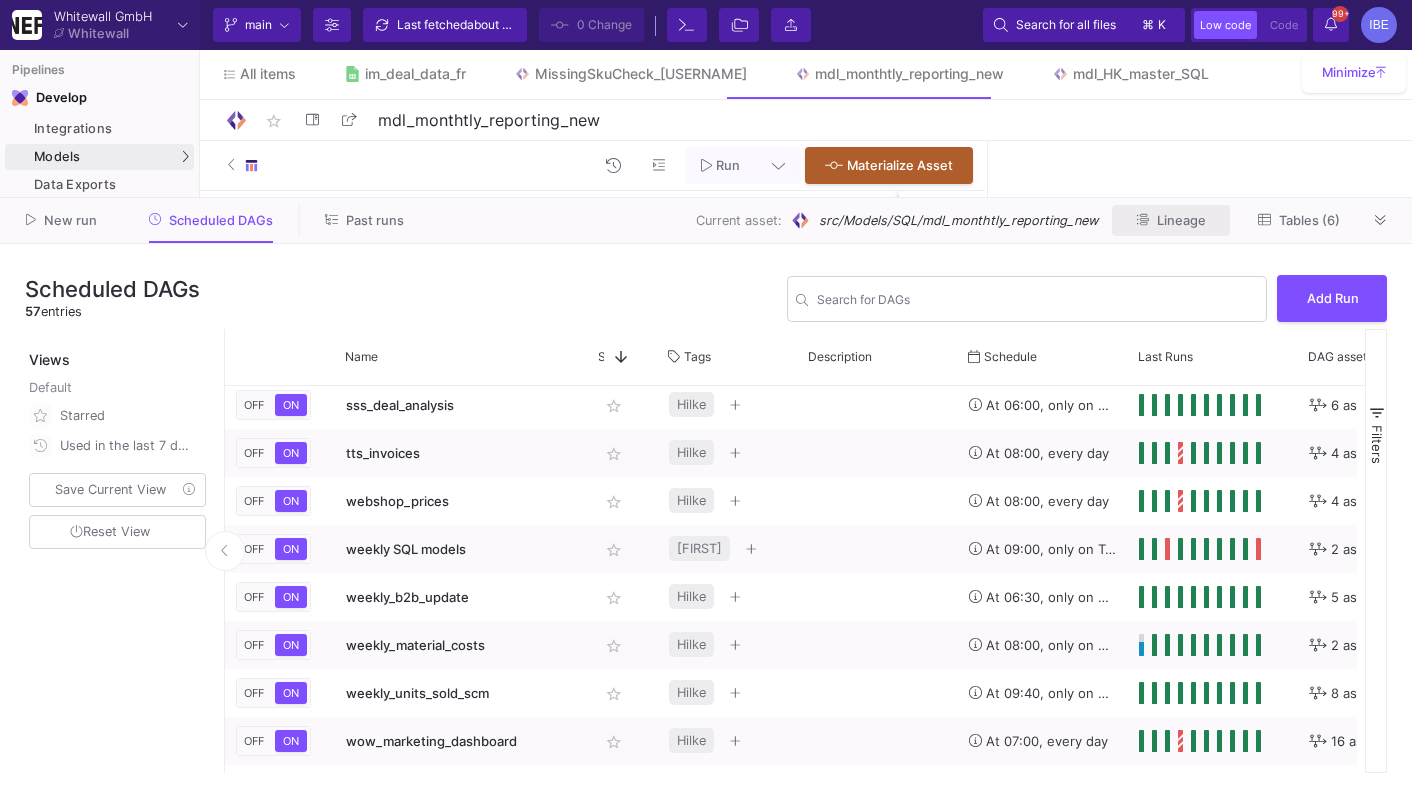 click on "Lineage" 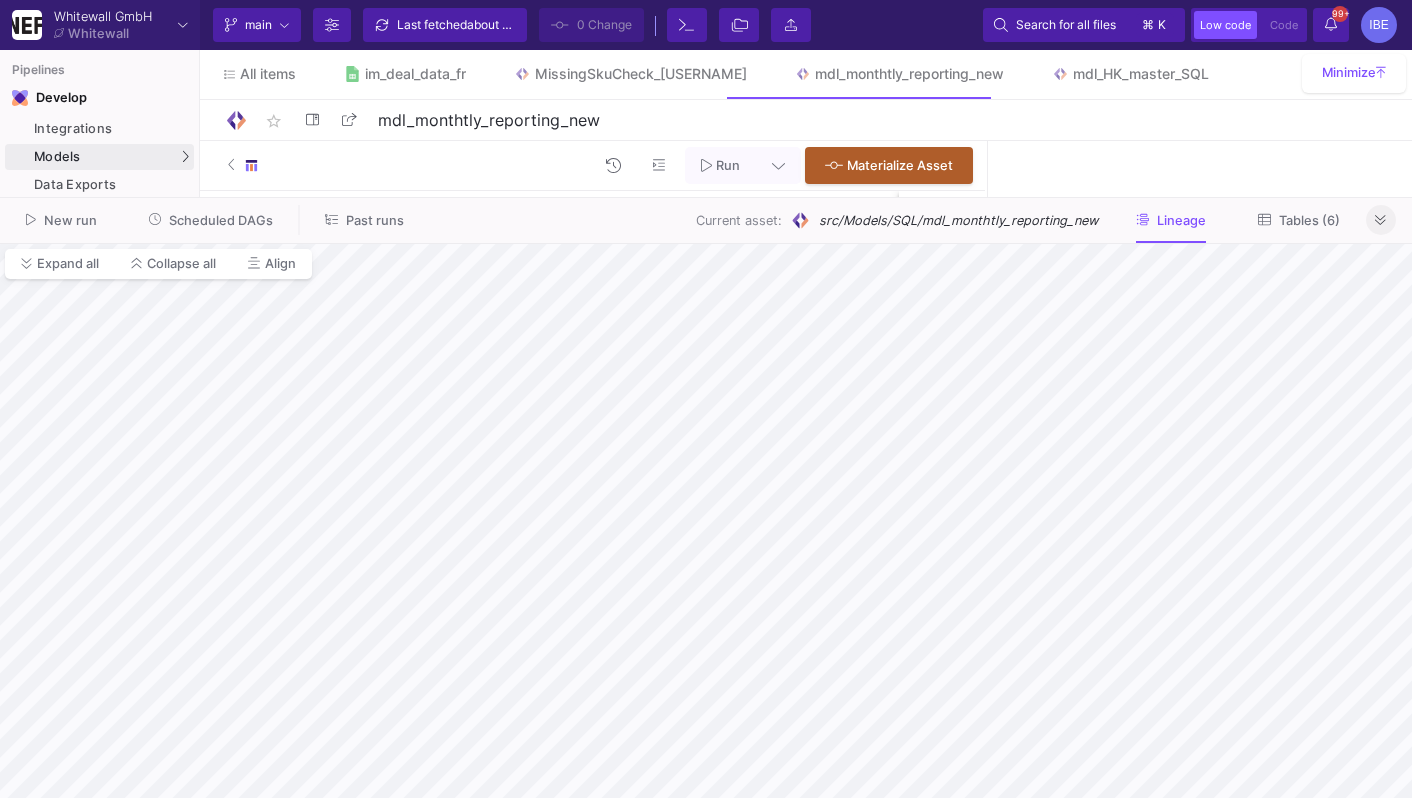 click 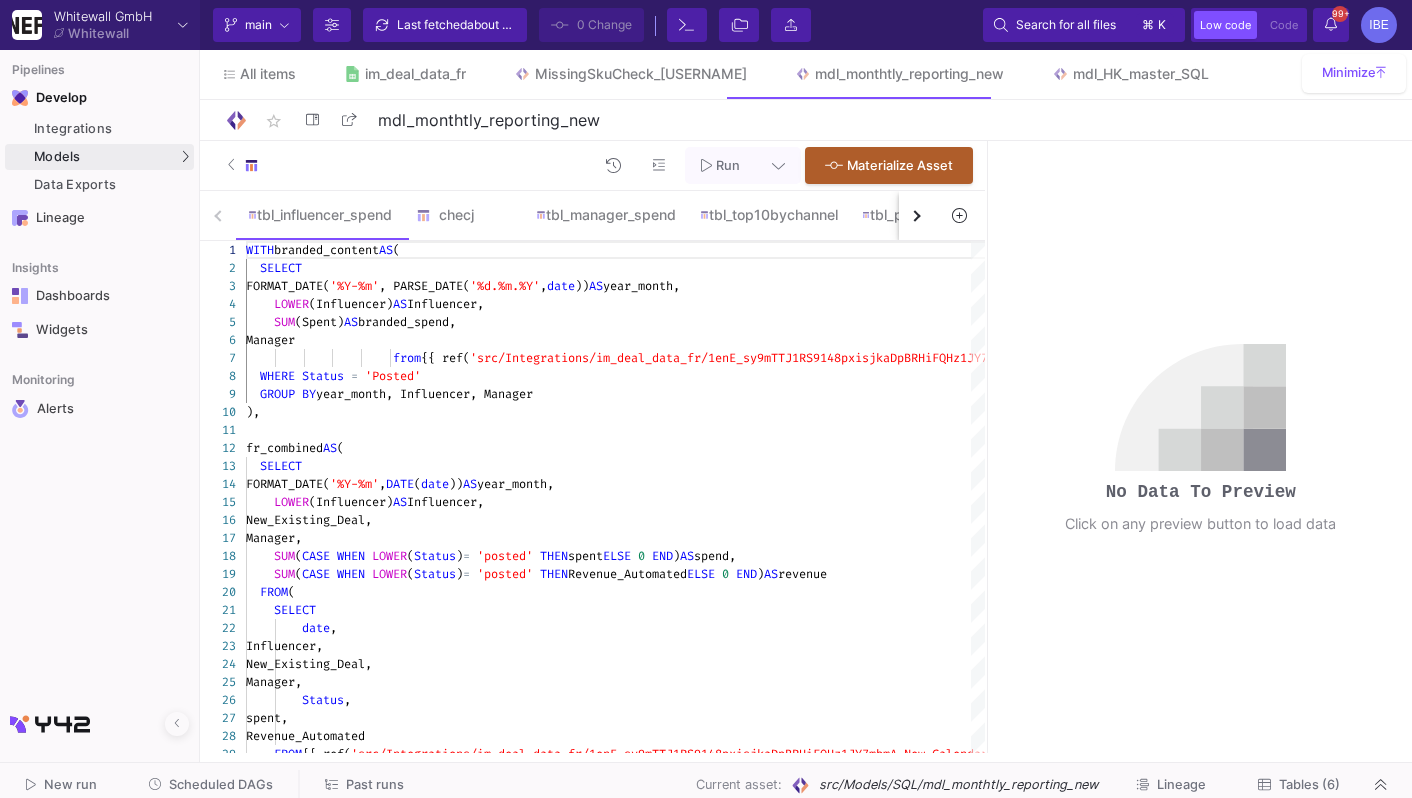 click on "Tables (6)" 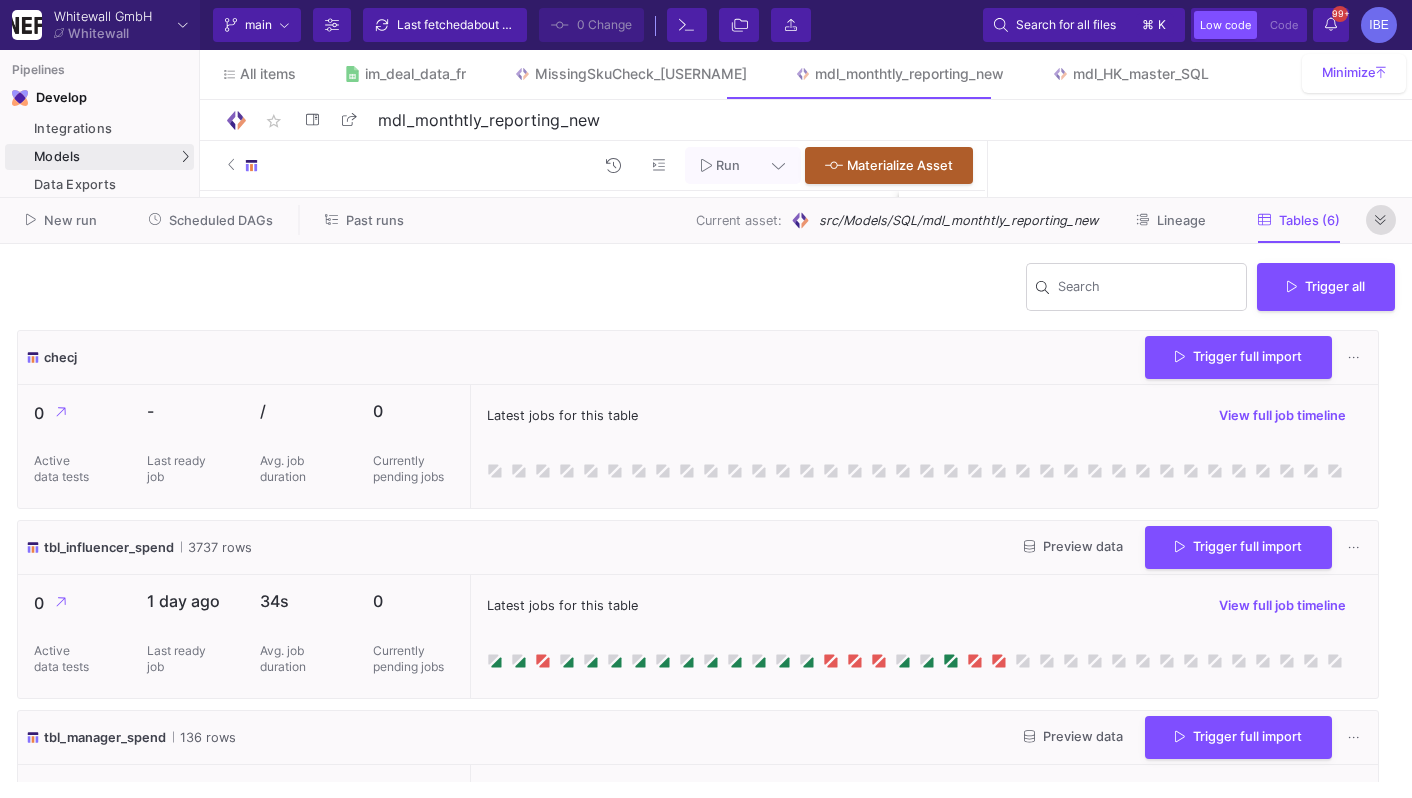 click 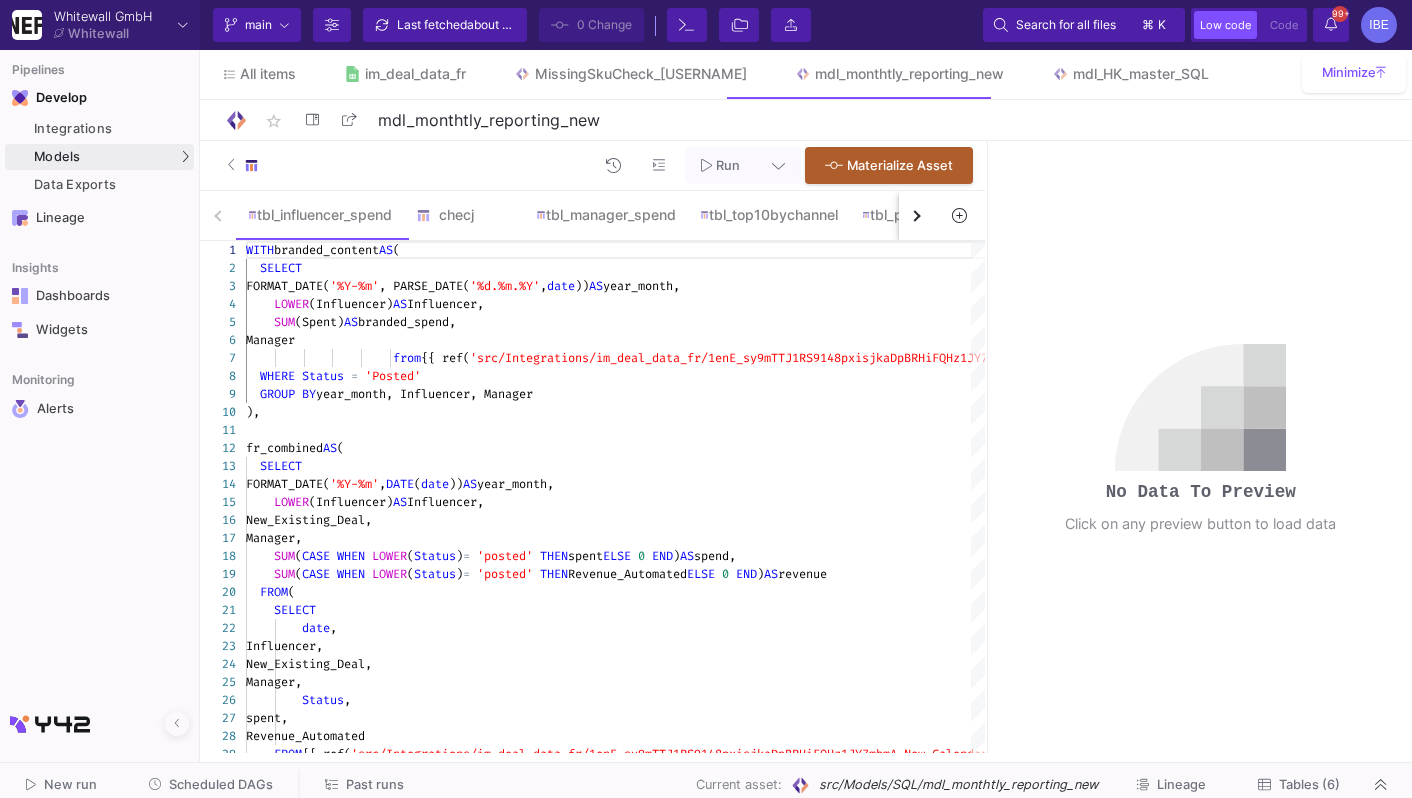 click on "Run" 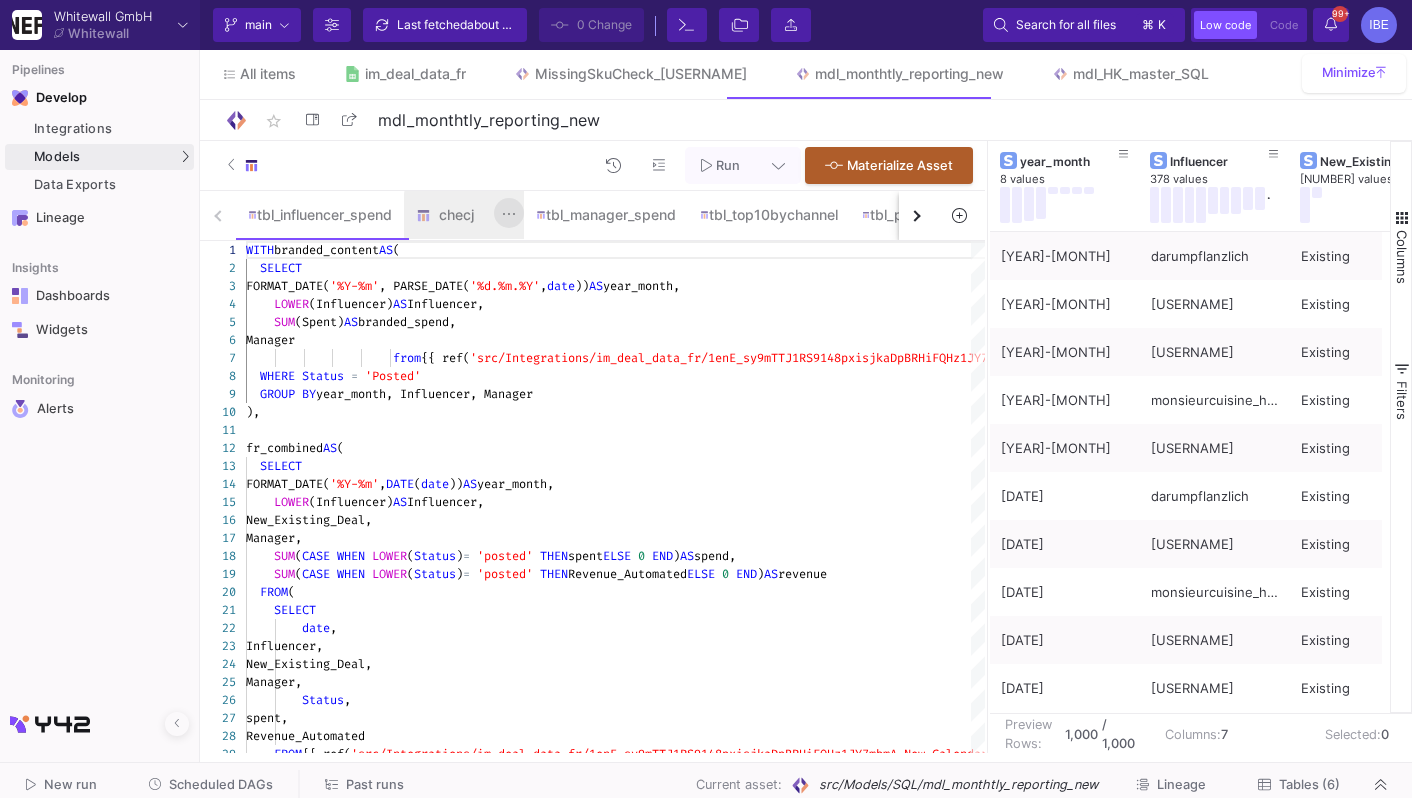 click 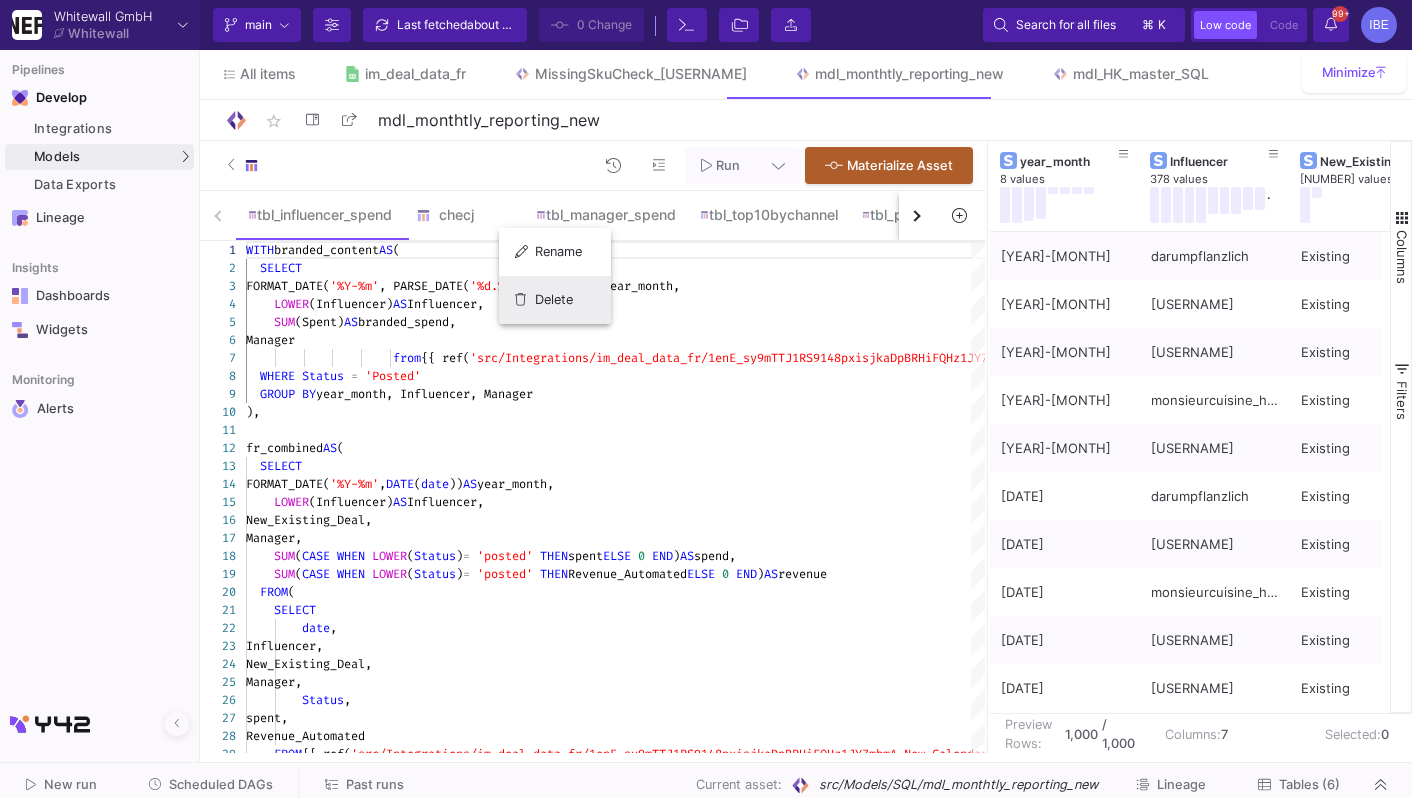 click on "Delete" at bounding box center [555, 300] 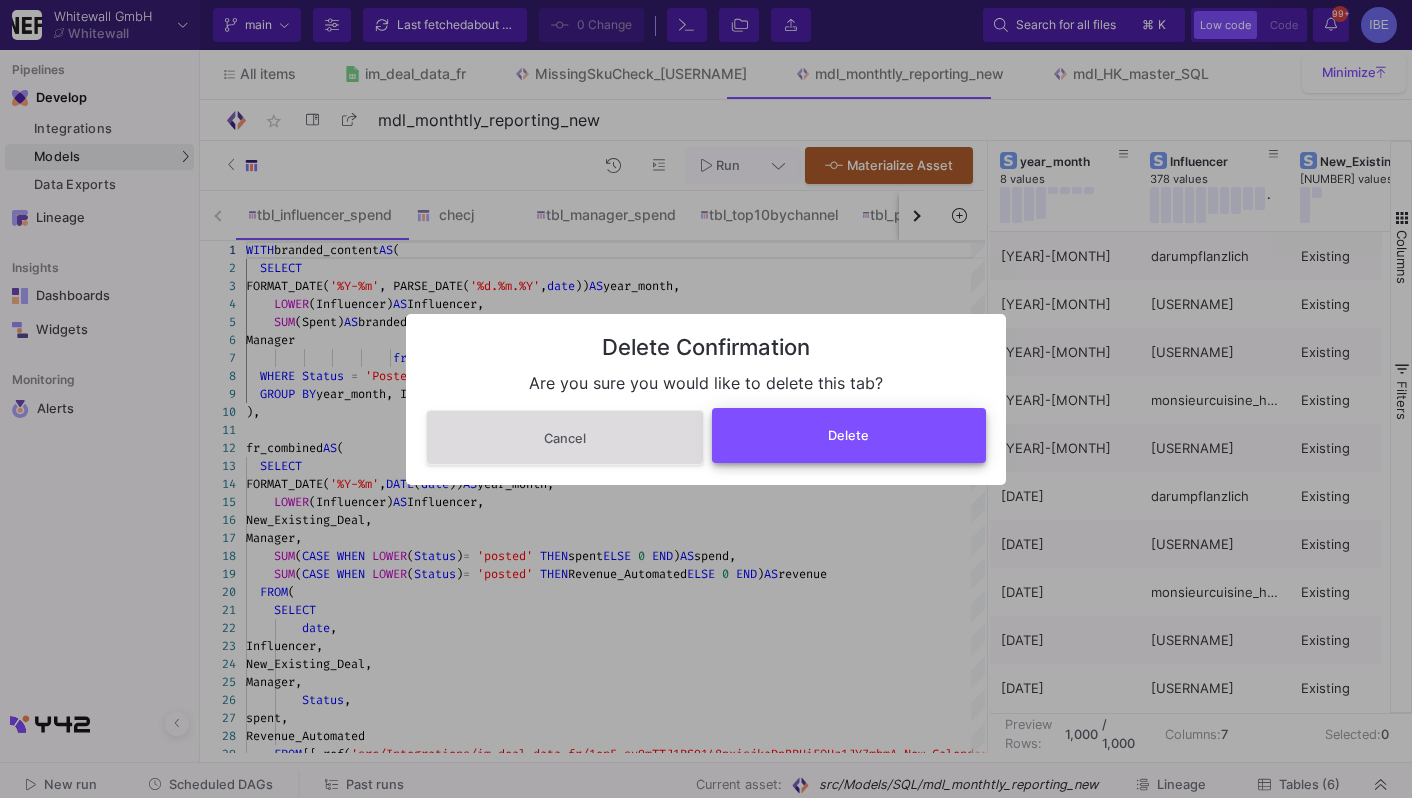 click on "Delete" at bounding box center [849, 435] 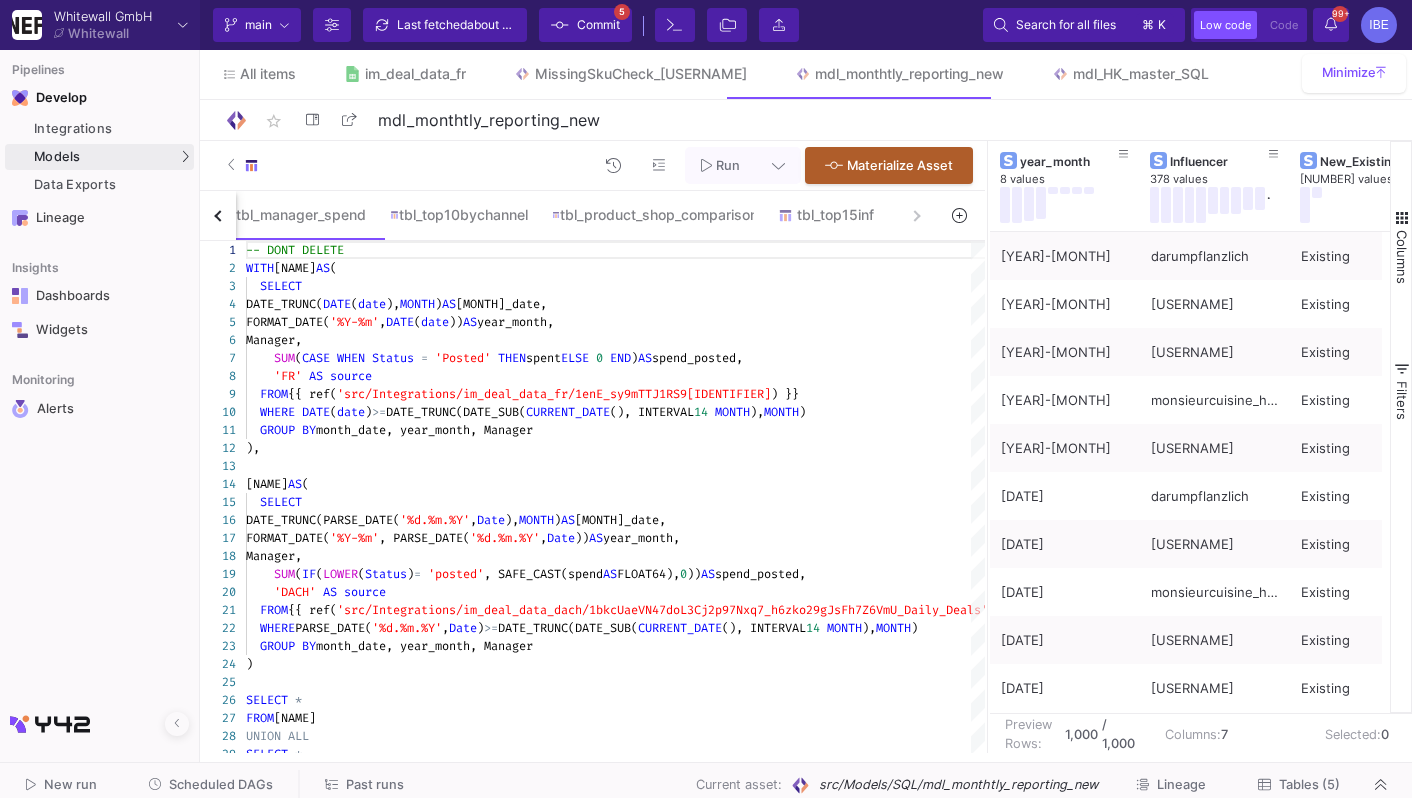 click on "Commit" 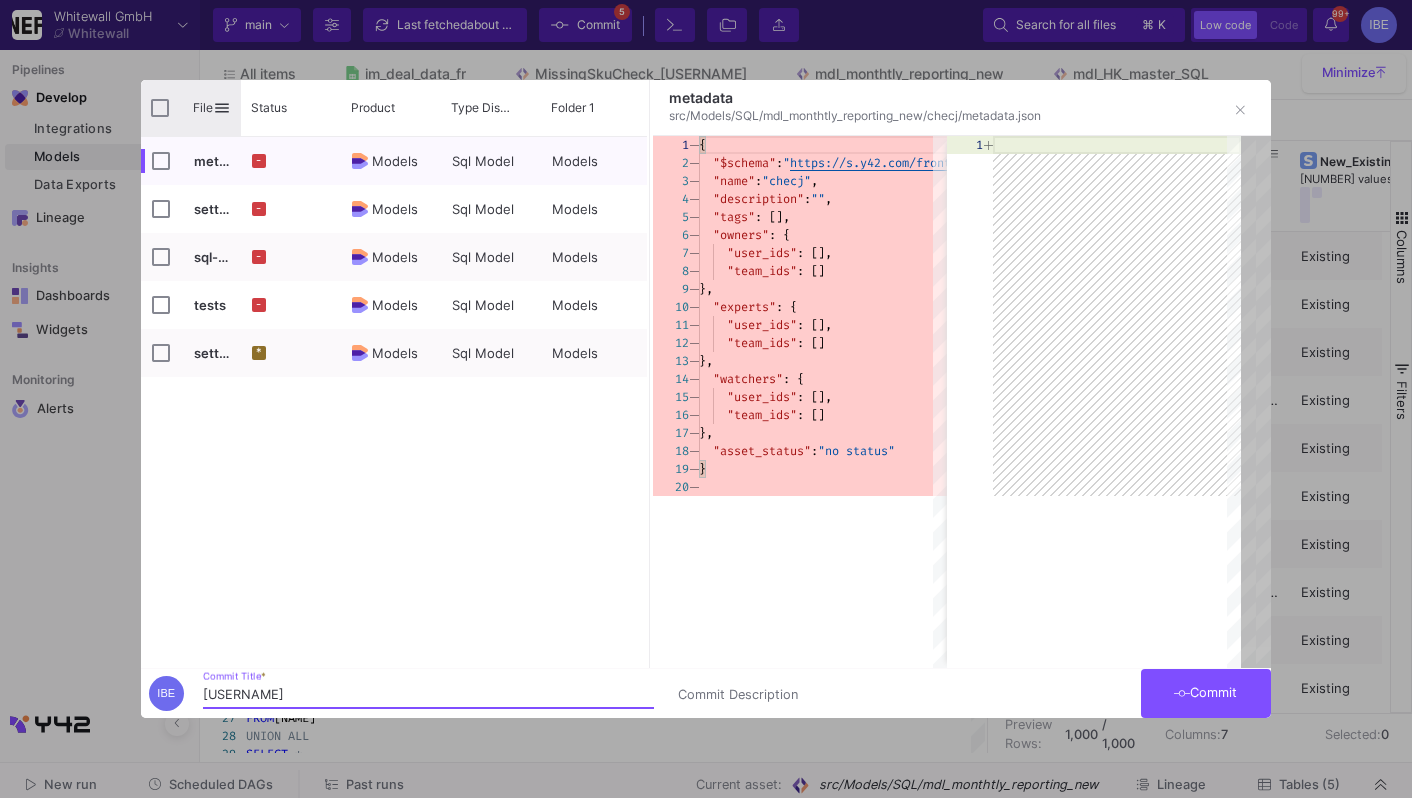 type on "burcu" 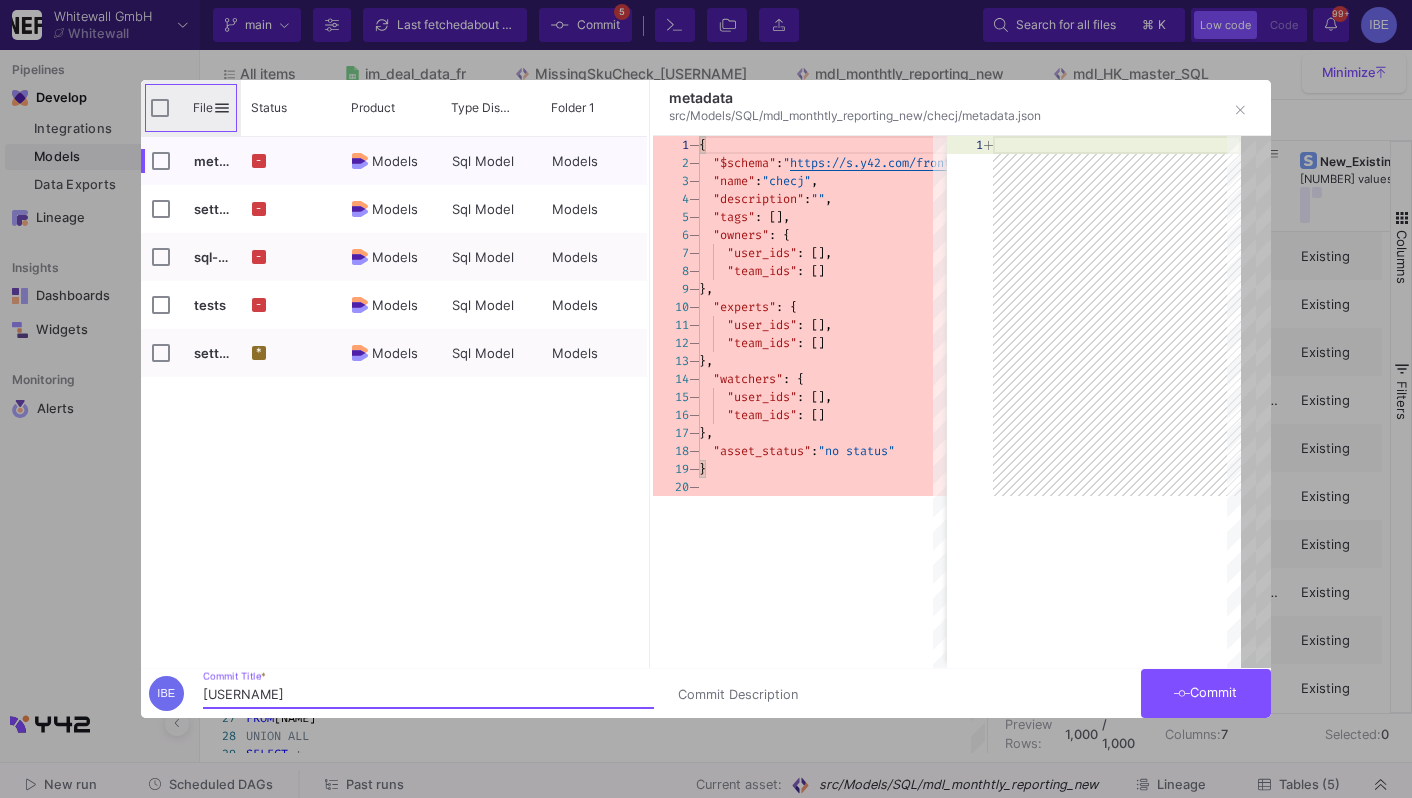 click on "File" at bounding box center [191, 108] 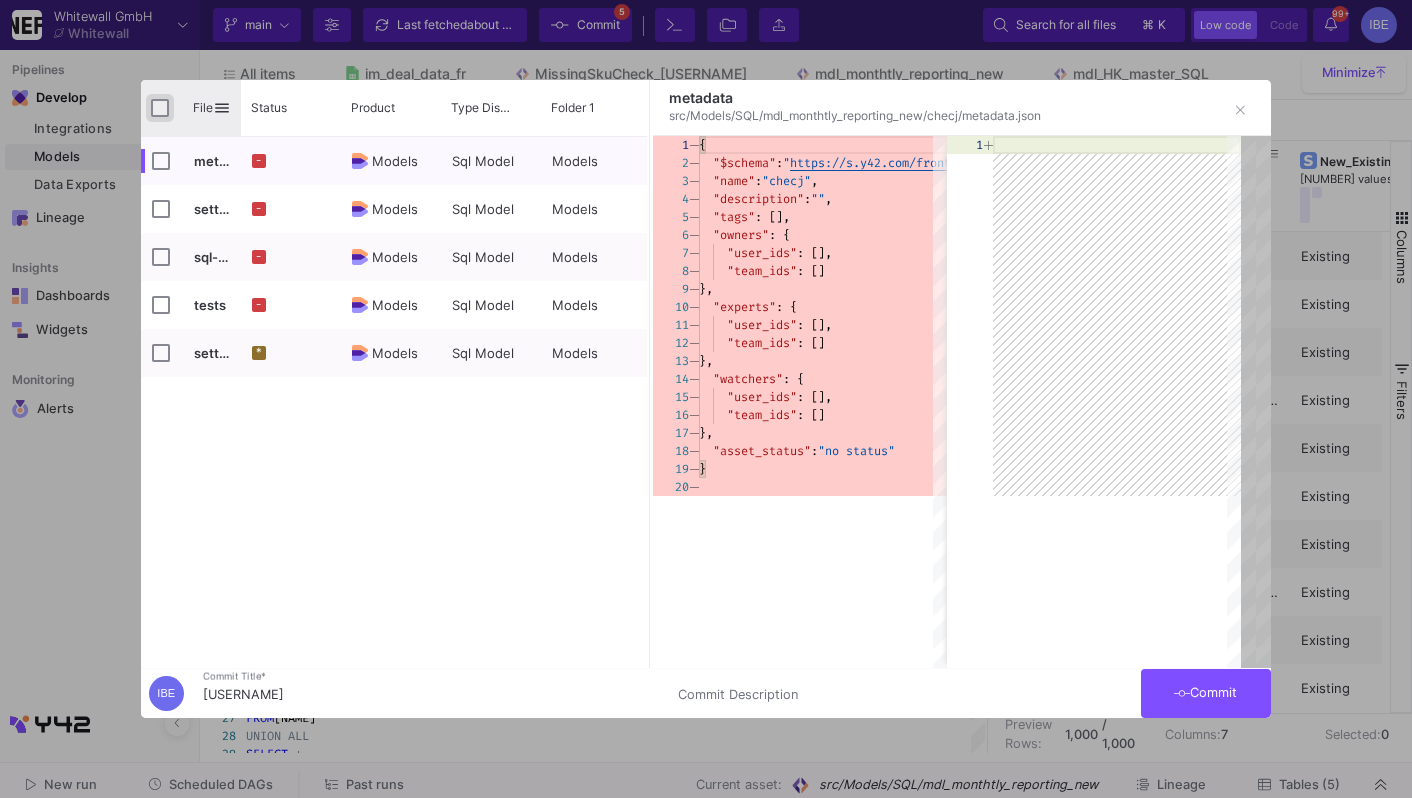 click at bounding box center [160, 108] 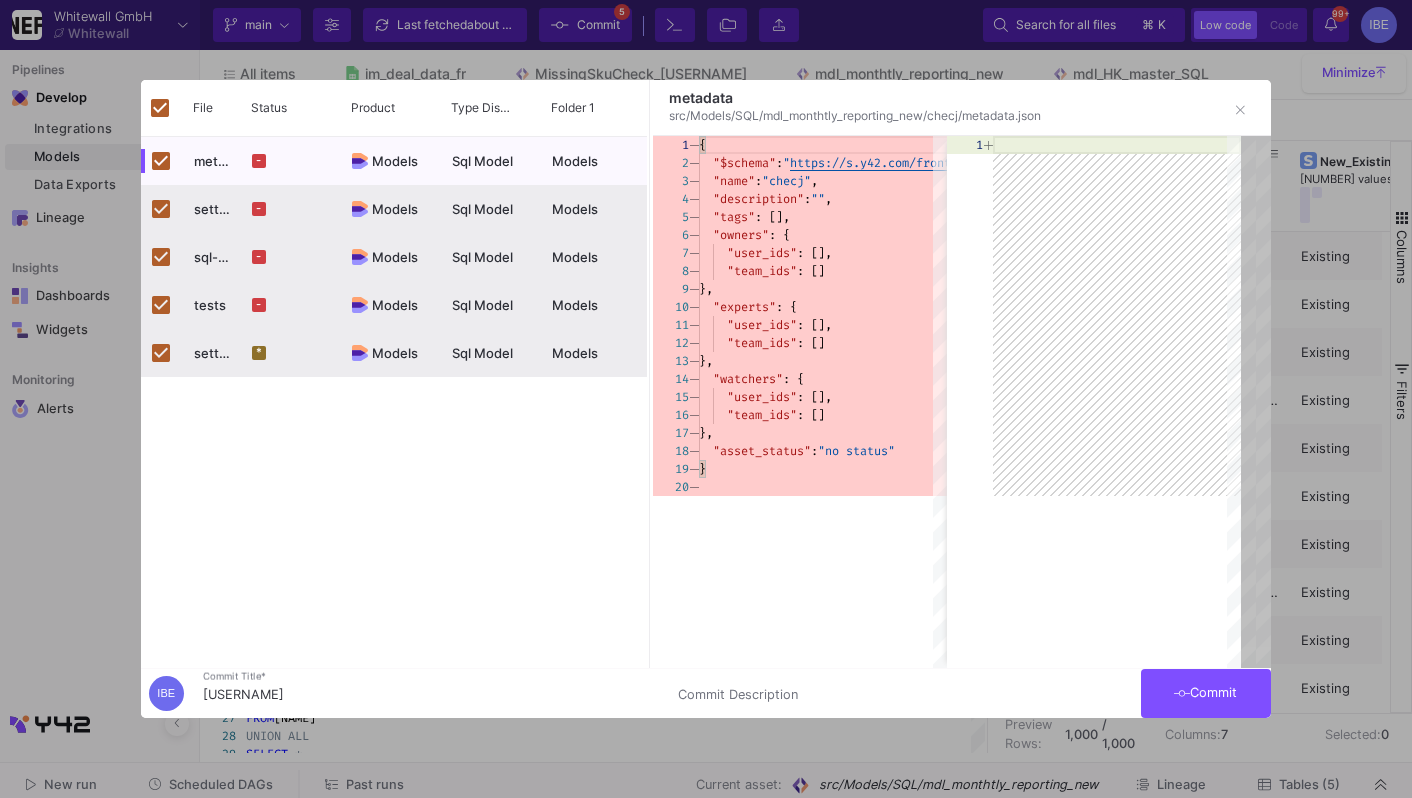 click on "Commit" at bounding box center [1206, 693] 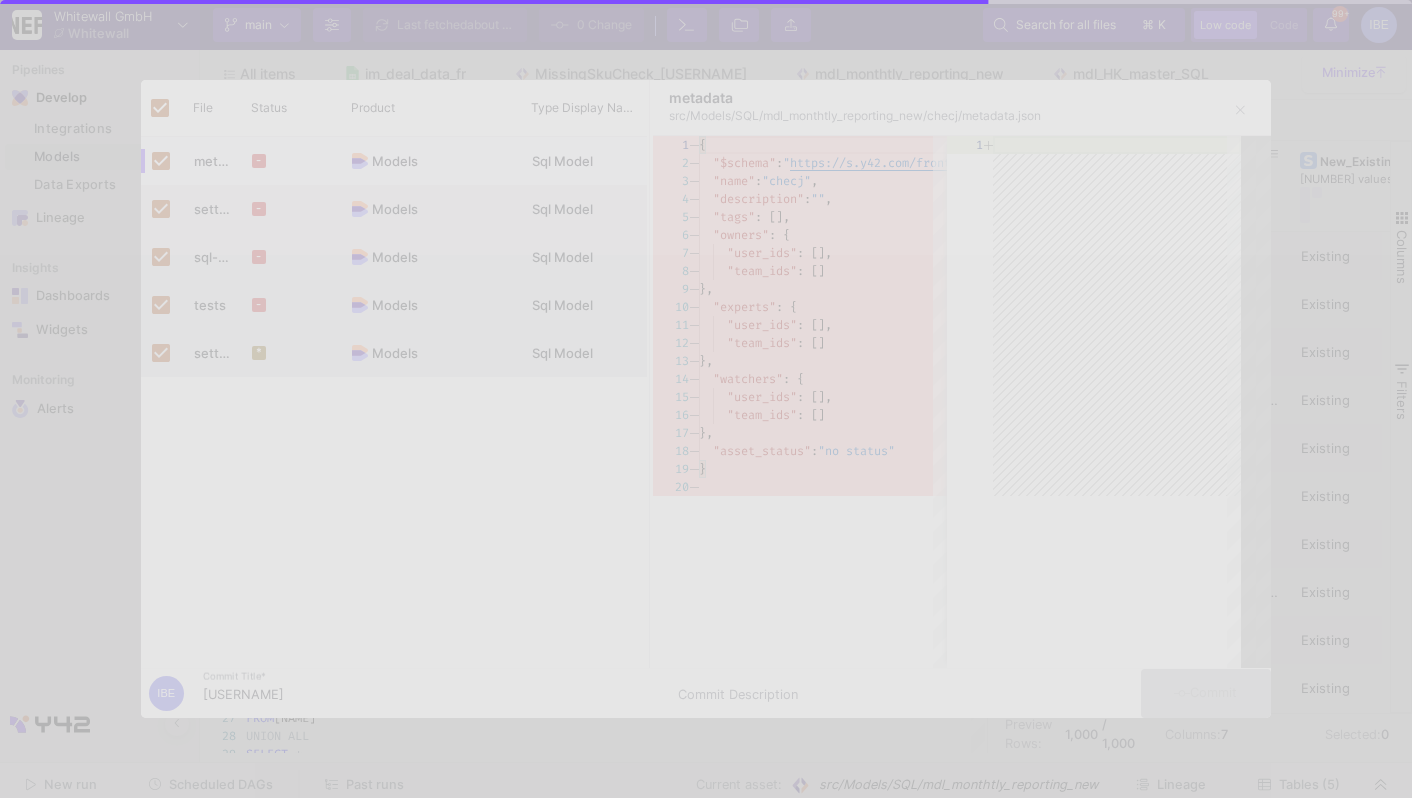checkbox on "false" 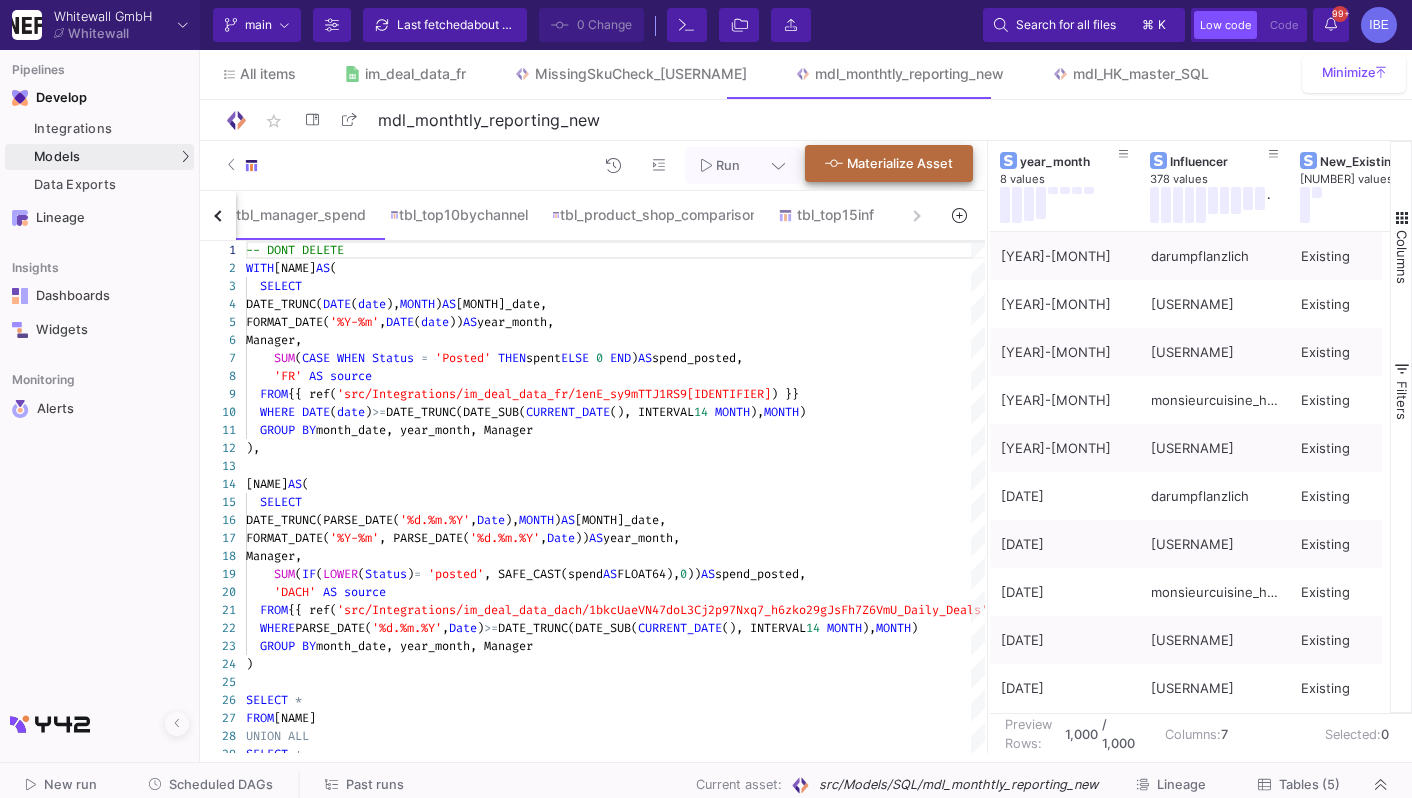 click on "Materialize Asset" at bounding box center [900, 163] 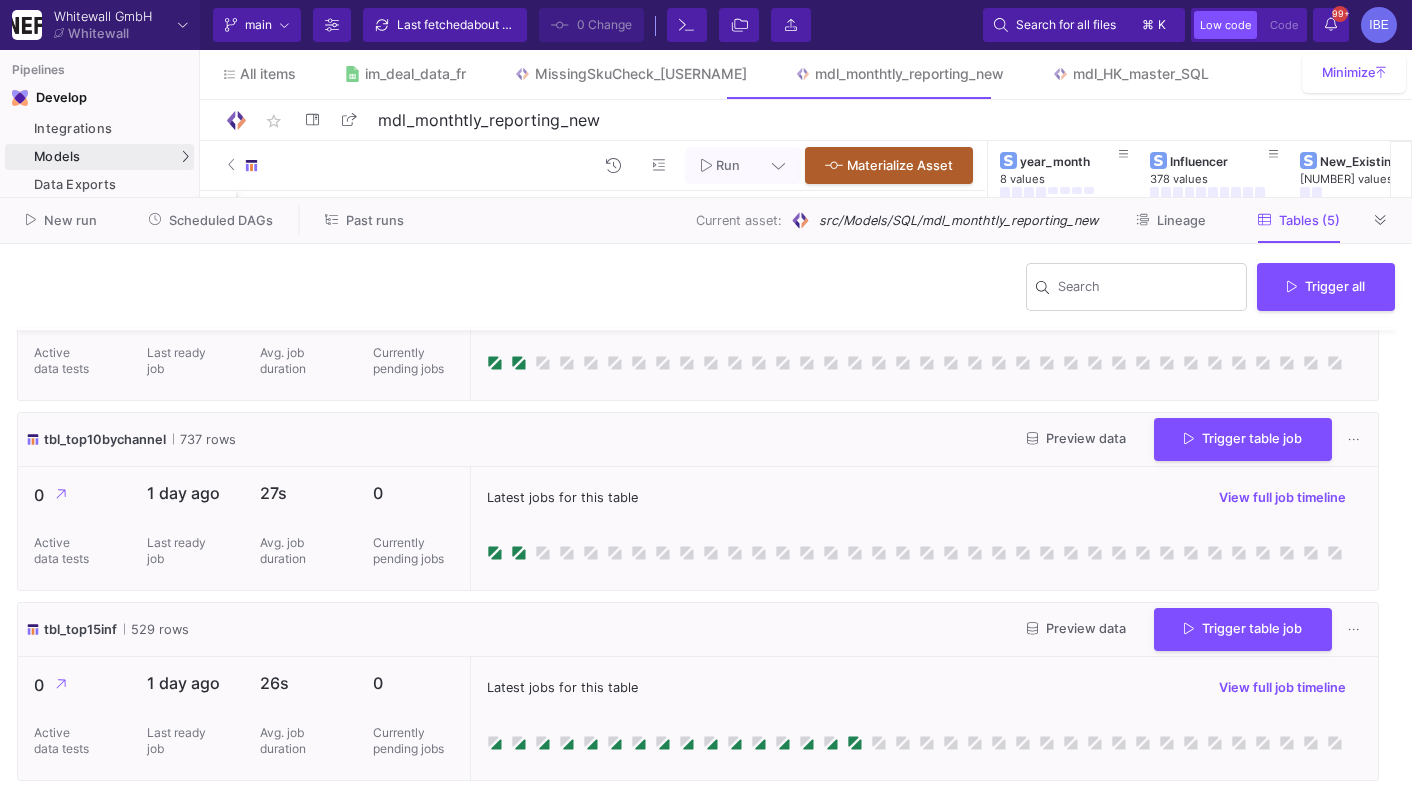 scroll, scrollTop: 0, scrollLeft: 0, axis: both 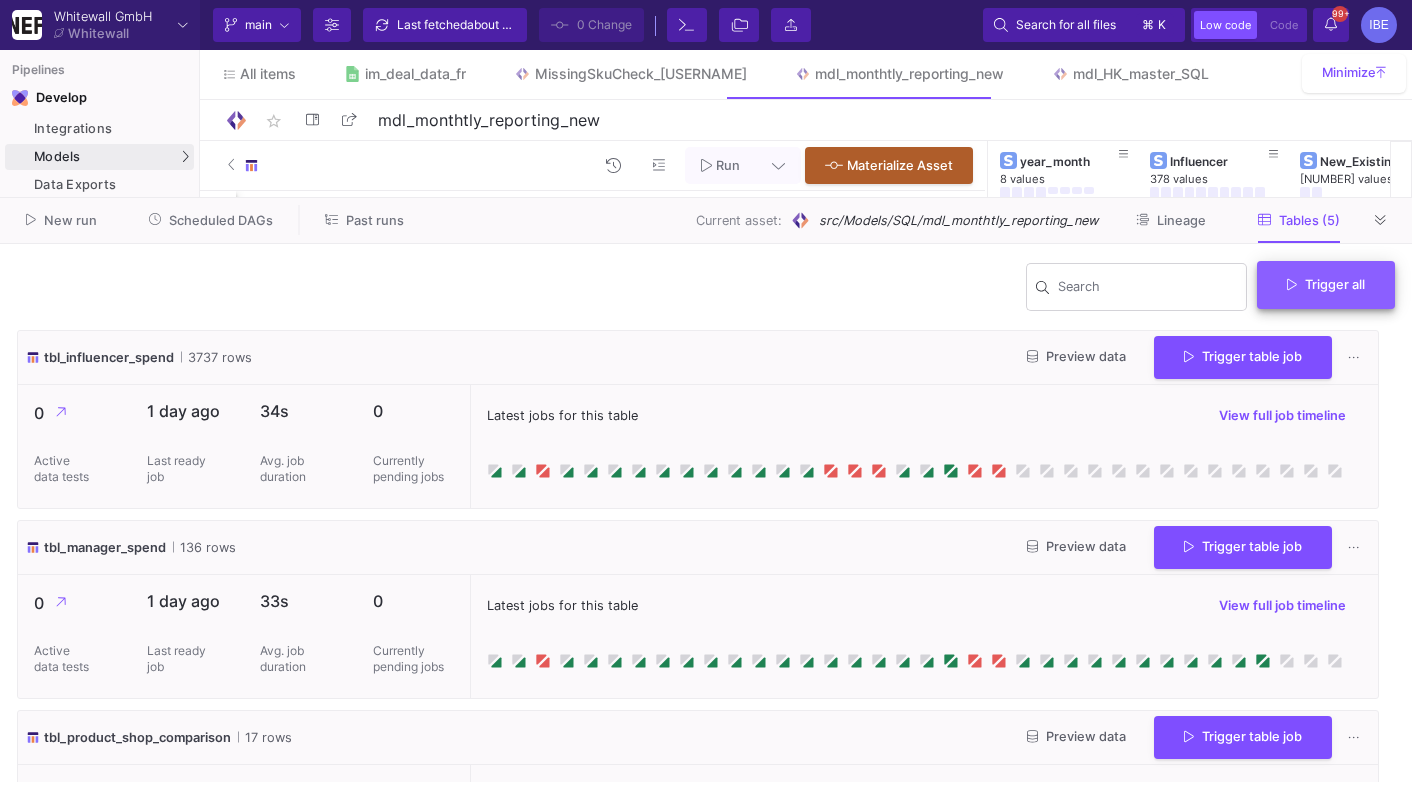 click on "Trigger all" 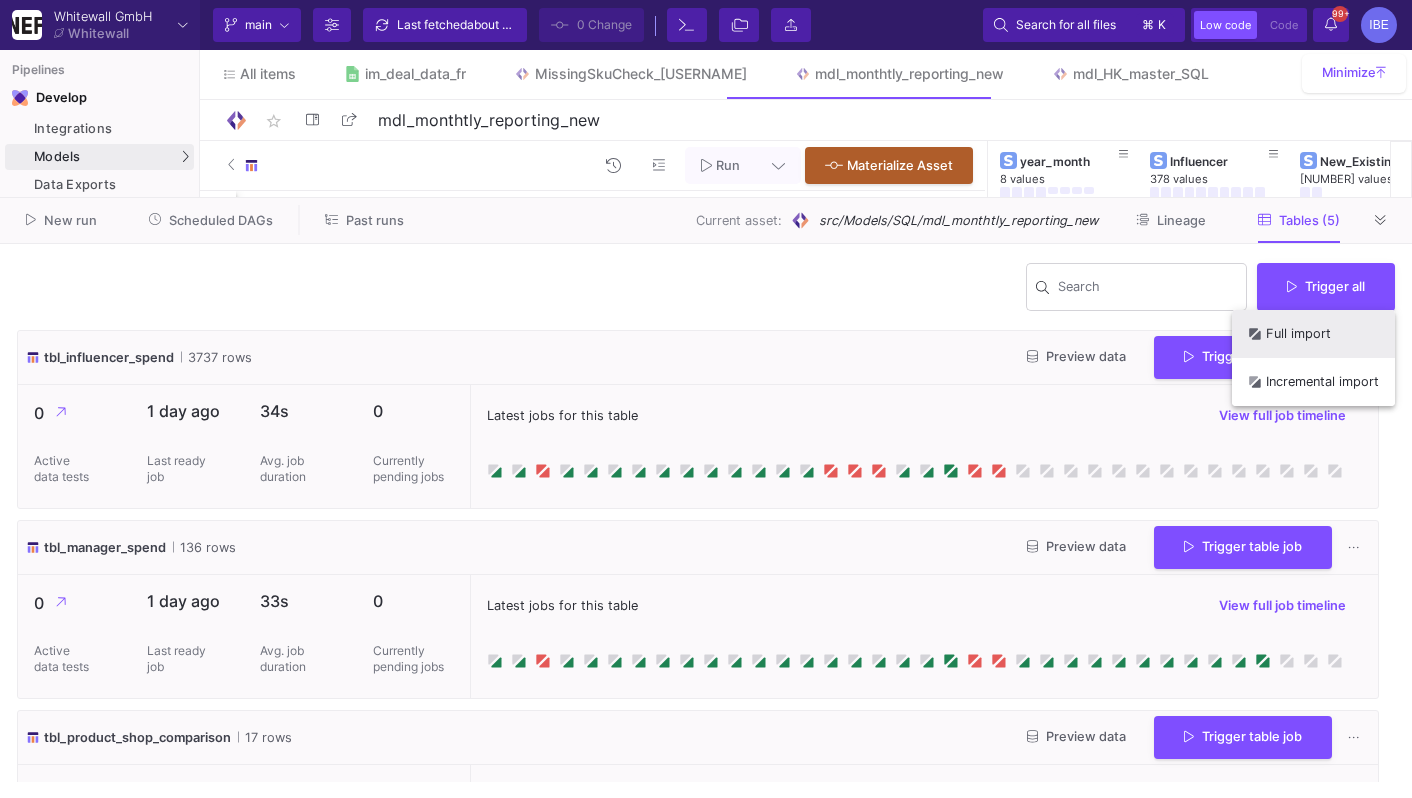 click on "Full import" at bounding box center [1313, 334] 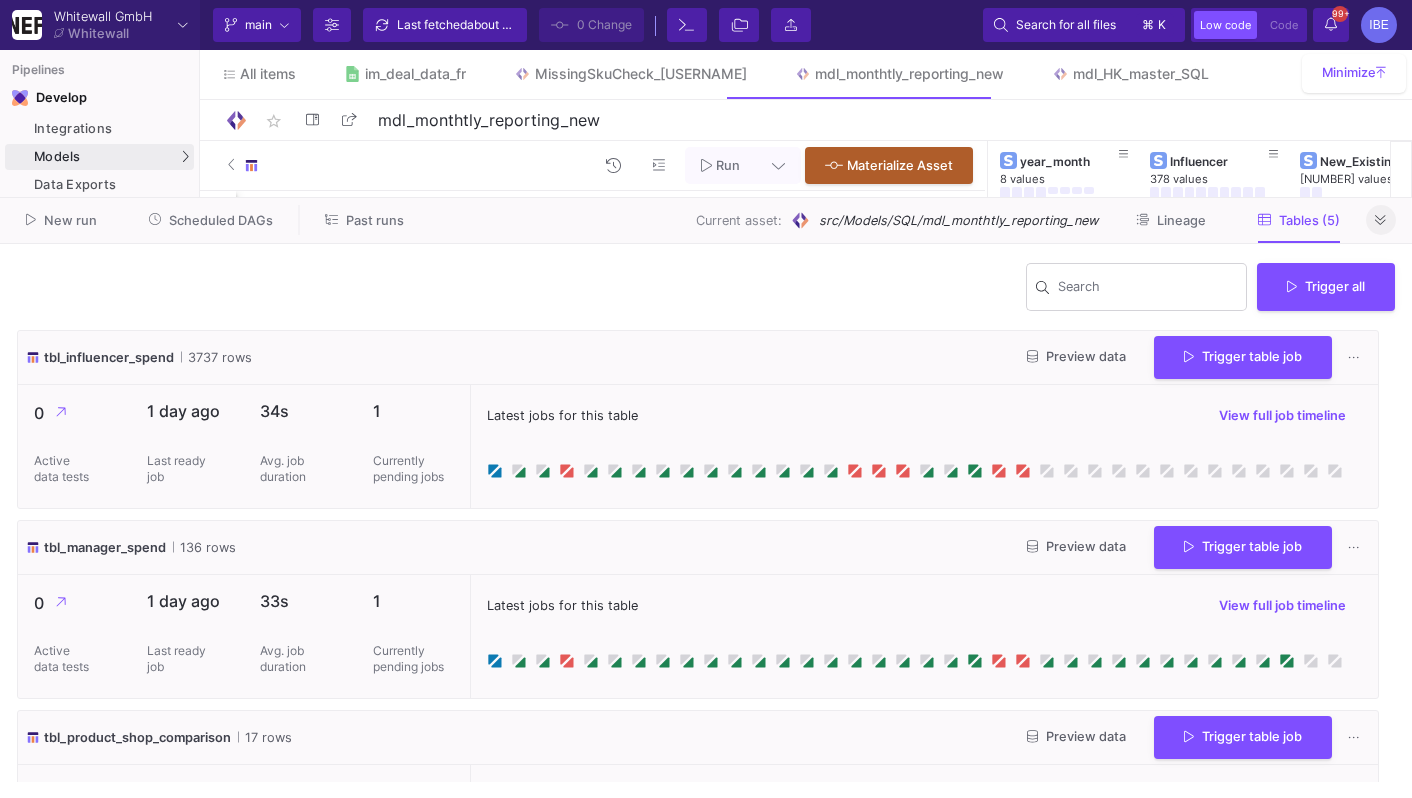 click 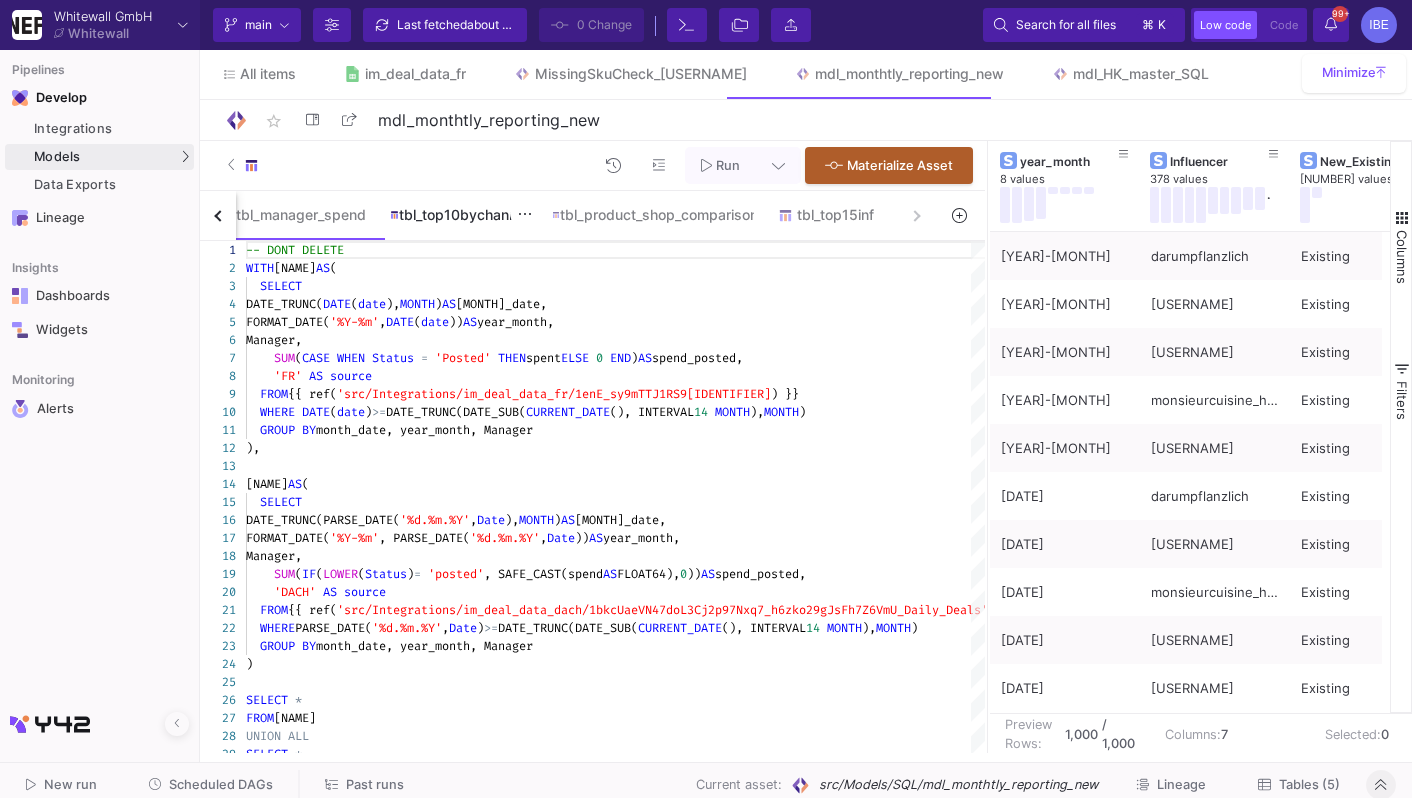 click on "tbl_top10bychannel" at bounding box center [459, 215] 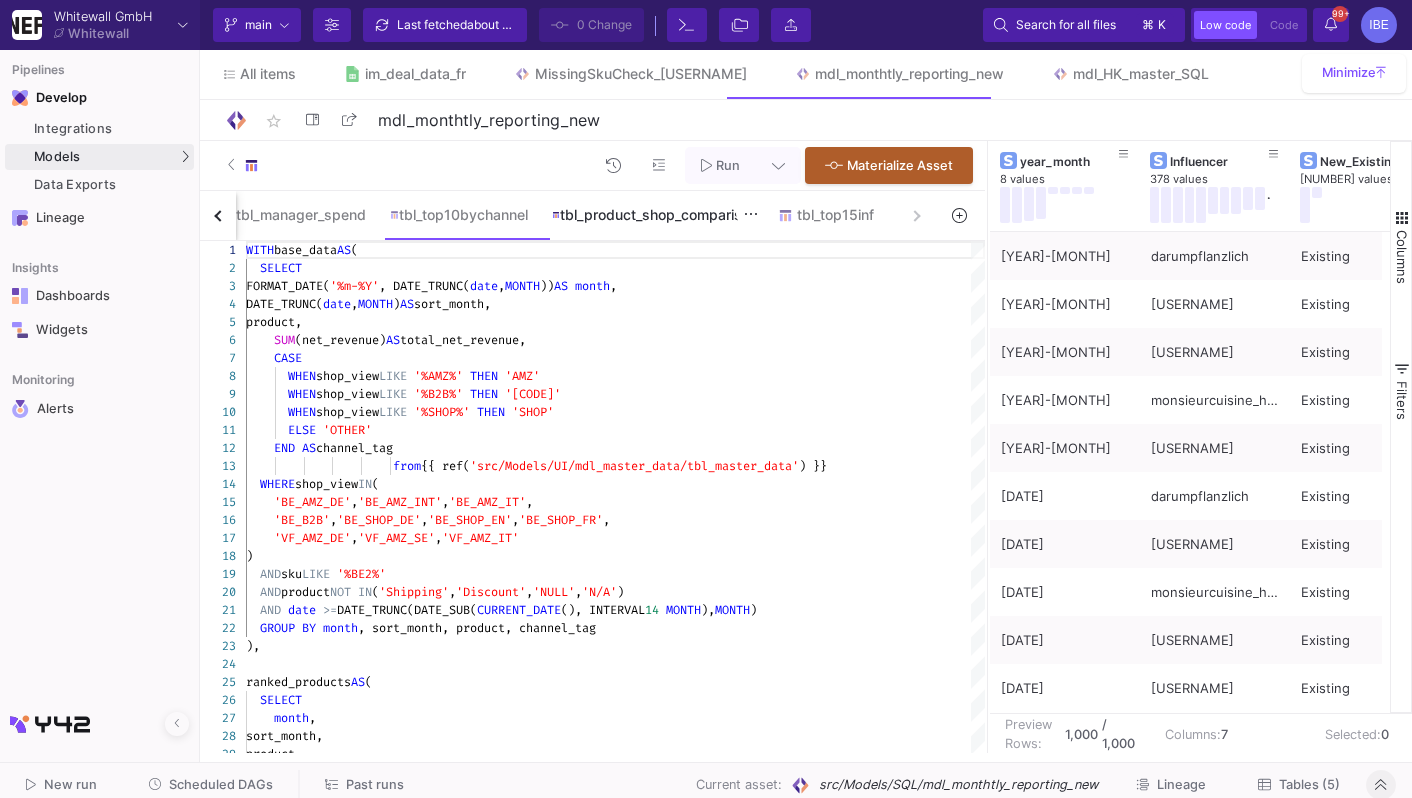 click on "tbl_product_shop_comparison" at bounding box center (653, 215) 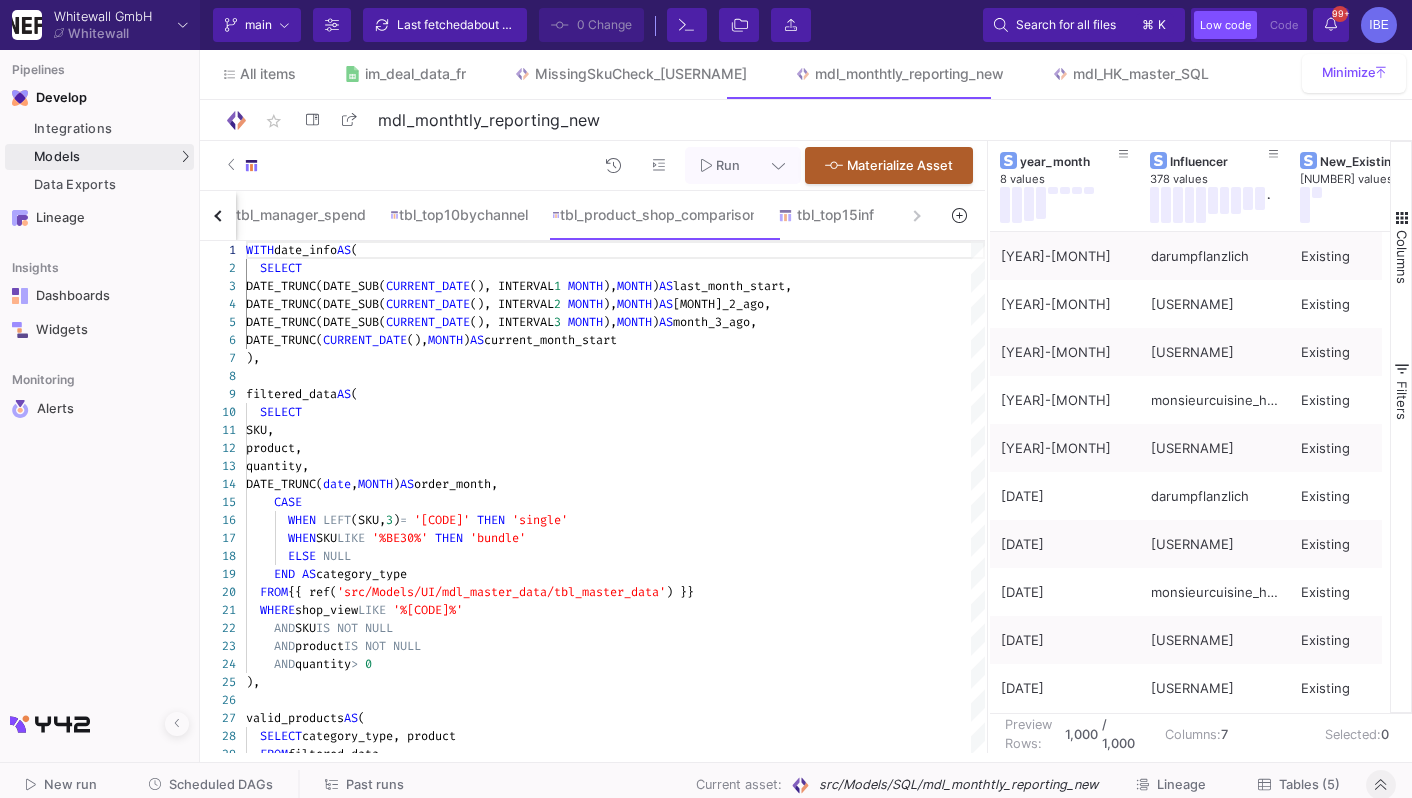click at bounding box center (218, 215) 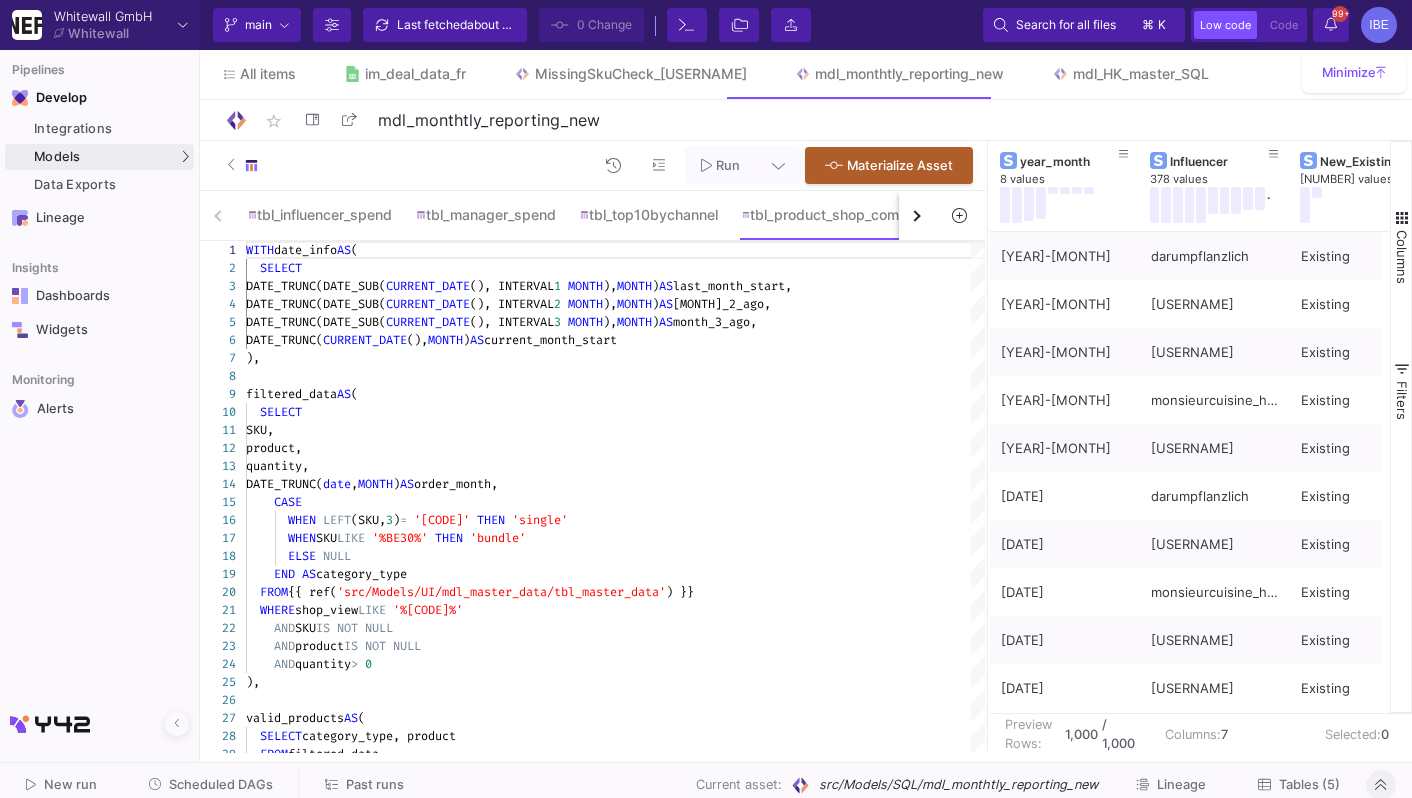 click on "tbl_influencer_spend   tbl_manager_spend   tbl_top10bychannel   tbl_product_shop_comparison   tbl_top15inf" at bounding box center (567, 216) 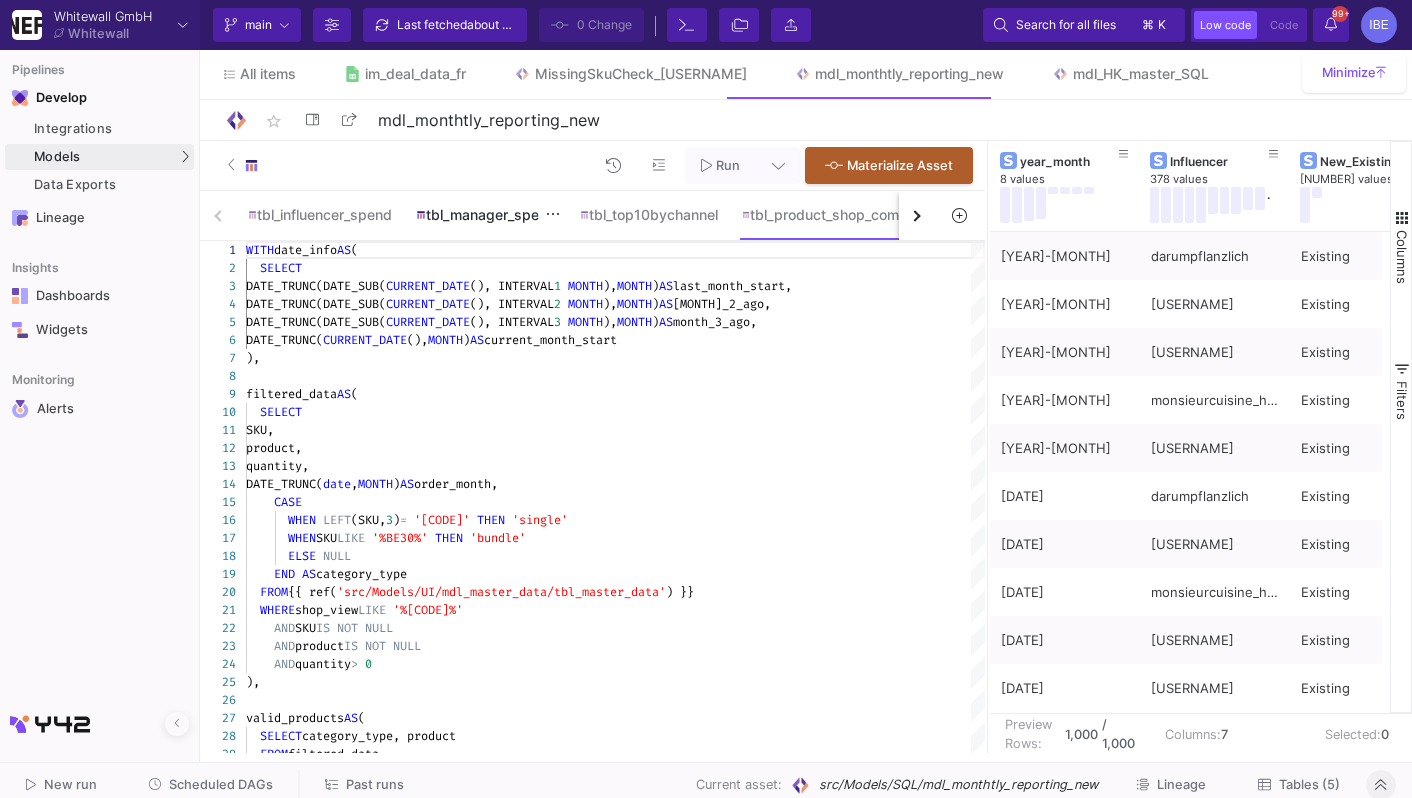 click on "tbl_manager_spend" at bounding box center (486, 215) 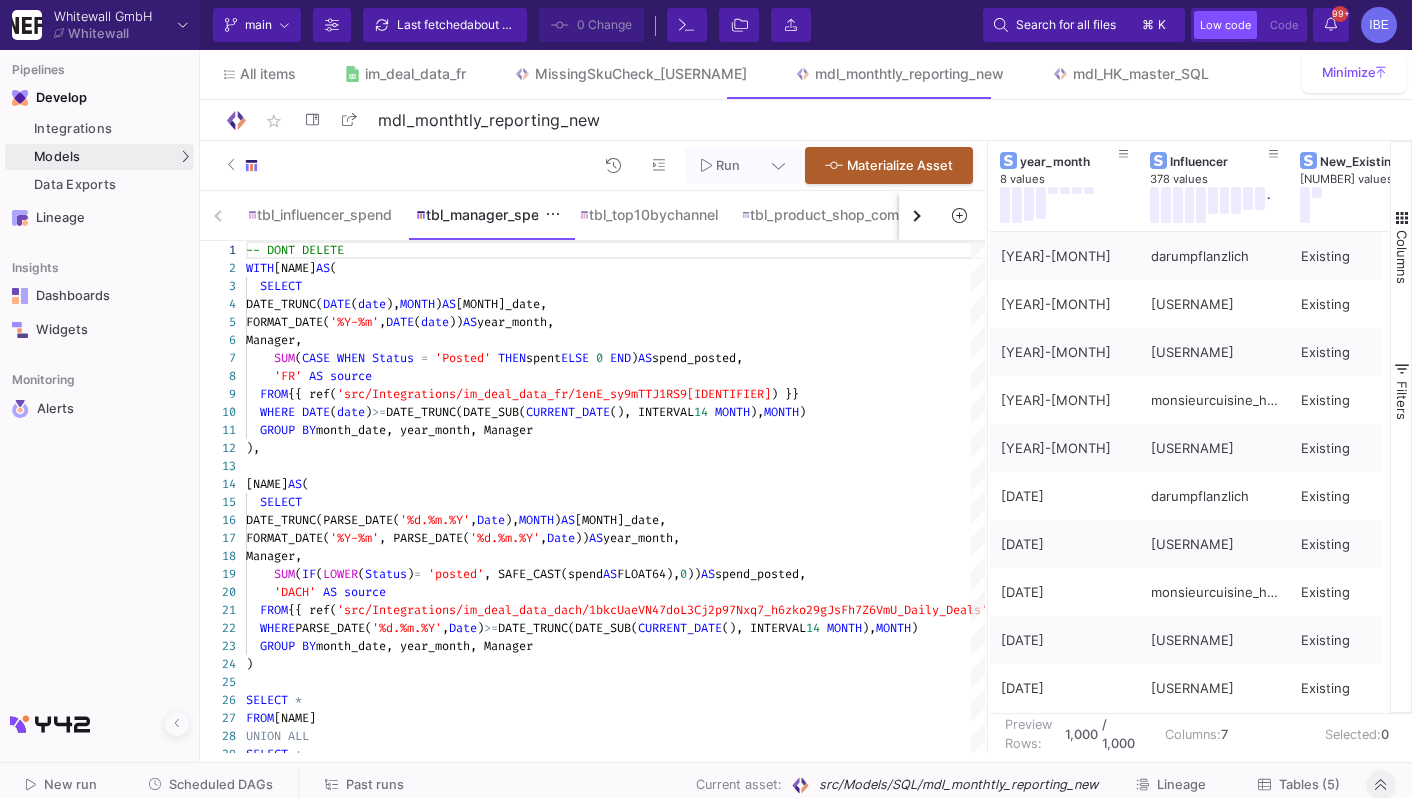 click on "tbl_manager_spend" at bounding box center (486, 215) 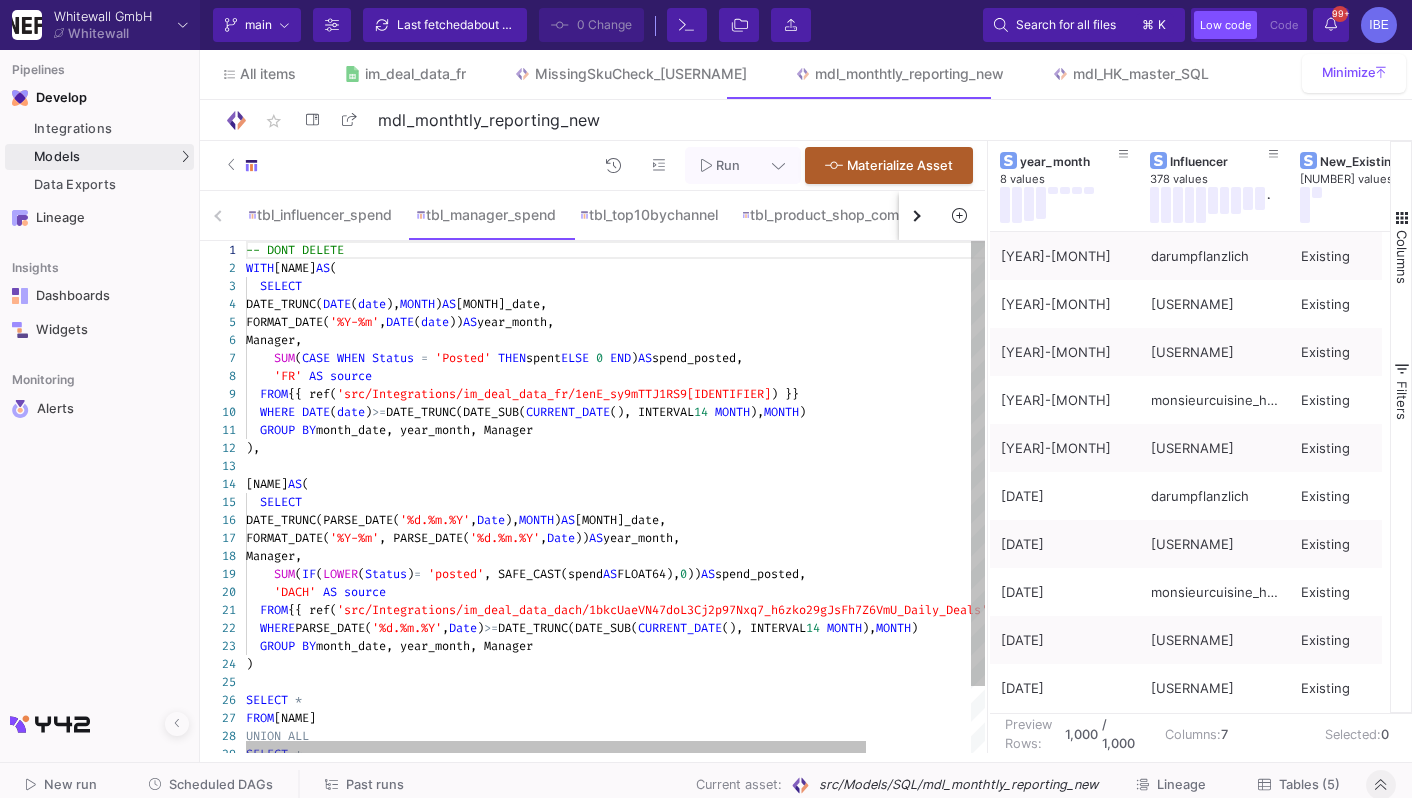 click on "SUM ( CASE   WHEN   Status   =   'Posted'   THEN  spent  ELSE   0   END )  AS  spend_posted," 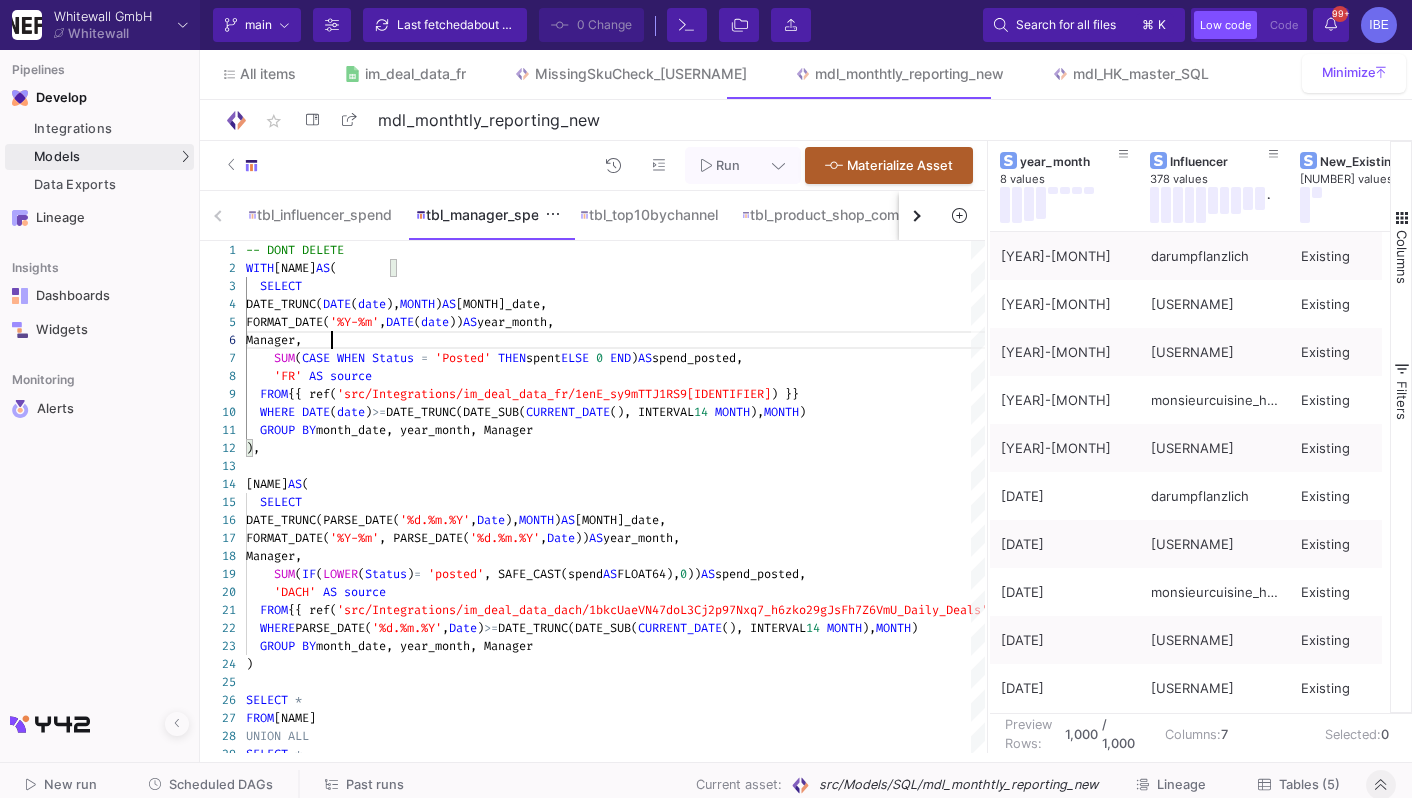 click on "tbl_manager_spend" at bounding box center [486, 215] 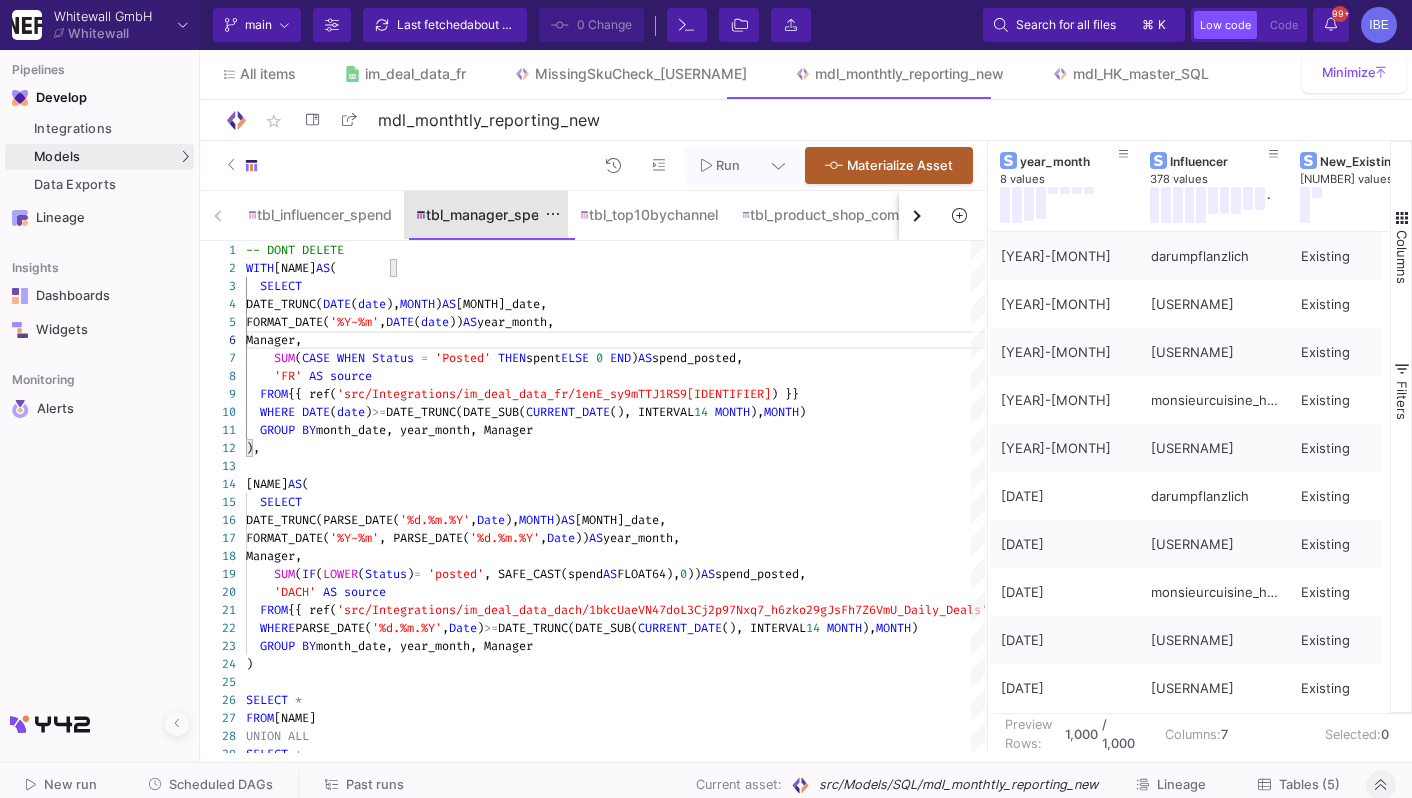 click on "tbl_manager_spend" at bounding box center (486, 215) 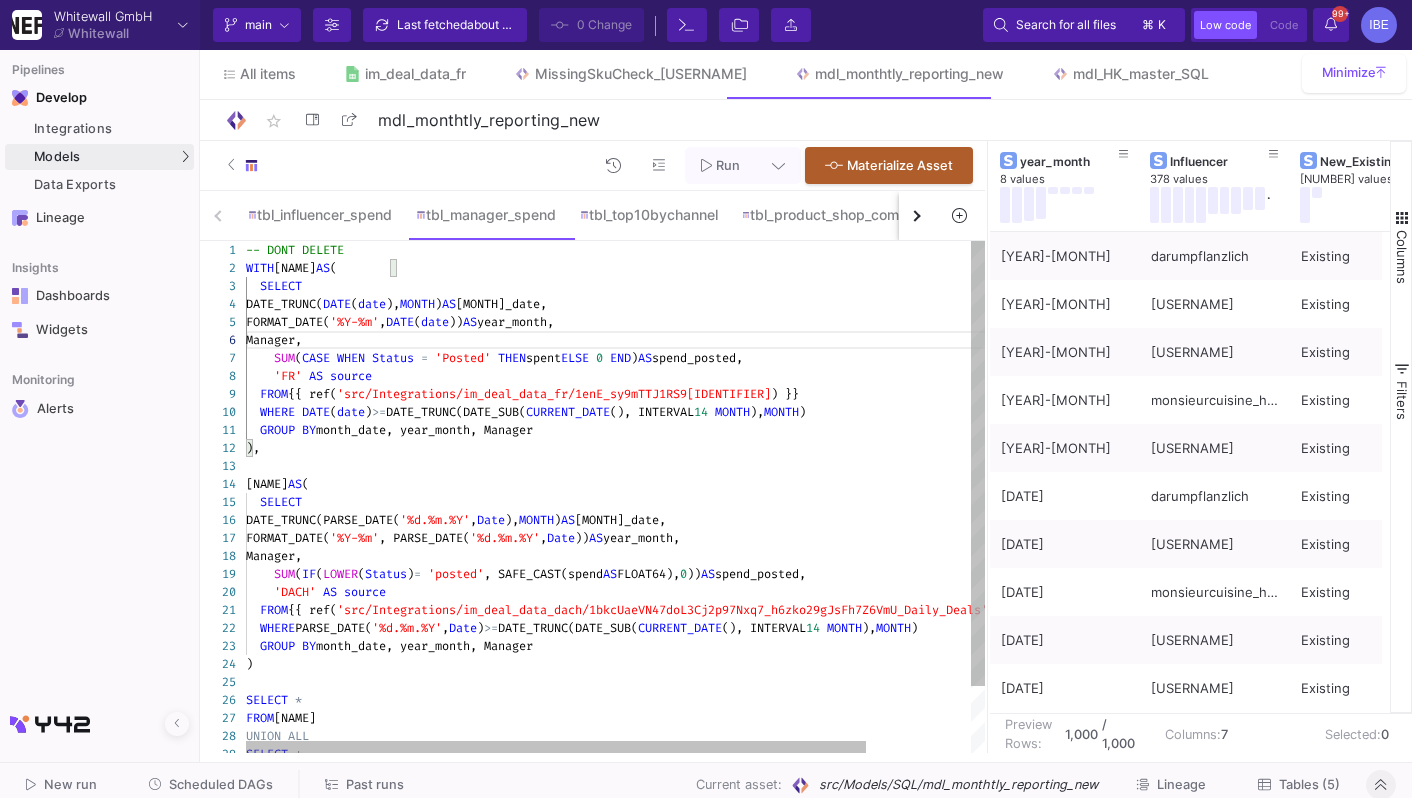 click on "SELECT" 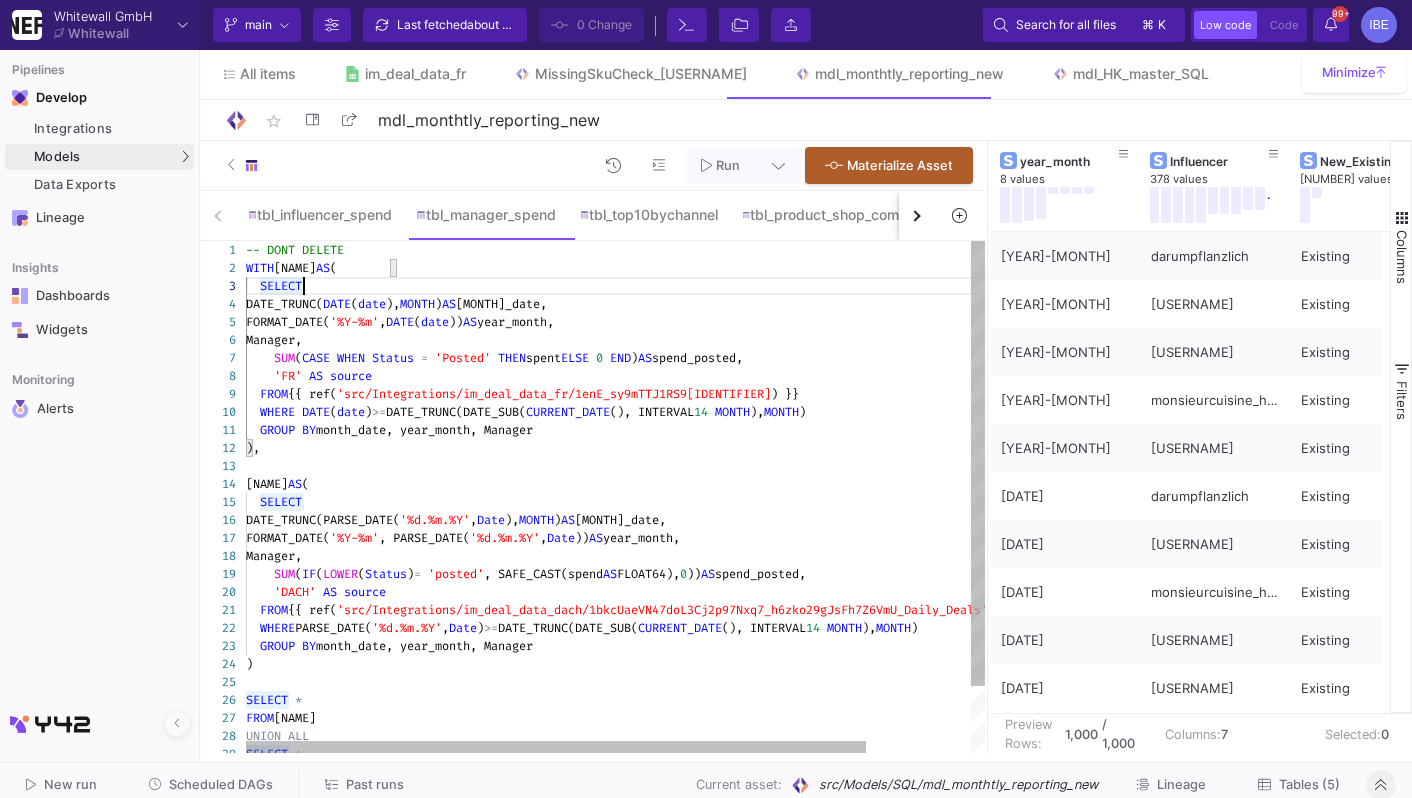 type on "-- DONT DELETE
WITH fr_filtered AS (
SELECT
DATE_TRUNC(DATE(date), MONTH) AS month_date,
FORMAT_DATE('%Y-%m', DATE(date)) AS year_month,
Manager,
SUM(CASE WHEN Status = 'Posted' THEN spent ELSE 0 END) AS spend_posted,
'FR' AS source
FROM {{ ref('src/Integrations/im_deal_data_fr/1enE_sy9mTTJ1RS9148pxisjkaDpBRHiFQHz1JY7mbmA_New_Calendar_2025') }}
WHERE DATE(date) >= DATE_TRUNC(DATE_SUB(CURRENT_DATE(), INTERVAL 14 MONTH), MONTH)
…ORDER BY month_date DESC, Manager" 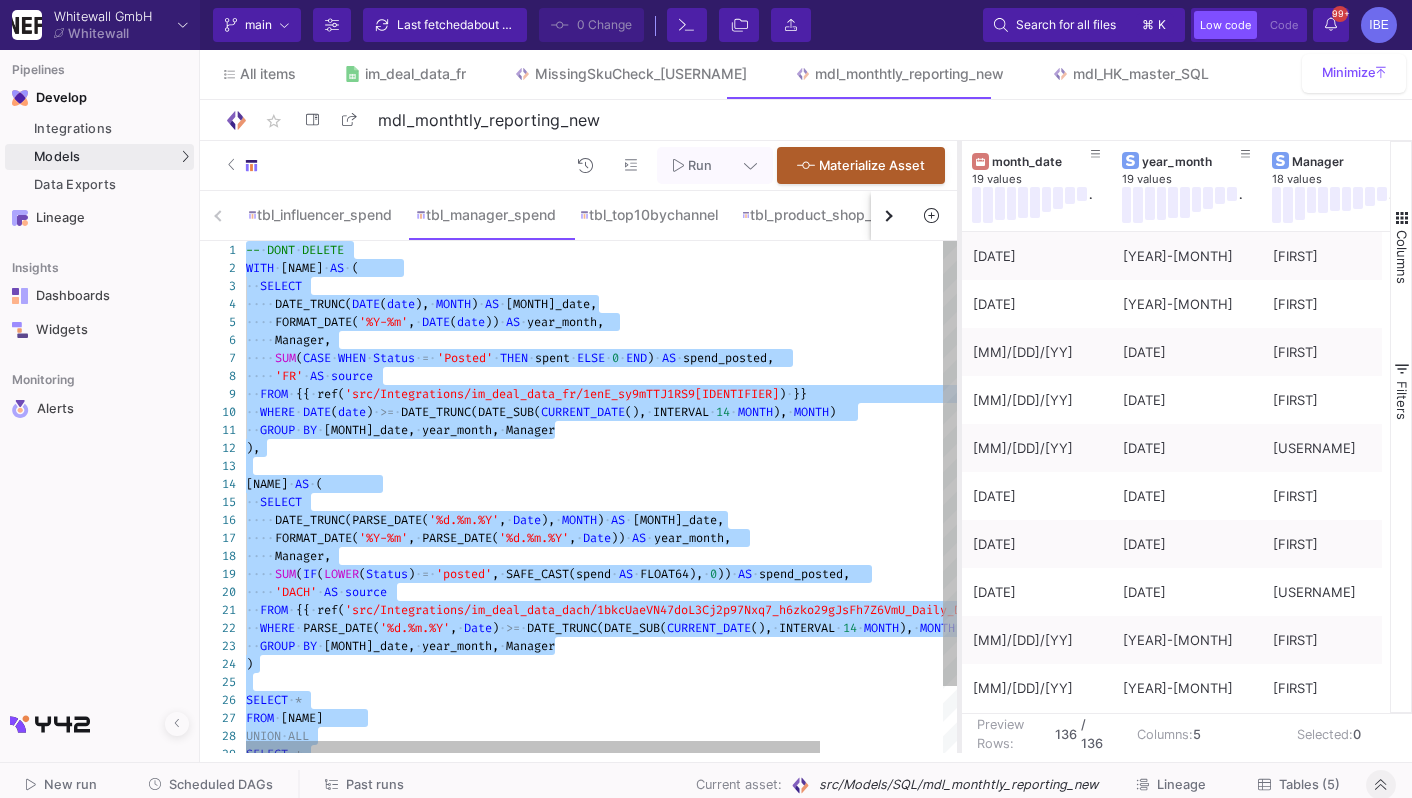 drag, startPoint x: 984, startPoint y: 286, endPoint x: 959, endPoint y: 314, distance: 37.536648 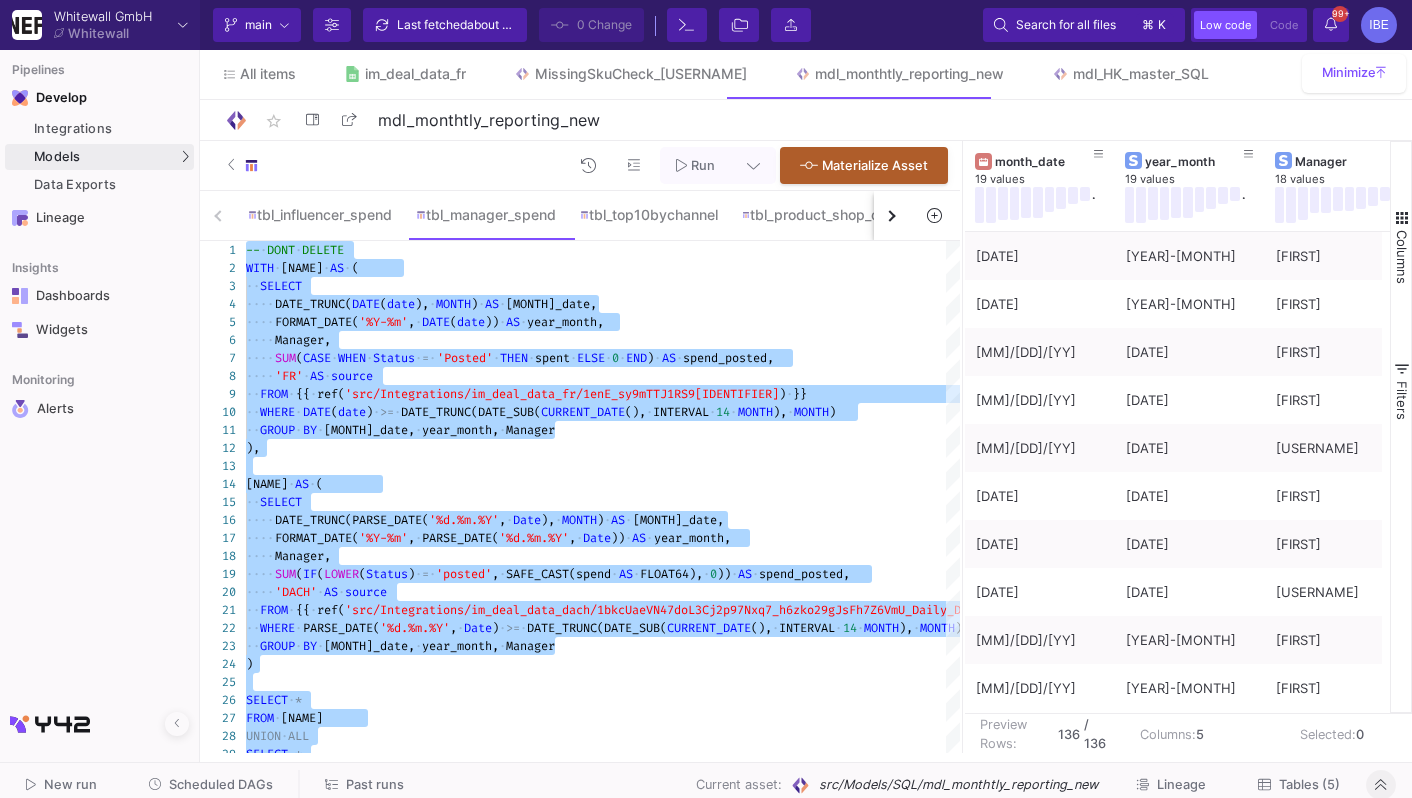 click on "Tables (5)" 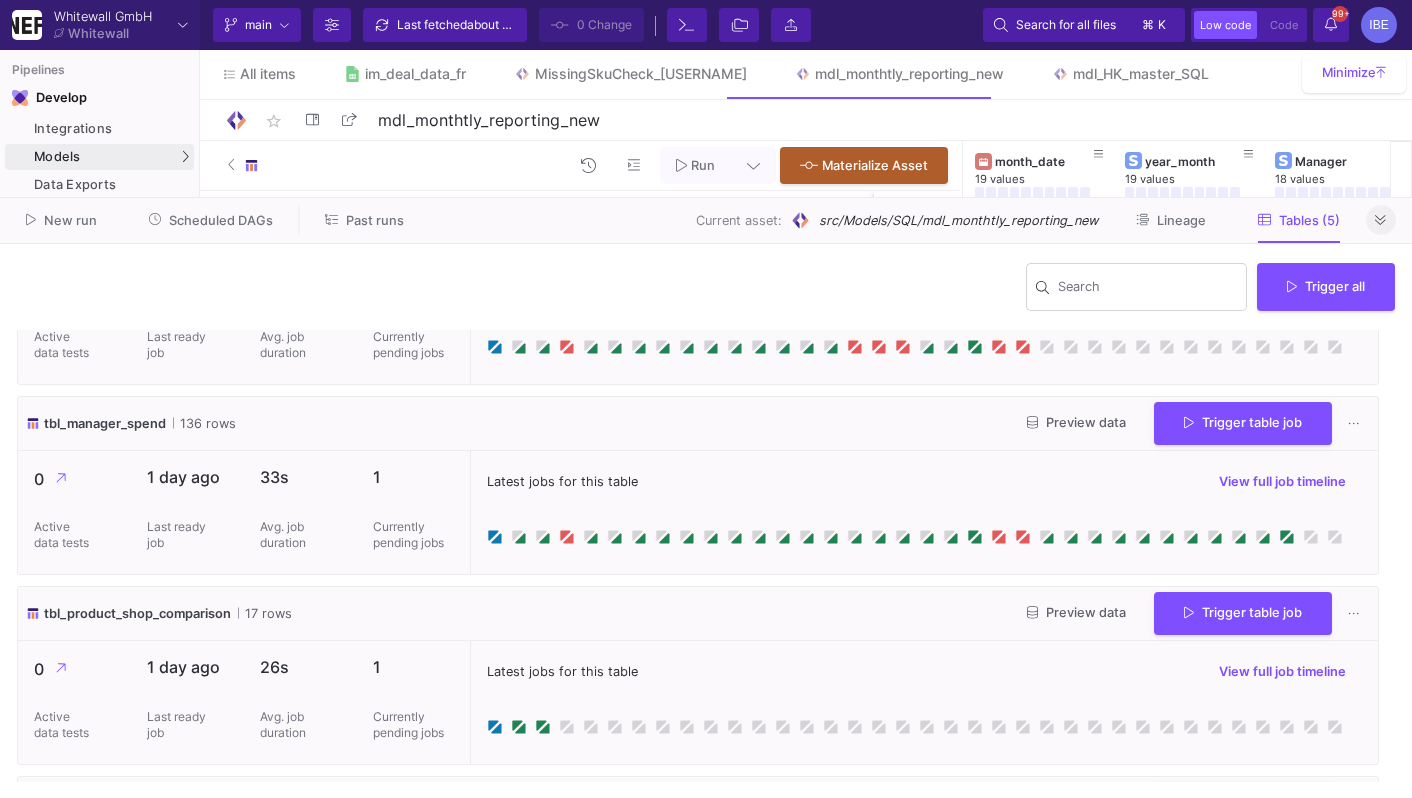 scroll, scrollTop: 0, scrollLeft: 0, axis: both 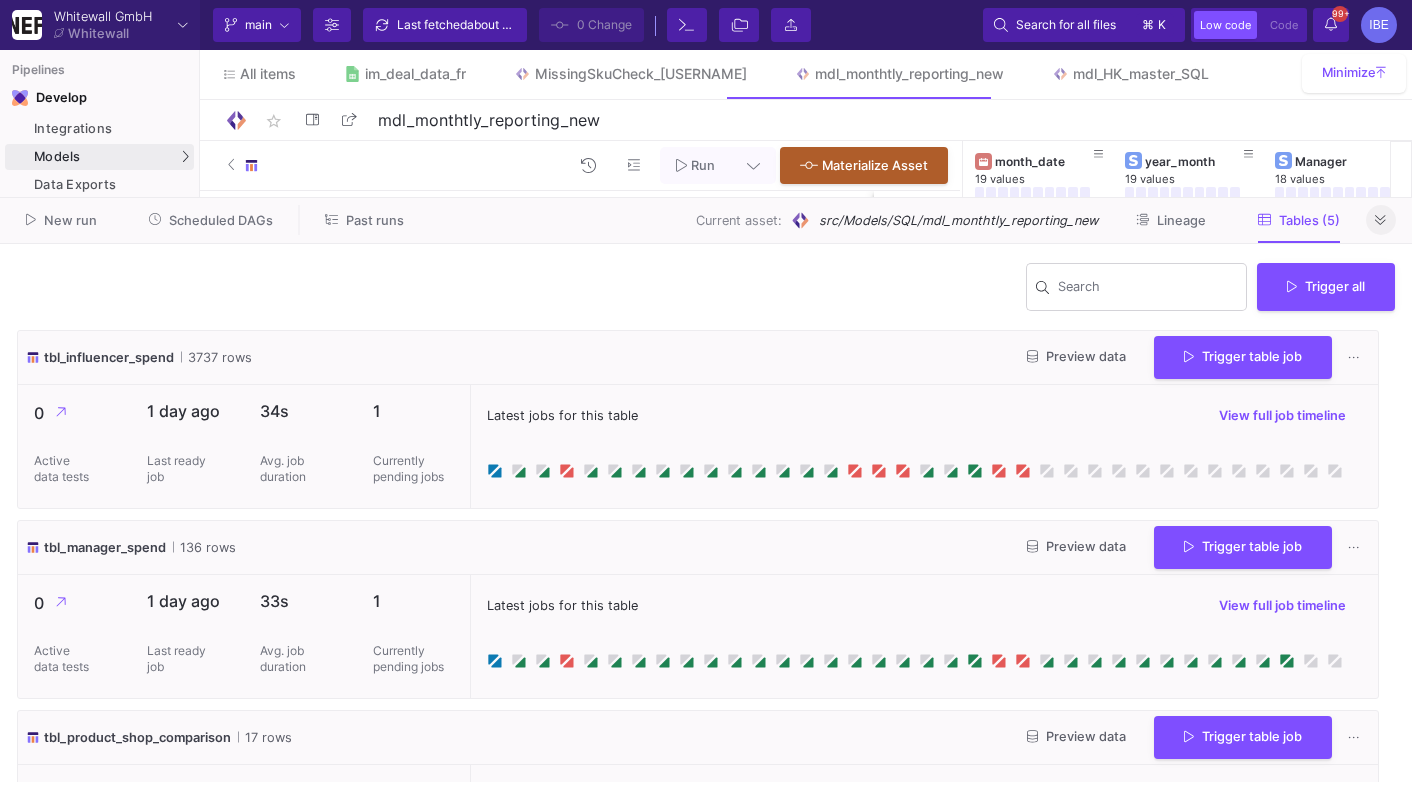click on "Scheduled DAGs" 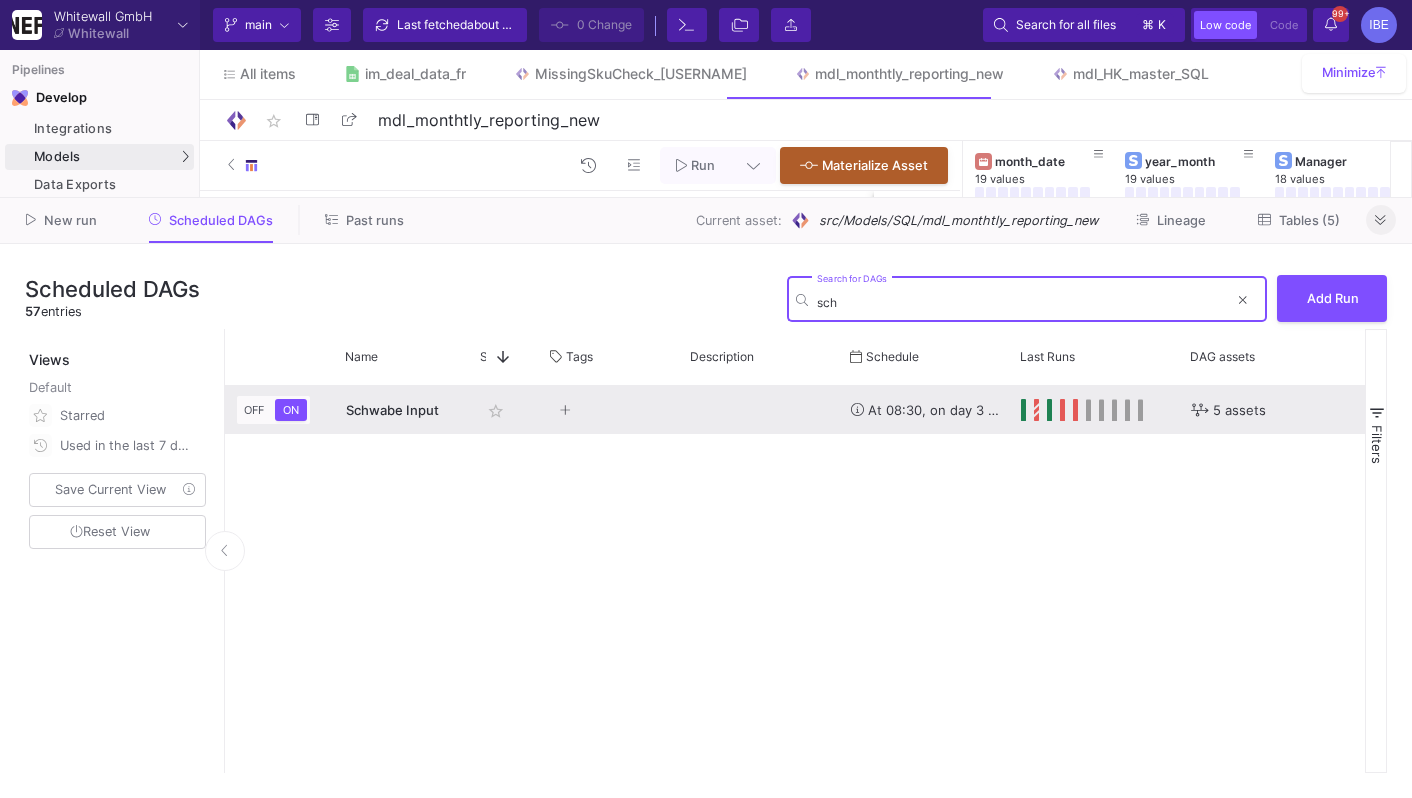 type on "sch" 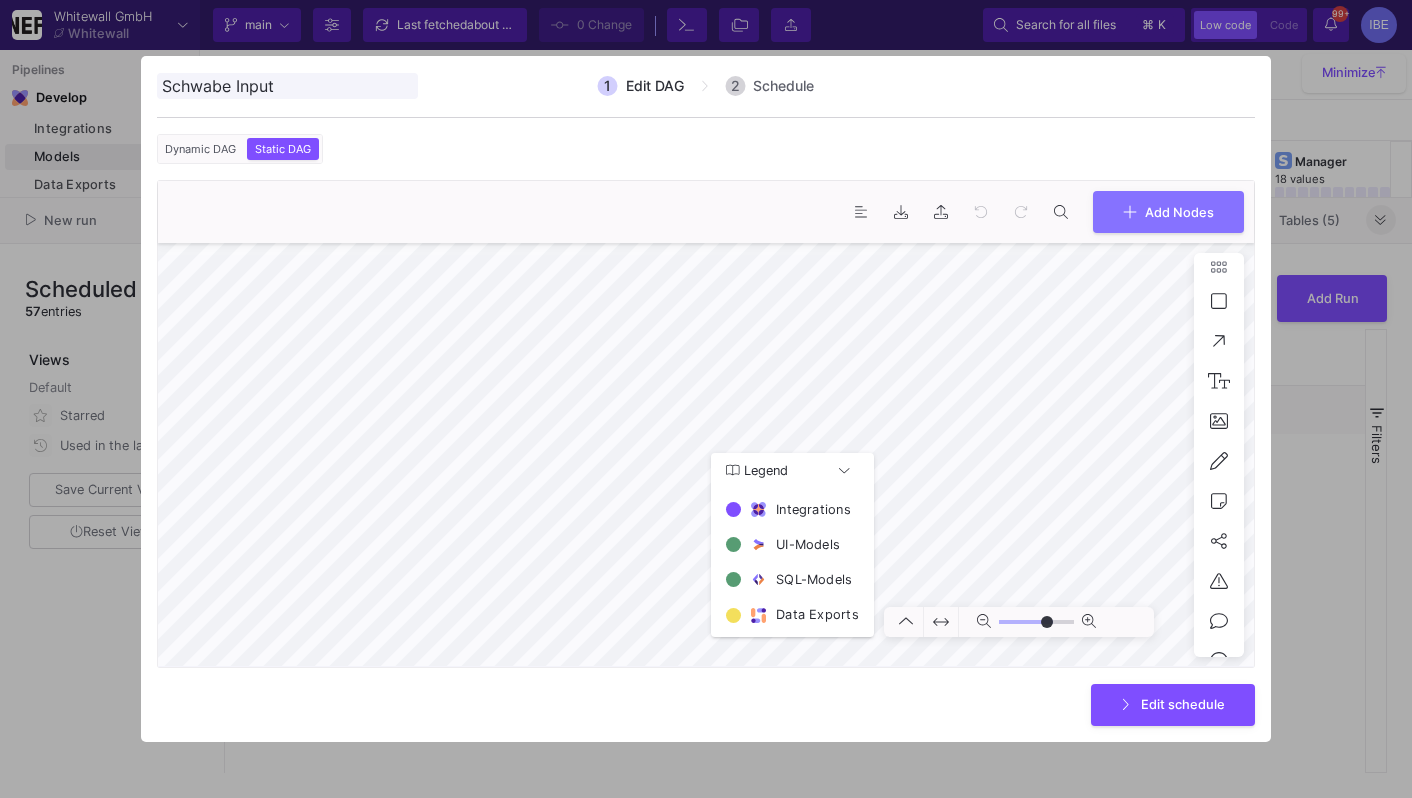 type on "0" 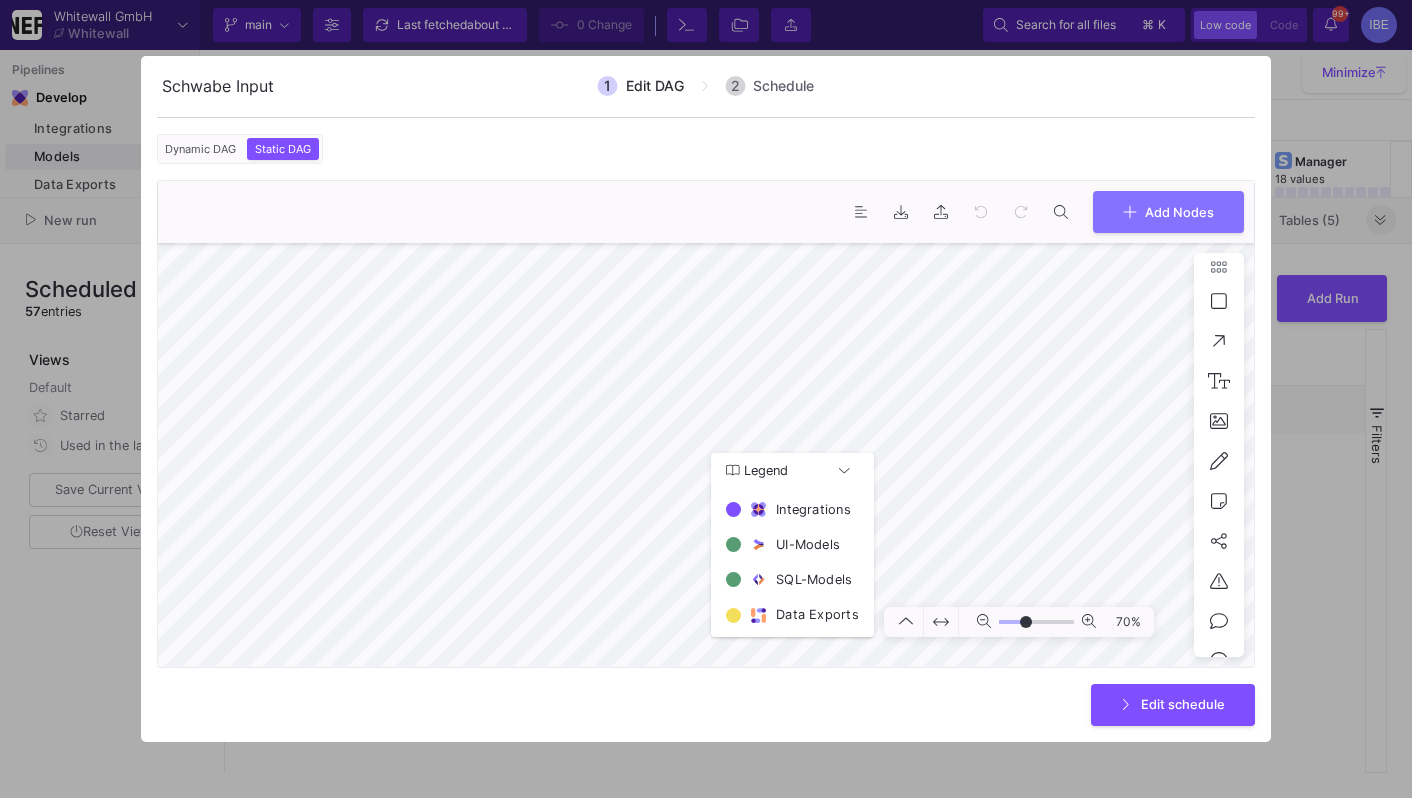 click at bounding box center [706, 399] 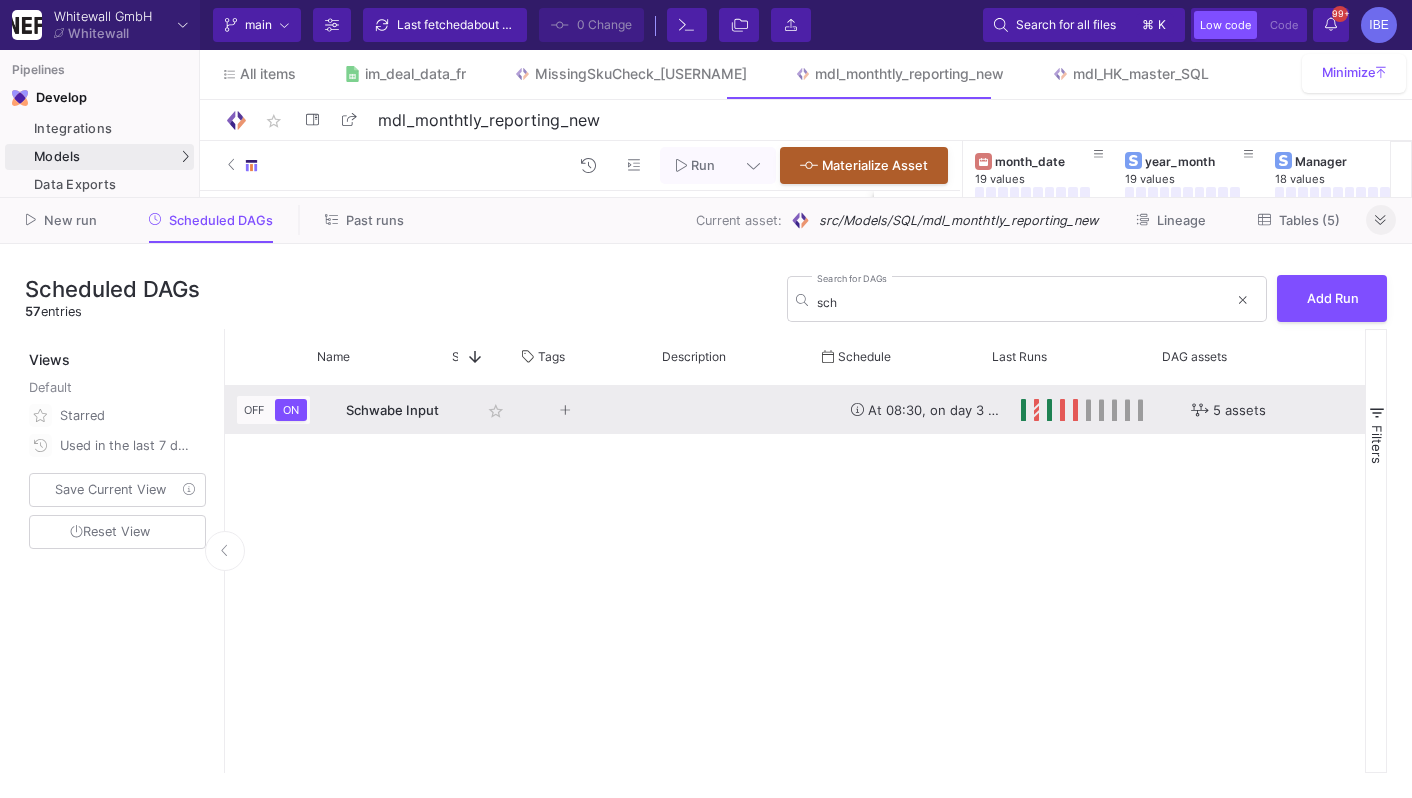 scroll, scrollTop: 0, scrollLeft: 376, axis: horizontal 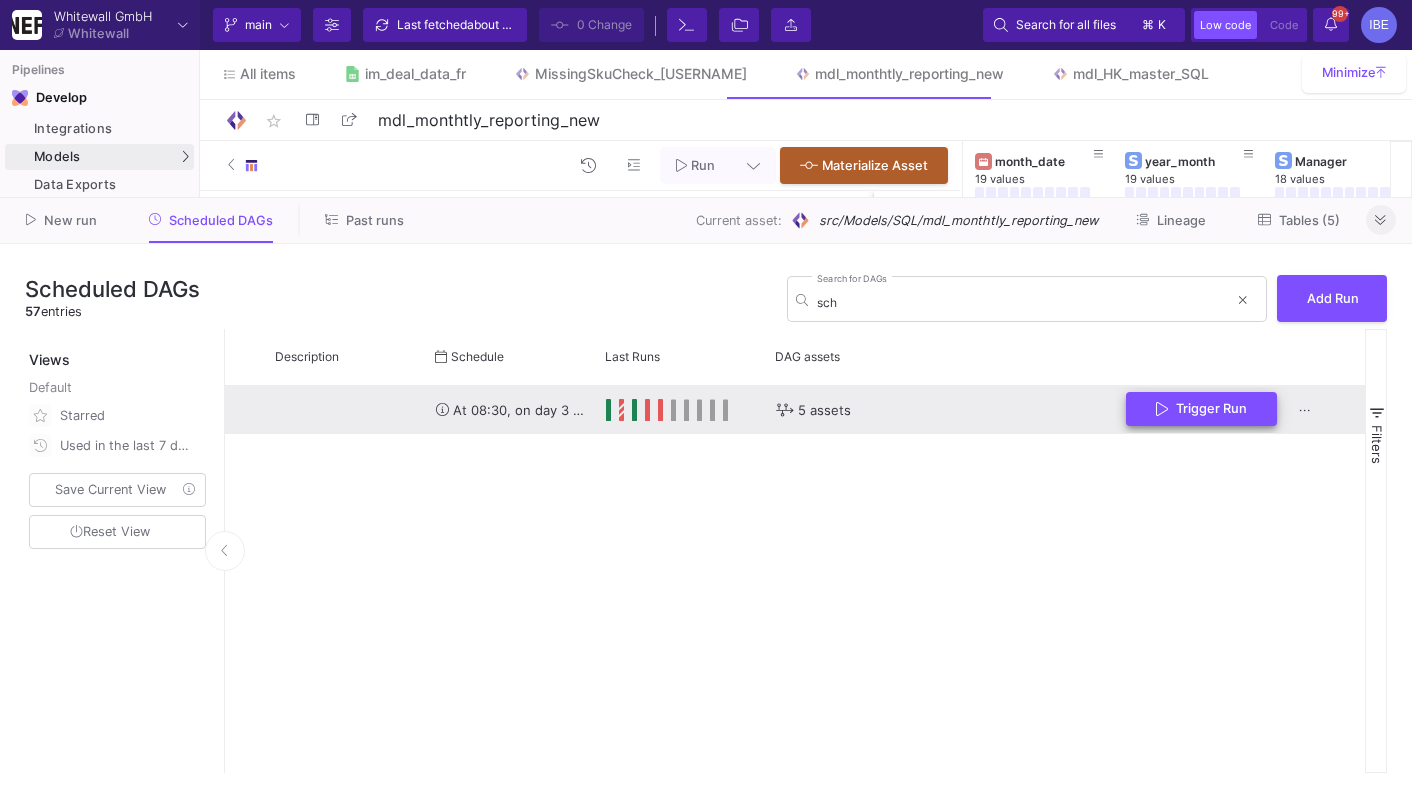 click on "Trigger Run" at bounding box center (1211, 408) 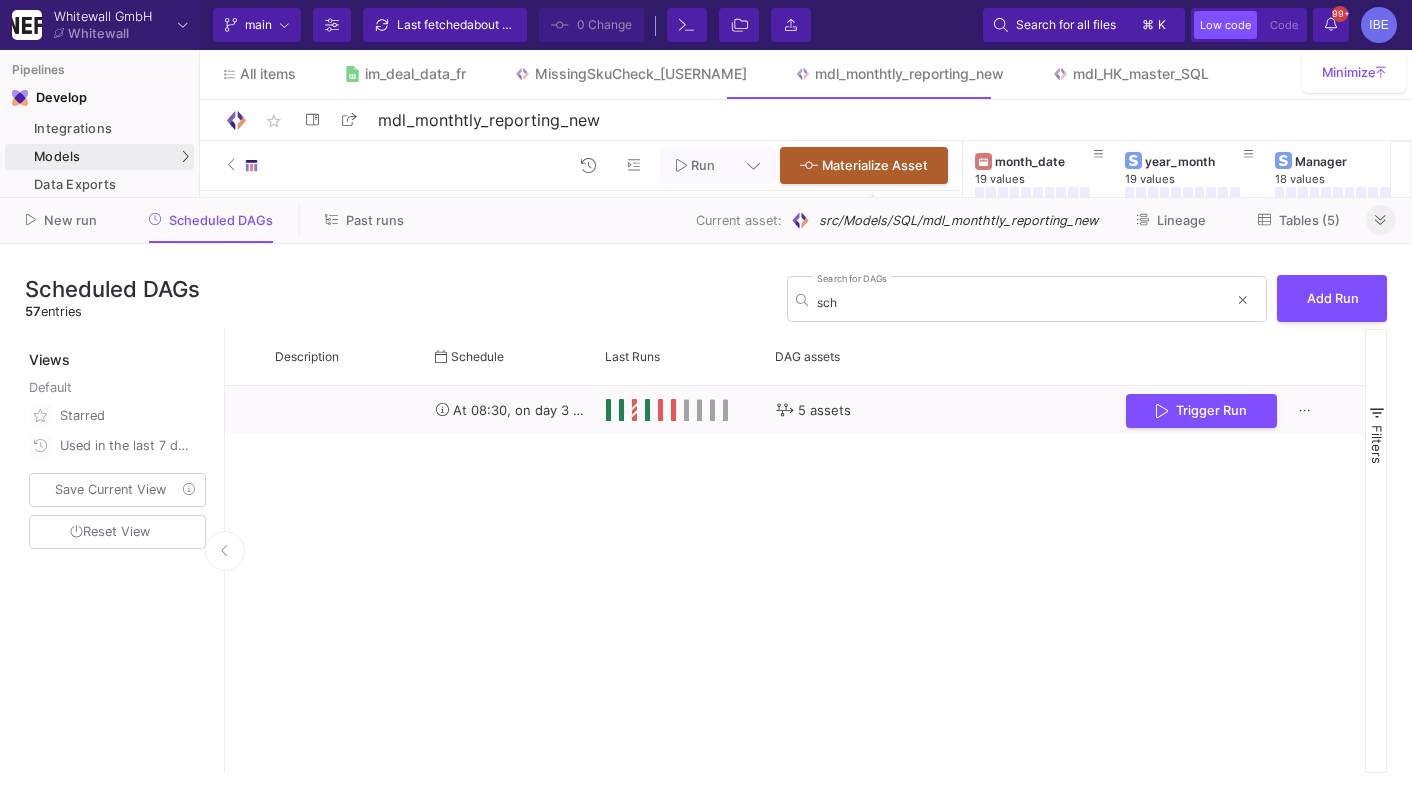 scroll, scrollTop: 0, scrollLeft: 153, axis: horizontal 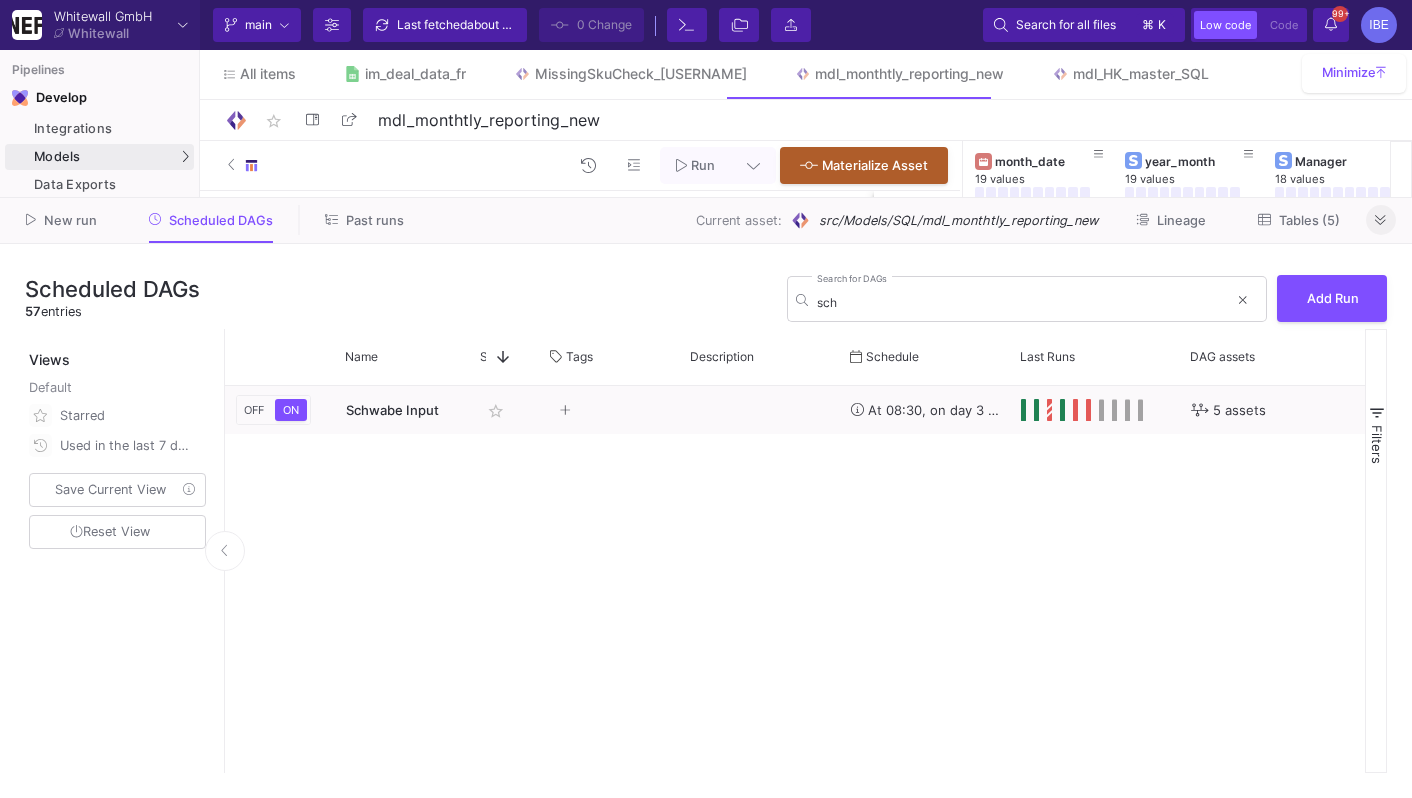click on "Tables (5)" 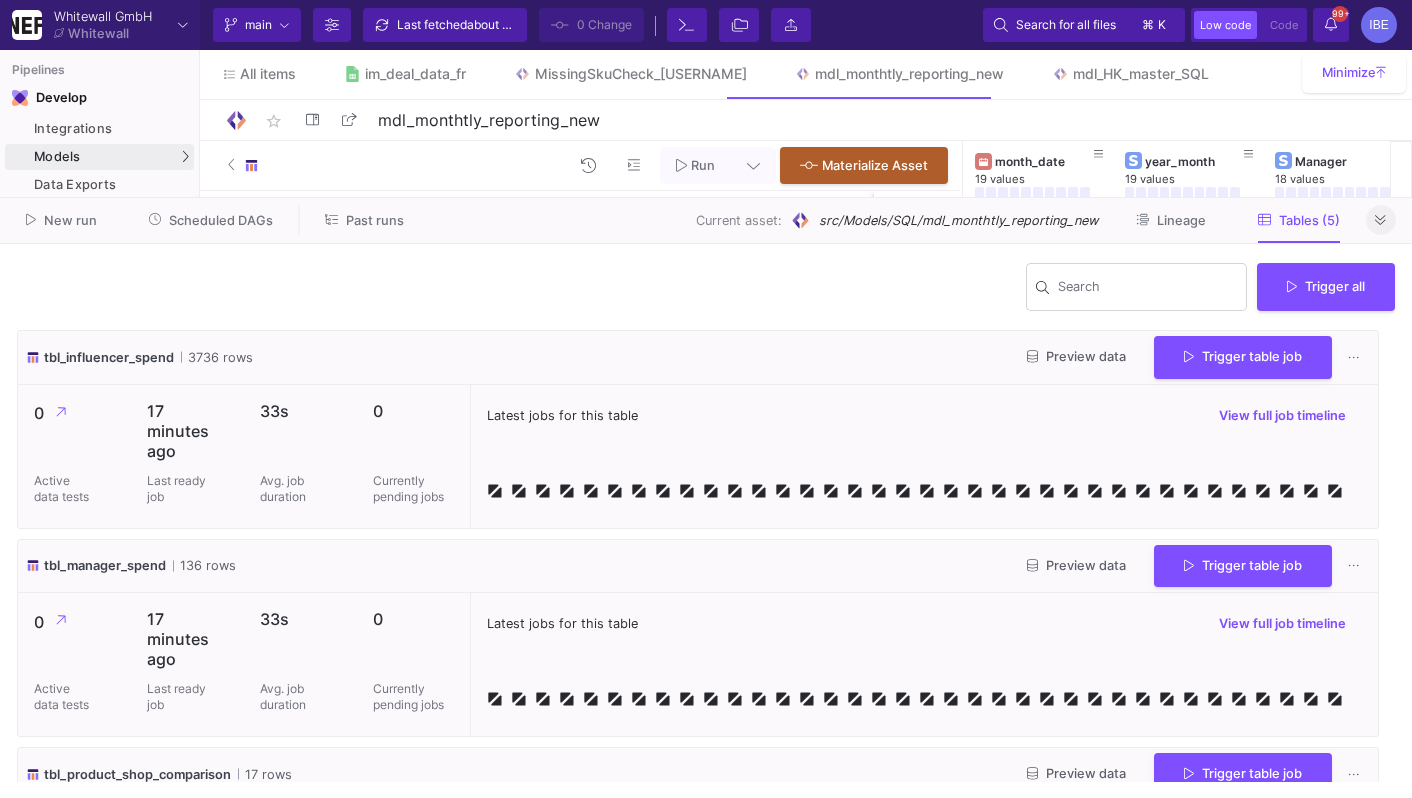 click 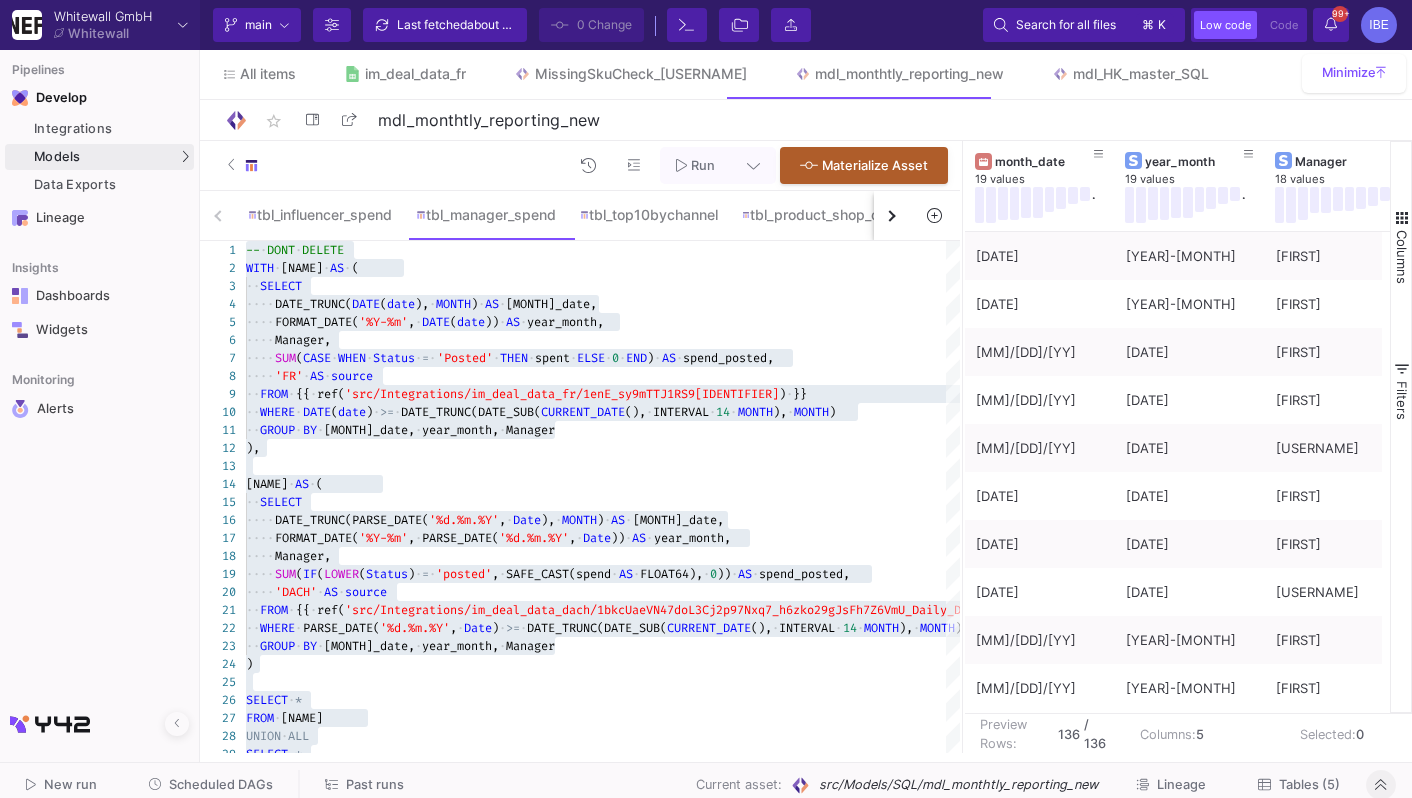 click on "Scheduled DAGs" 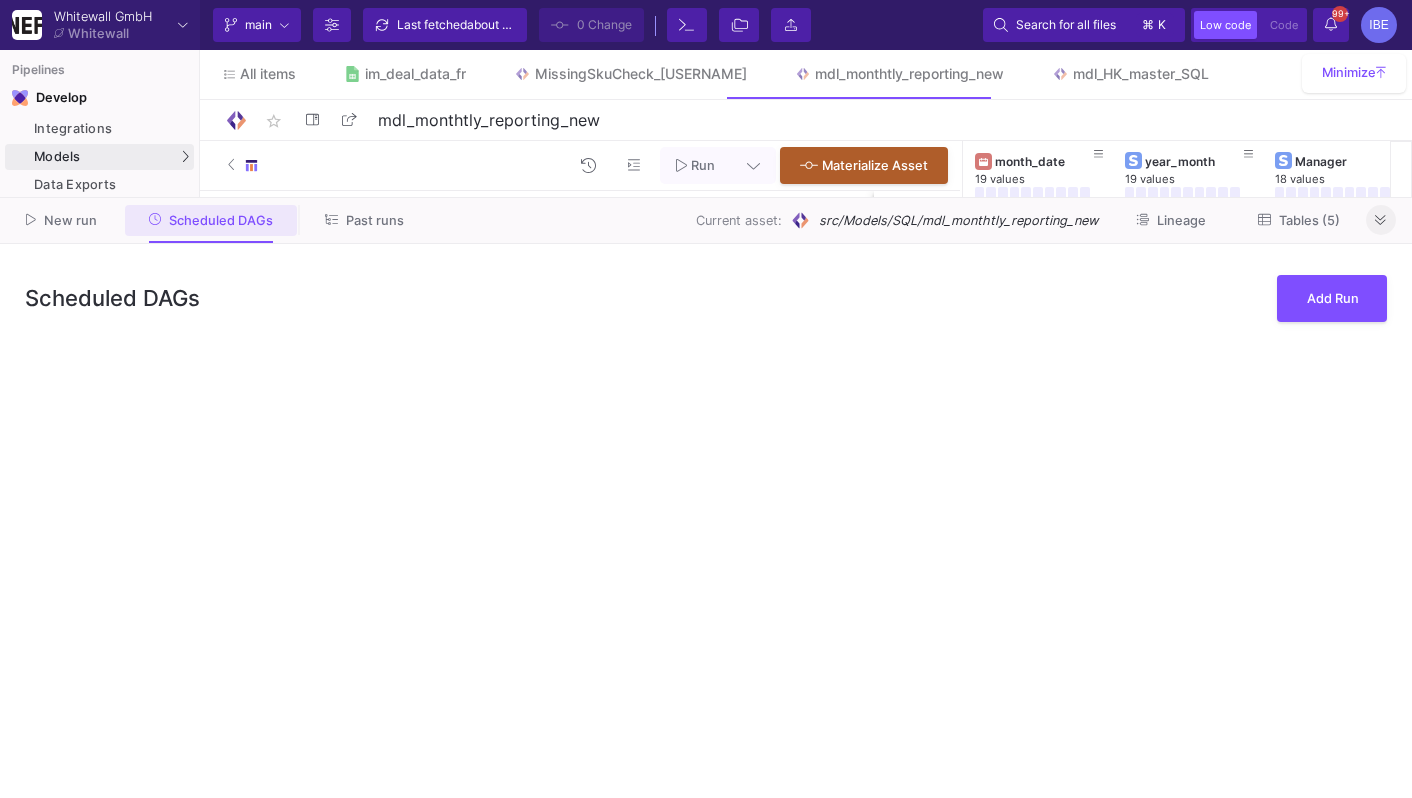 scroll, scrollTop: 0, scrollLeft: 0, axis: both 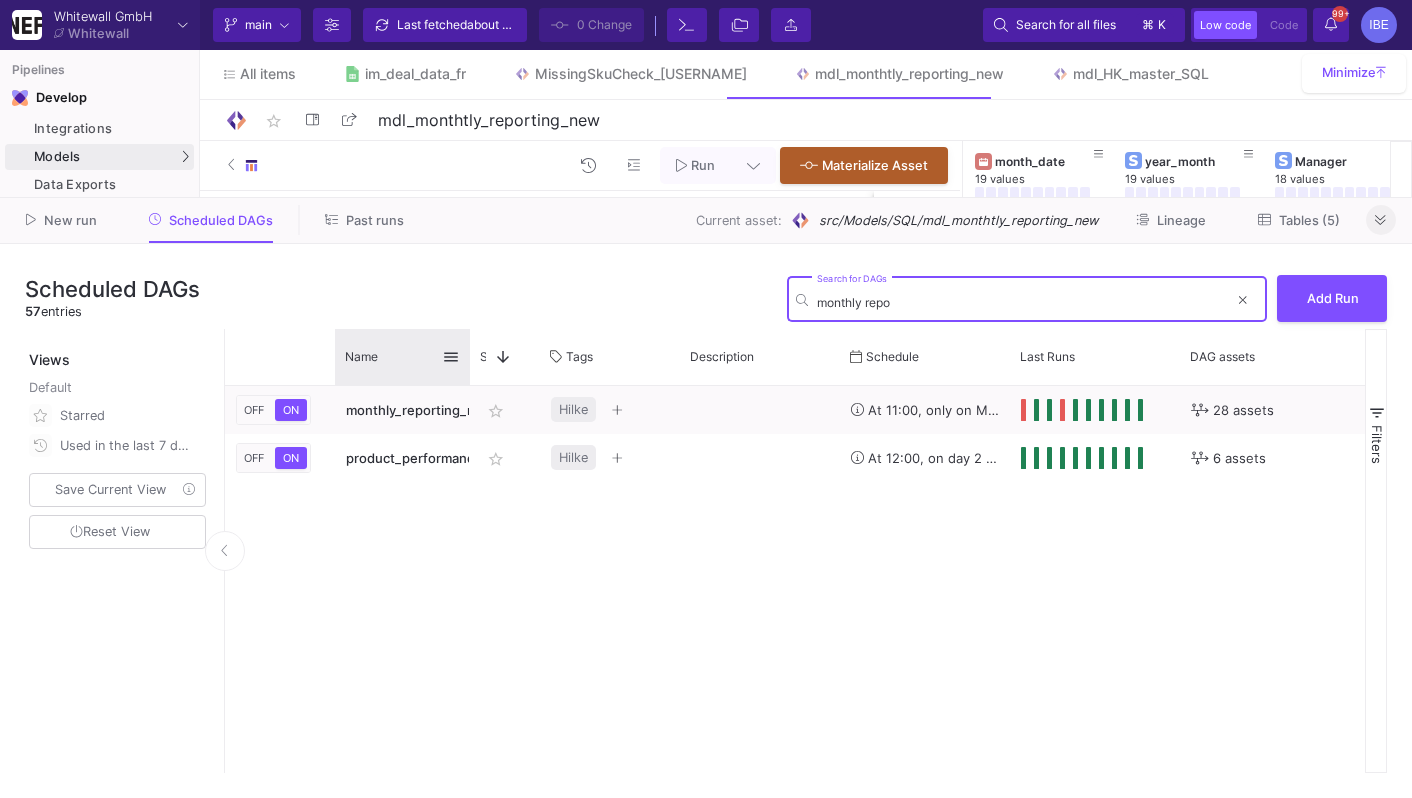 type on "monthly repo" 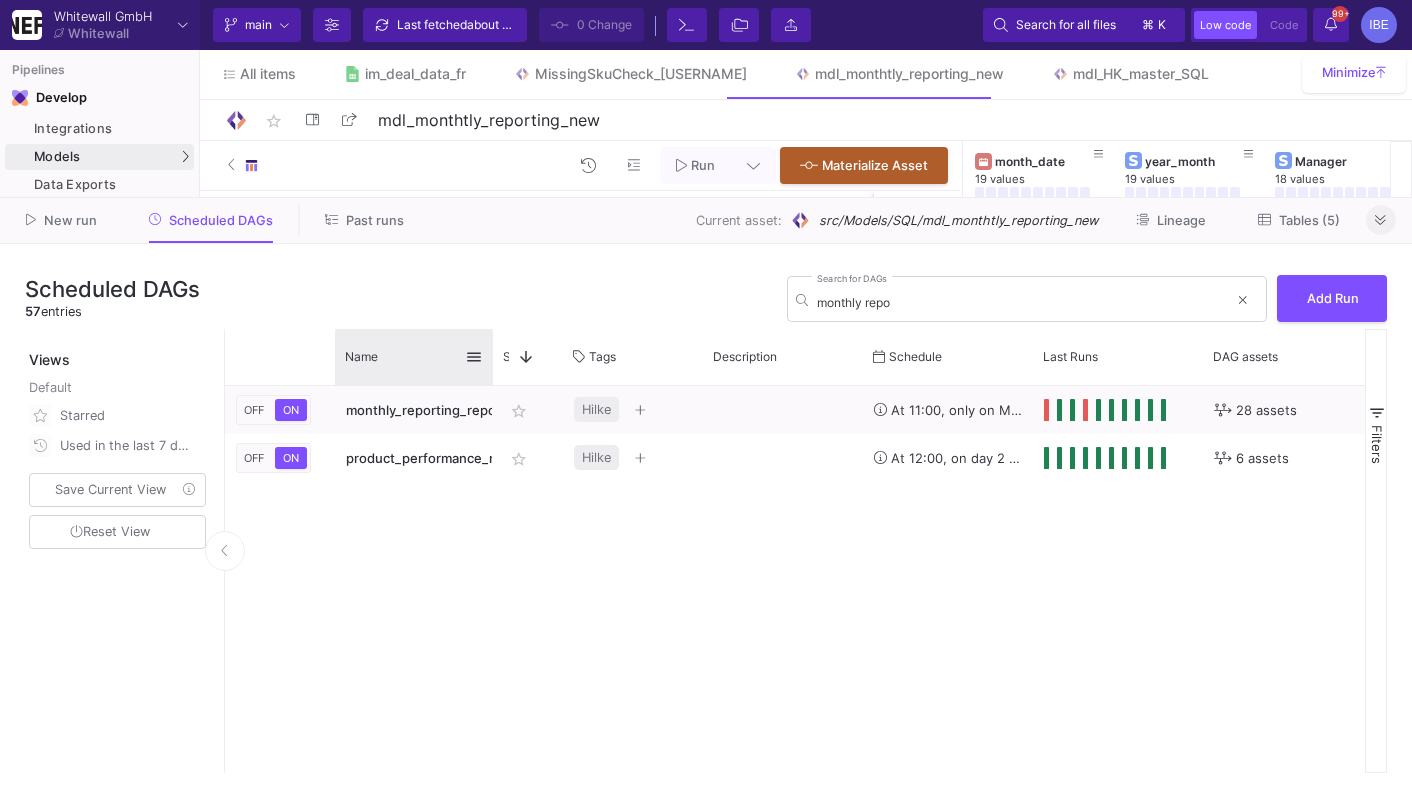 drag, startPoint x: 468, startPoint y: 351, endPoint x: 453, endPoint y: 334, distance: 22.671568 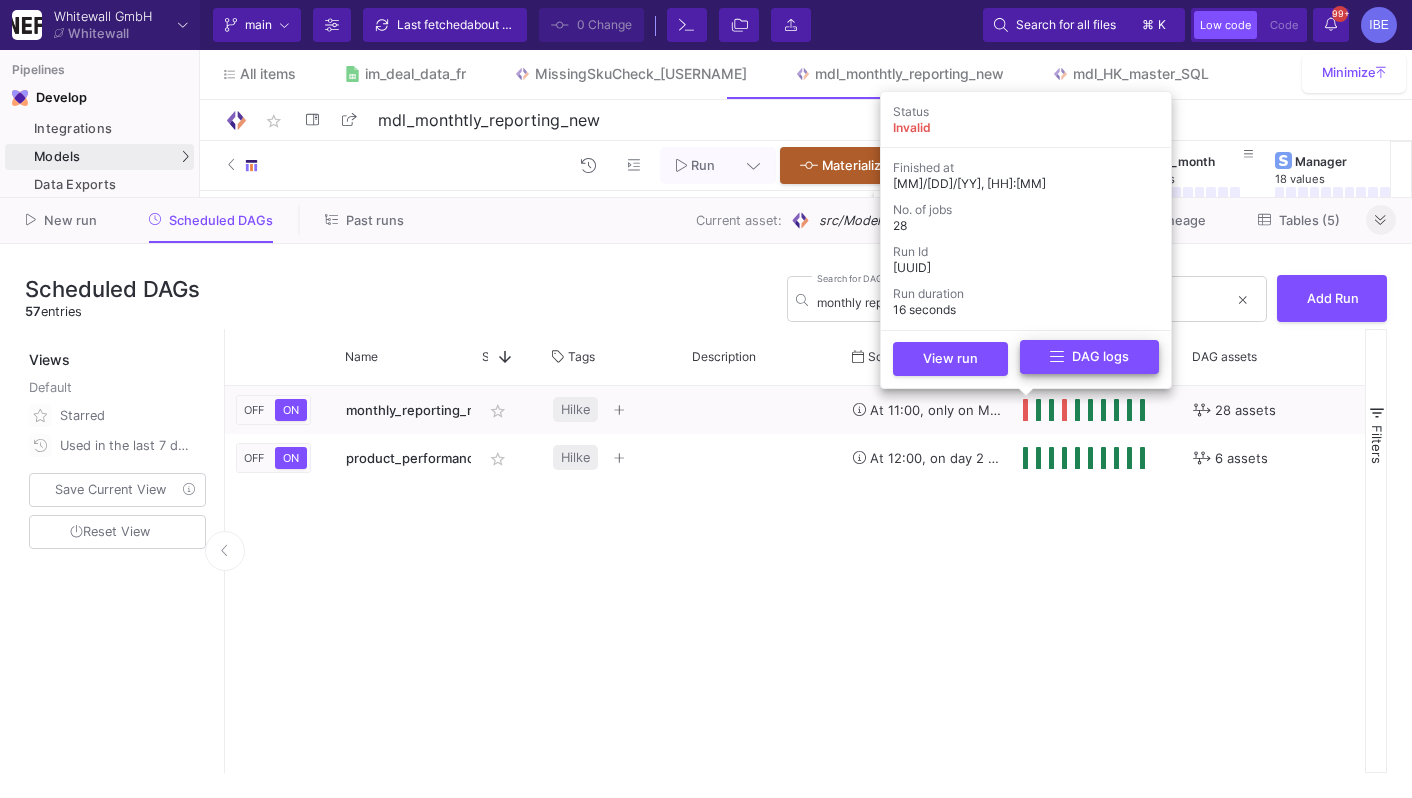 click on "DAG logs" at bounding box center (1089, 357) 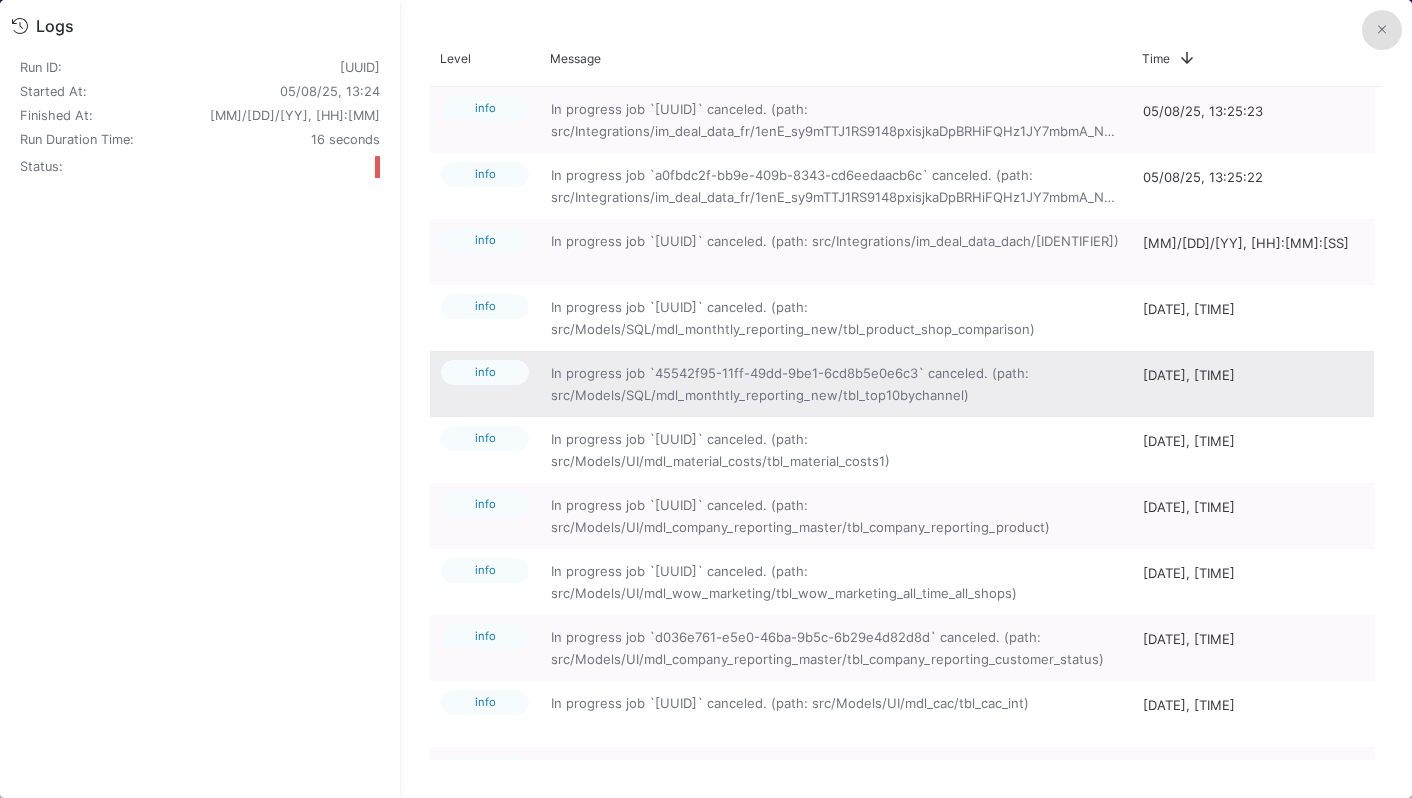 scroll, scrollTop: 226, scrollLeft: 0, axis: vertical 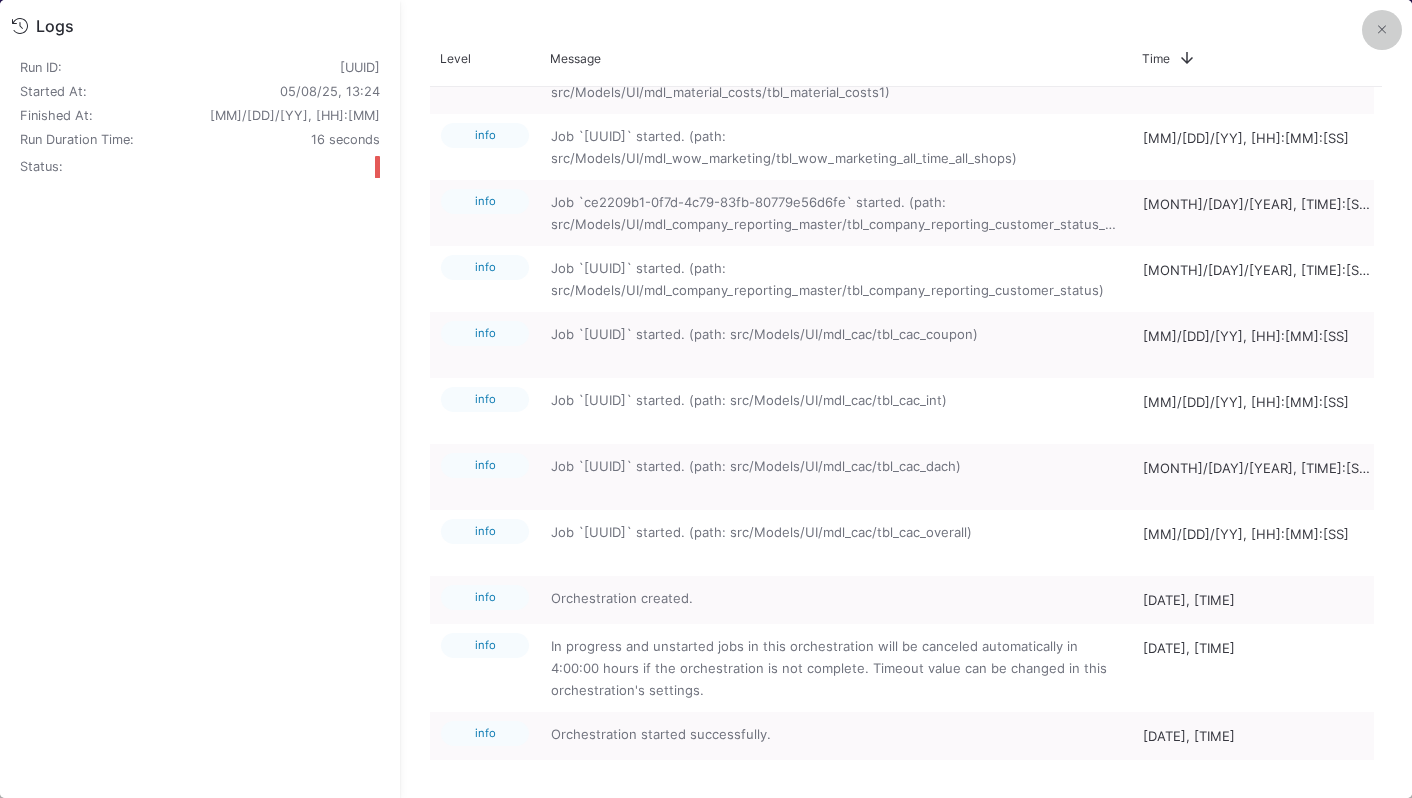 click at bounding box center [1382, 30] 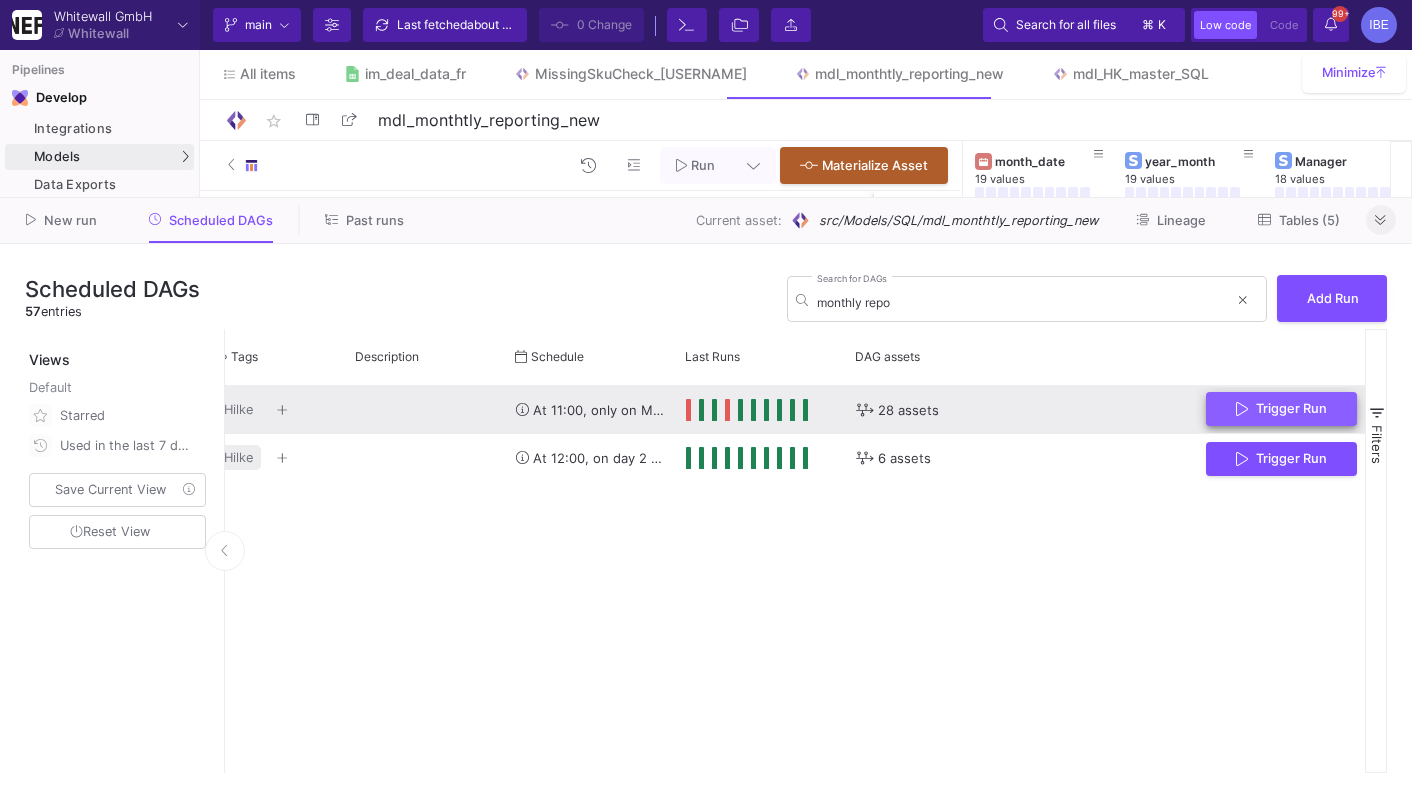 click on "Trigger Run" at bounding box center [1281, 409] 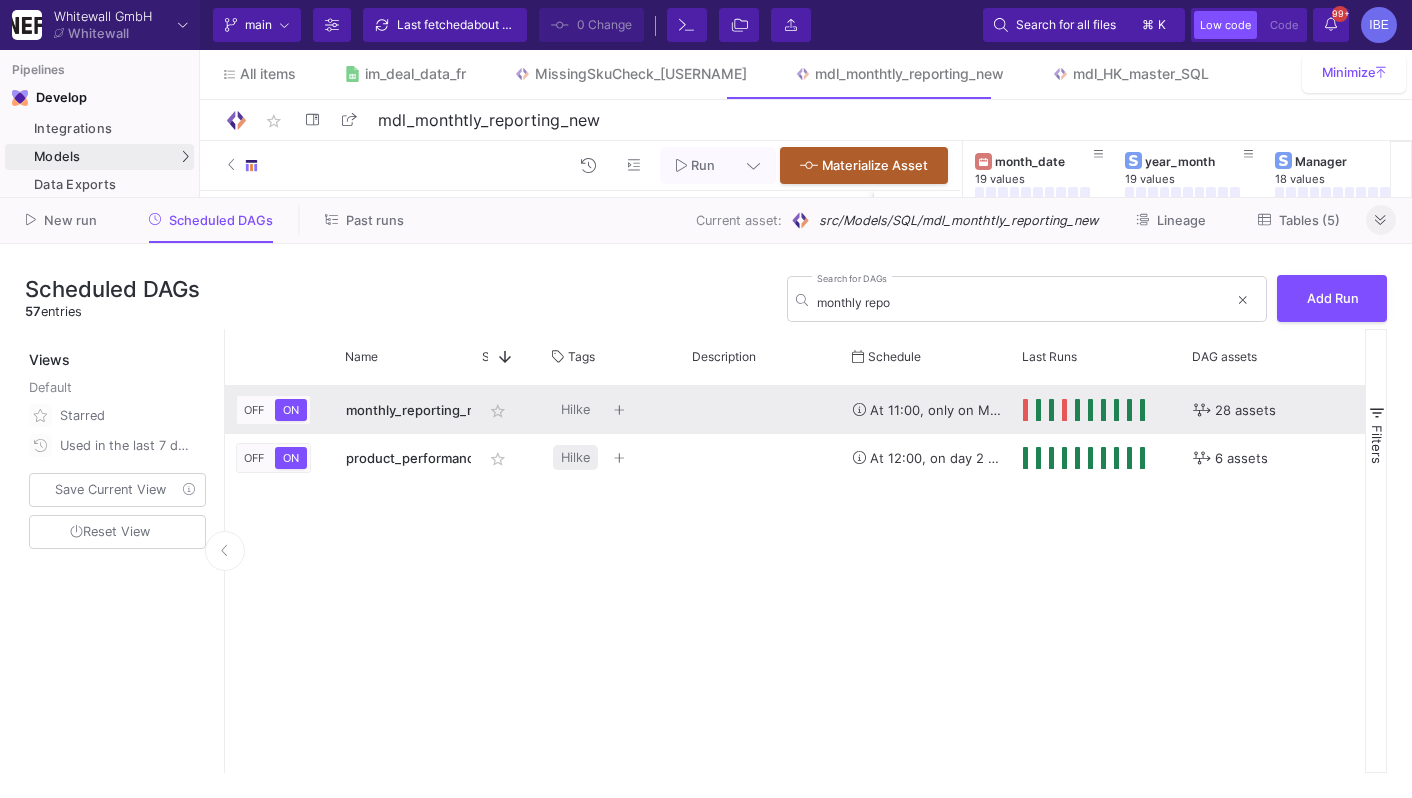 click 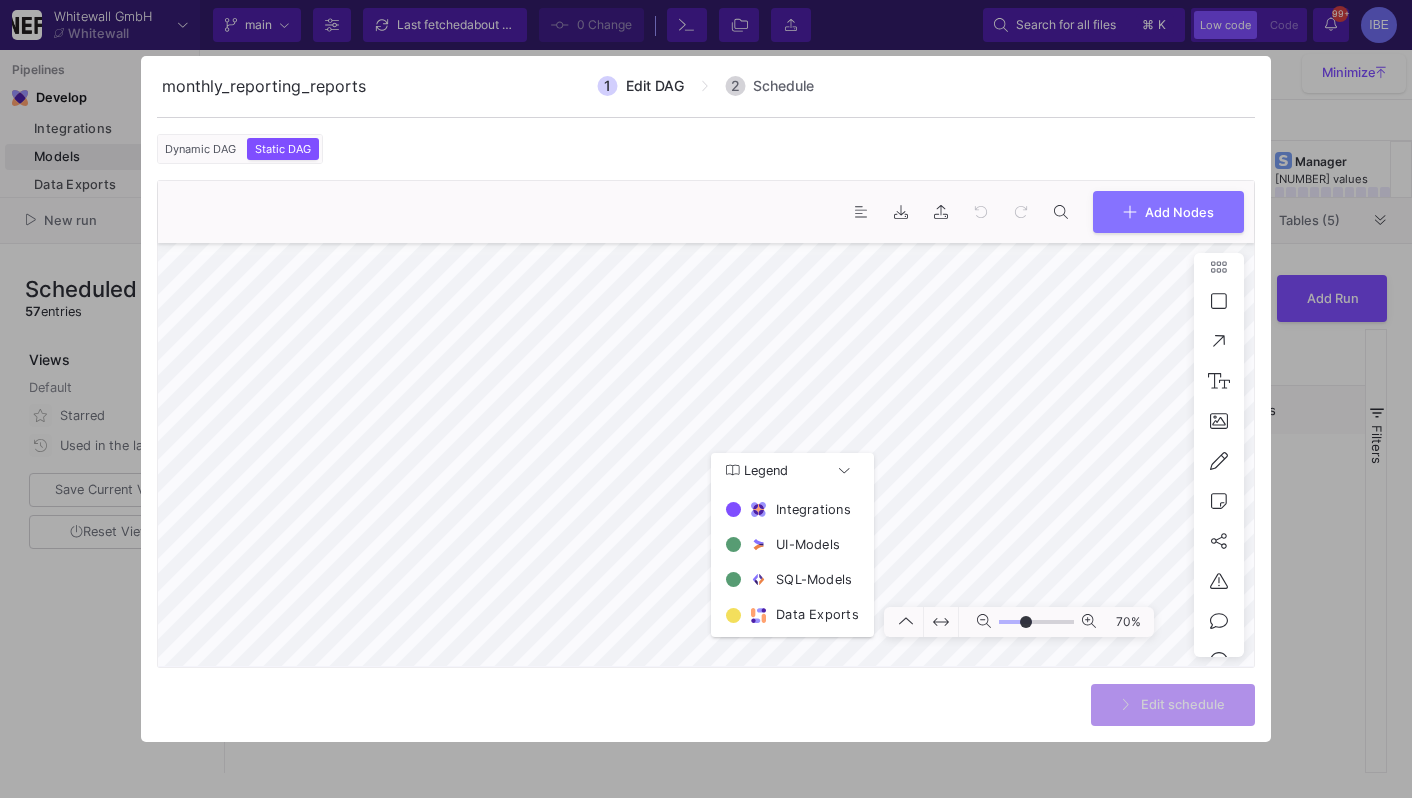 scroll, scrollTop: 0, scrollLeft: 0, axis: both 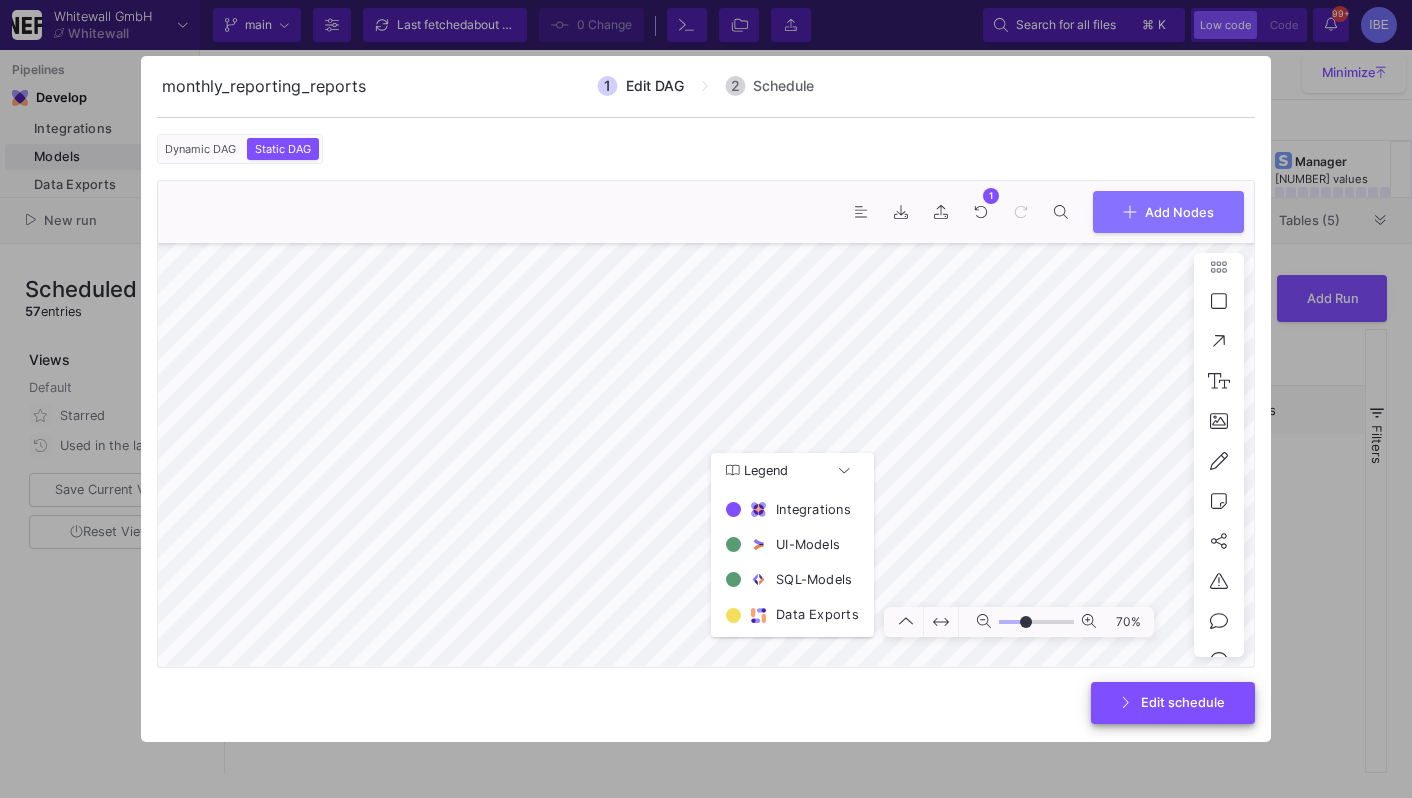 click on "Edit schedule" at bounding box center (1173, 703) 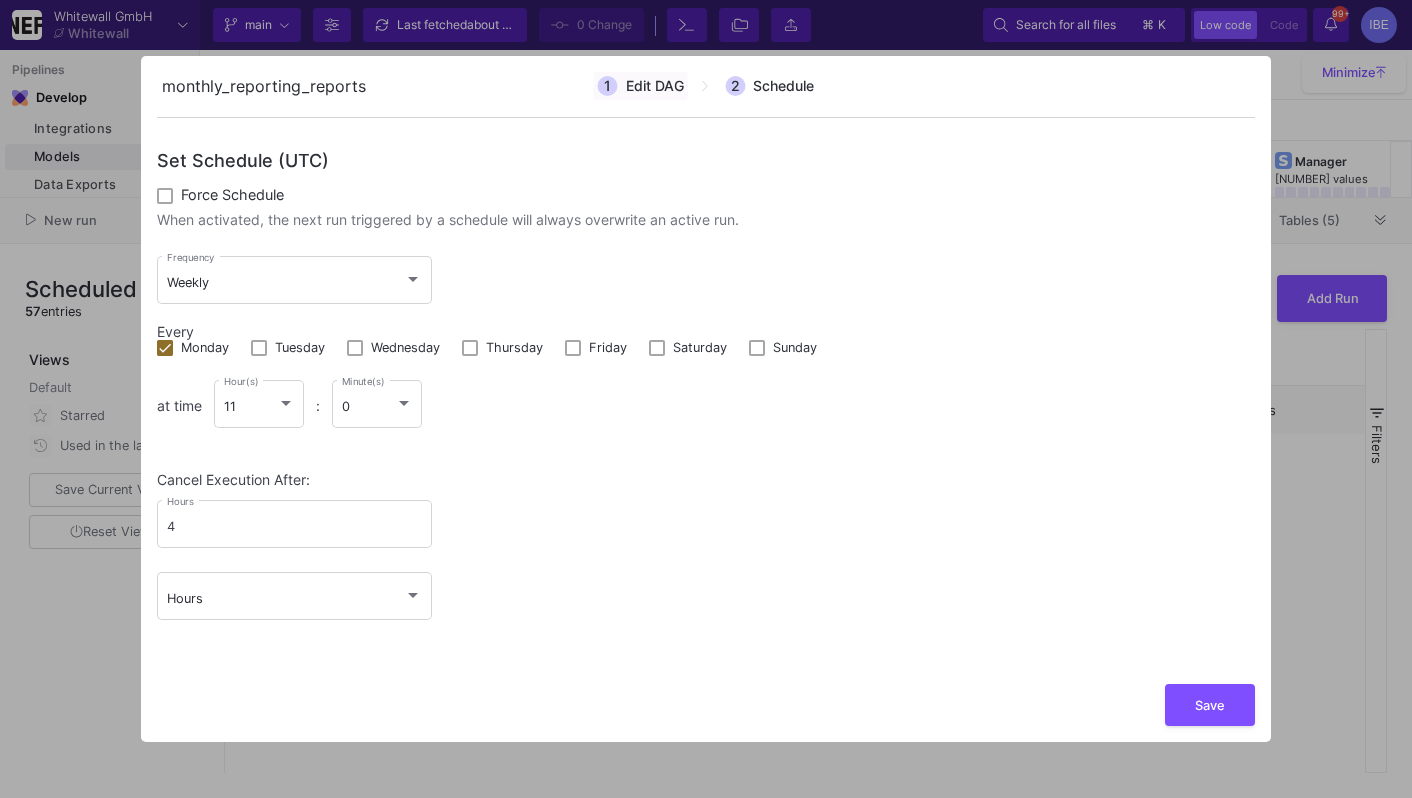 click at bounding box center [641, 86] 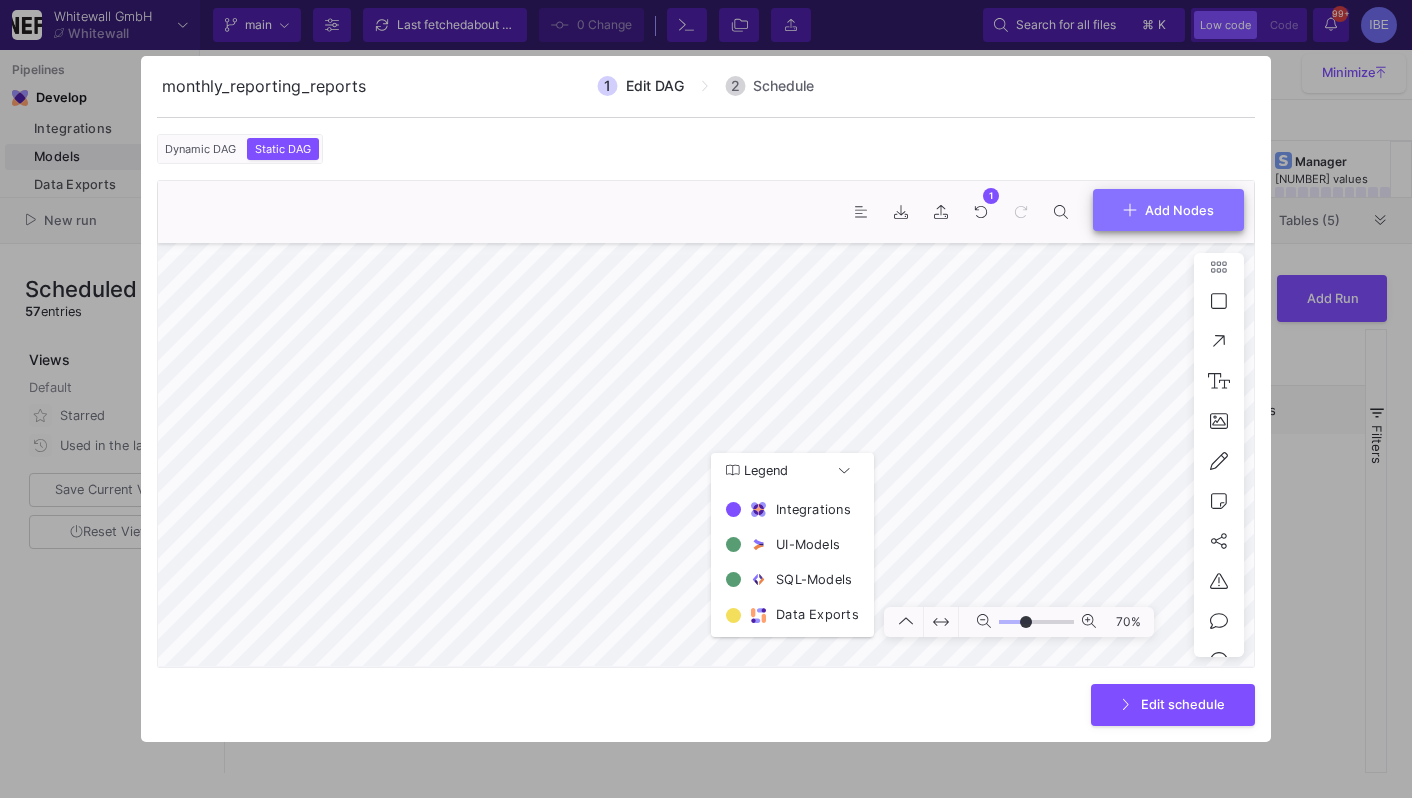 click 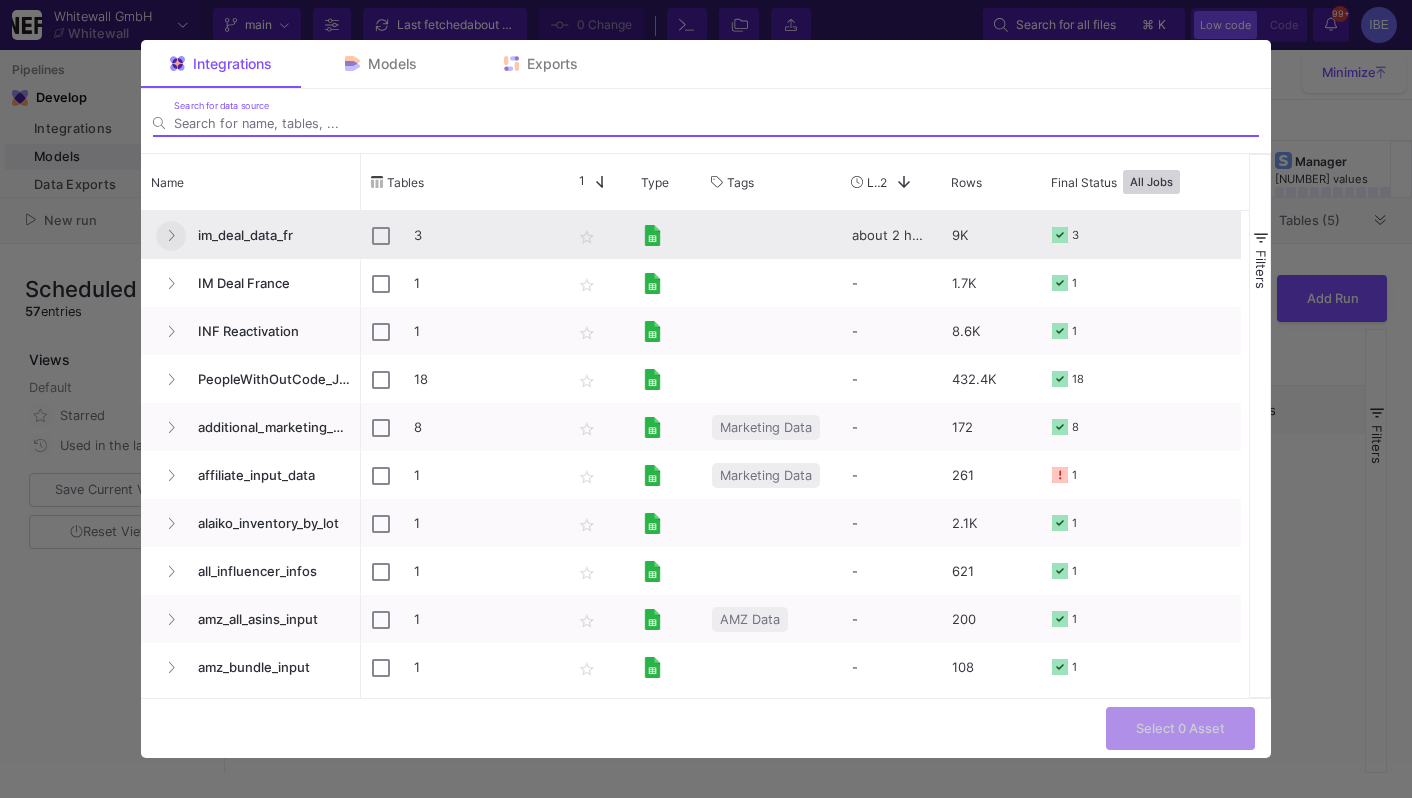 click 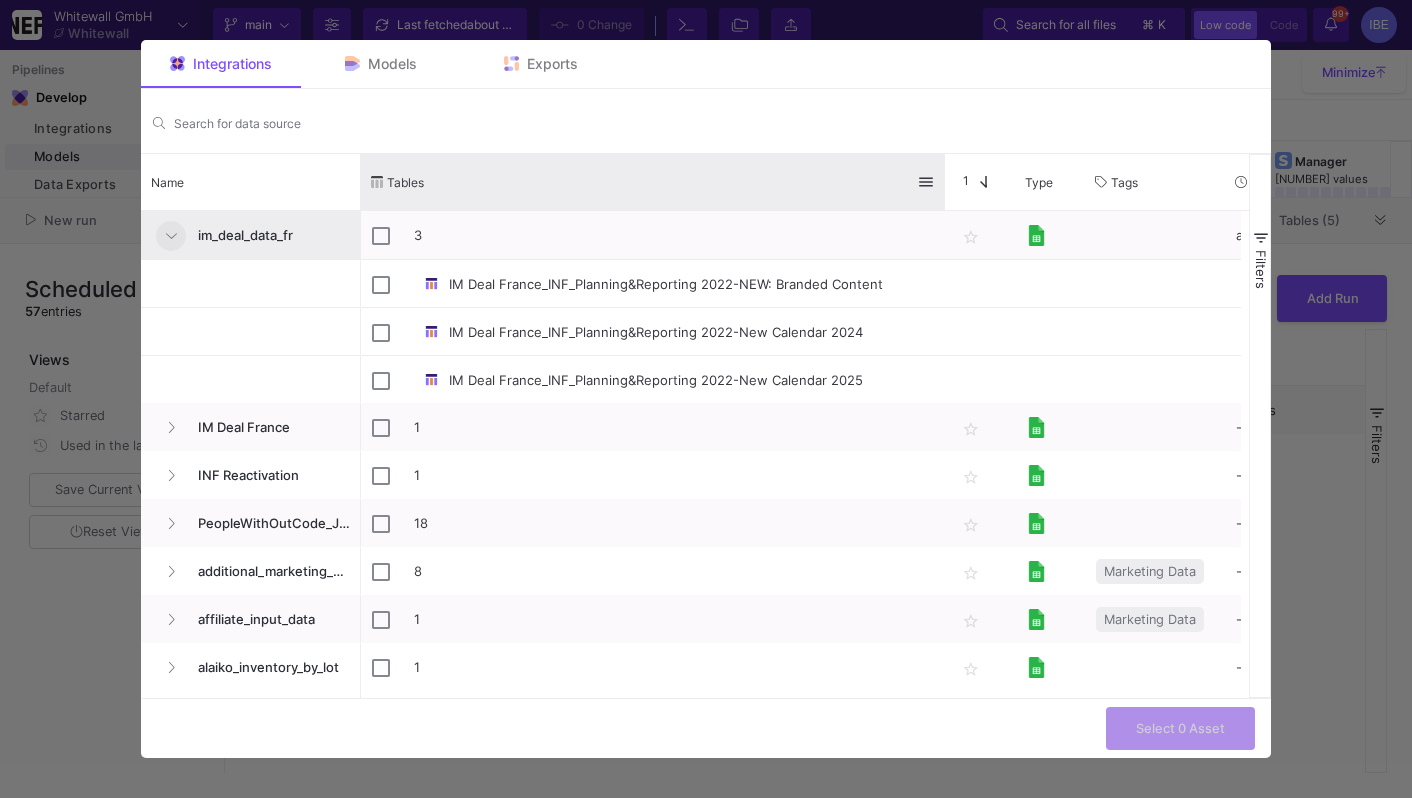drag, startPoint x: 560, startPoint y: 178, endPoint x: 944, endPoint y: 191, distance: 384.22 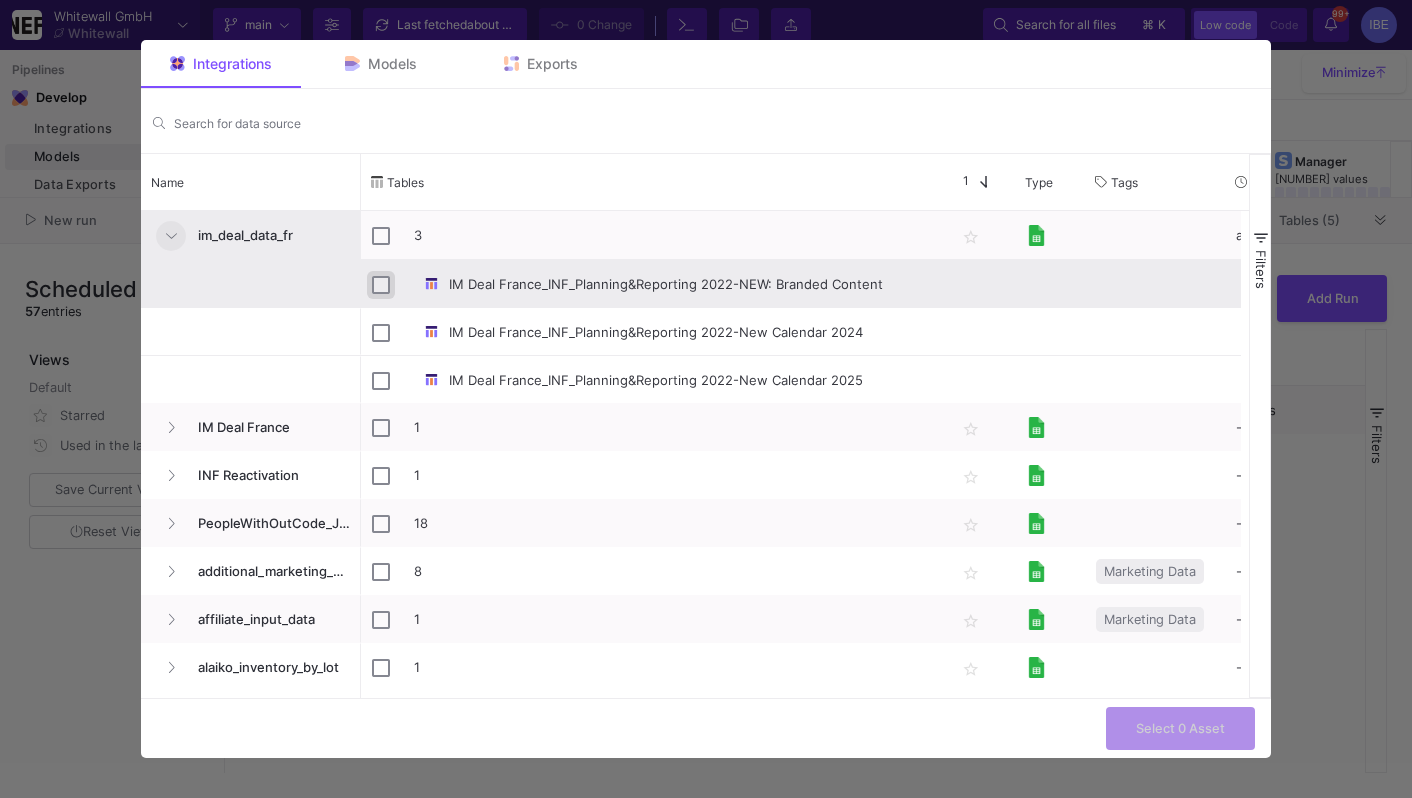click at bounding box center [381, 285] 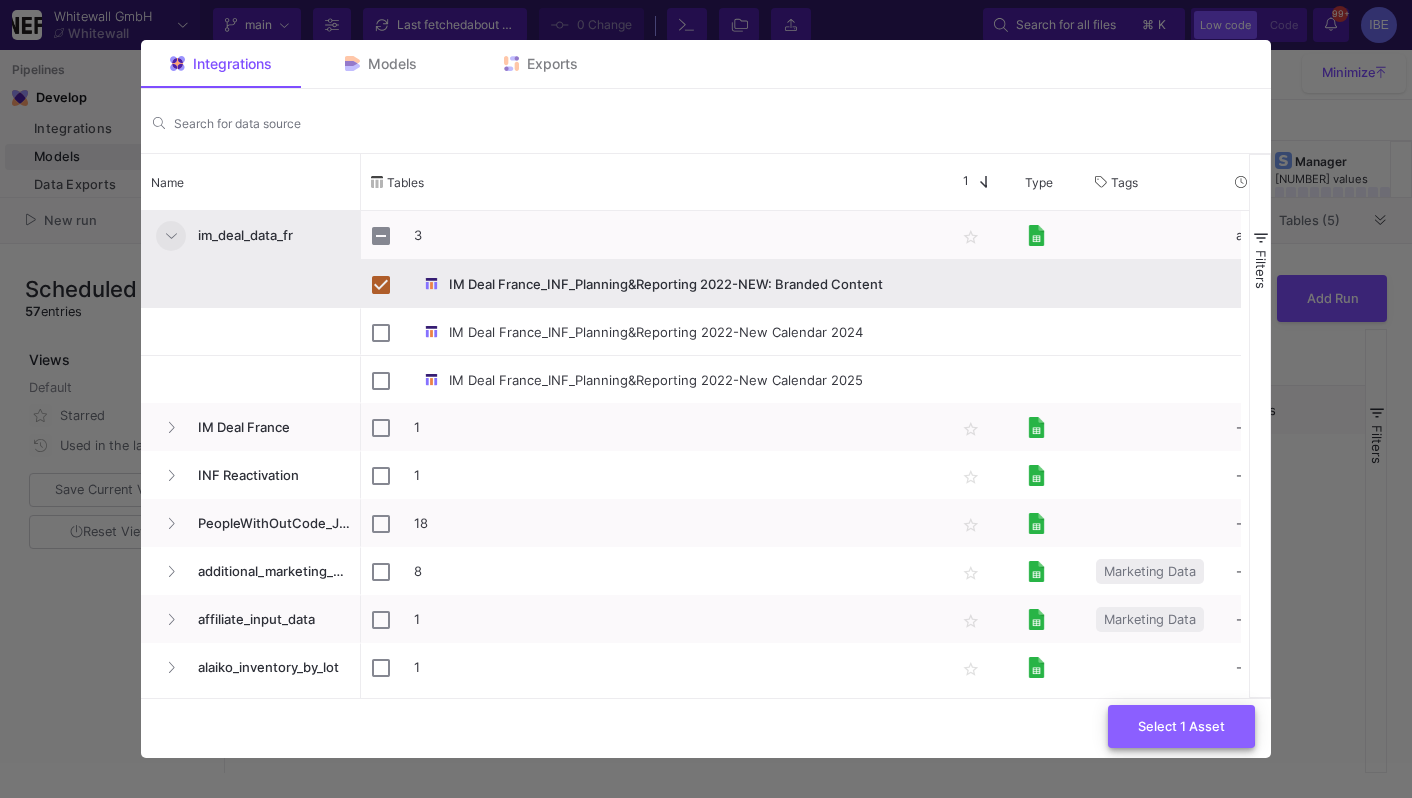 click on "Select 1 Asset" at bounding box center [1181, 726] 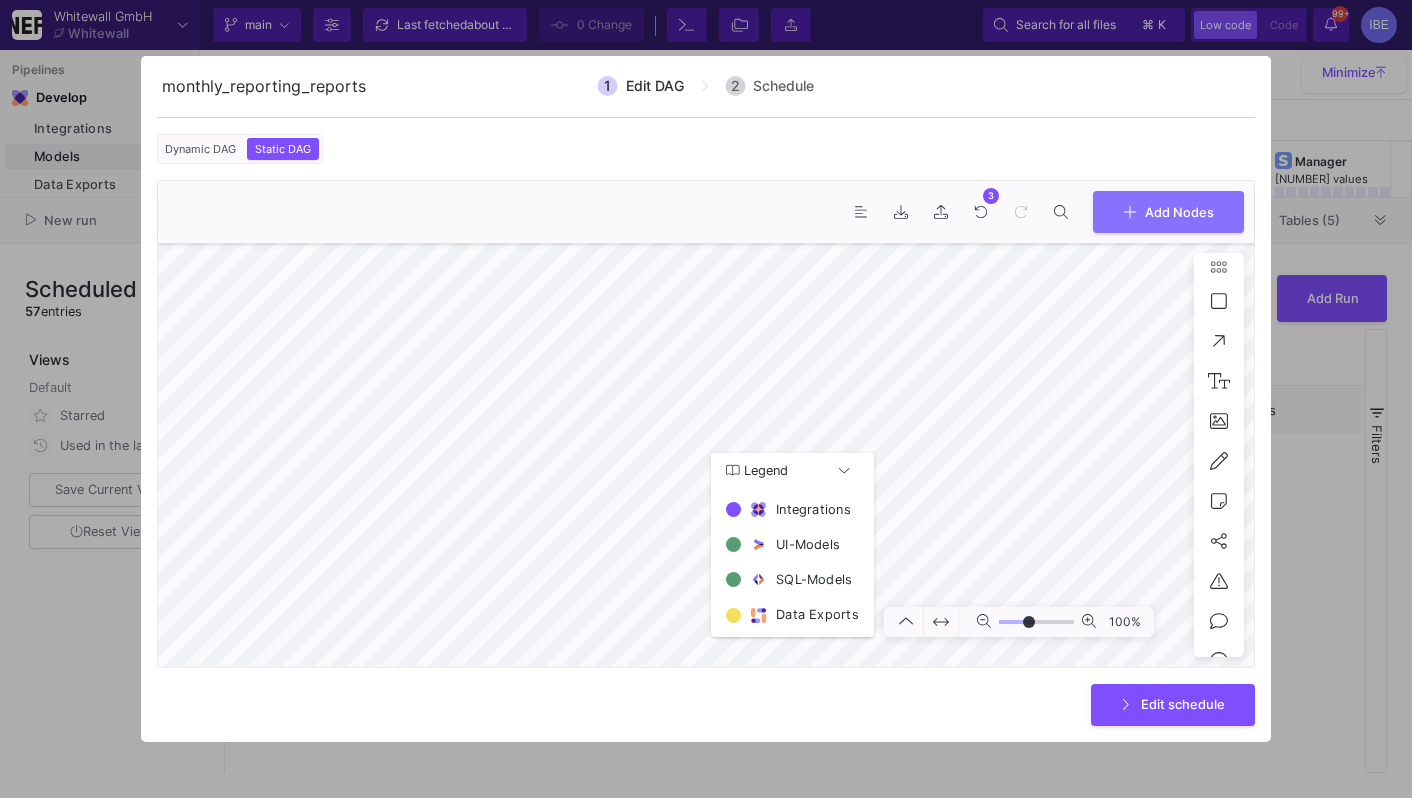 type on "1" 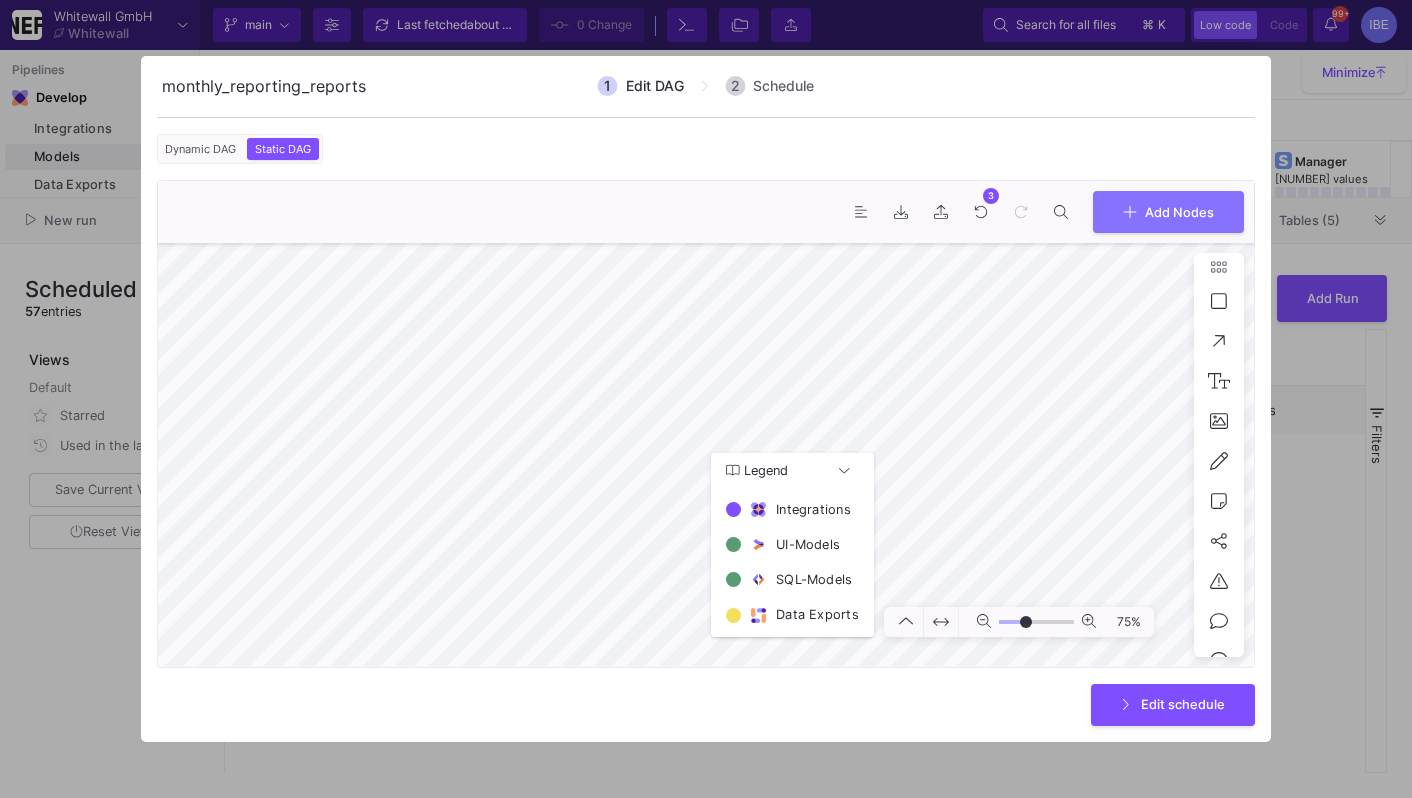click at bounding box center [706, 399] 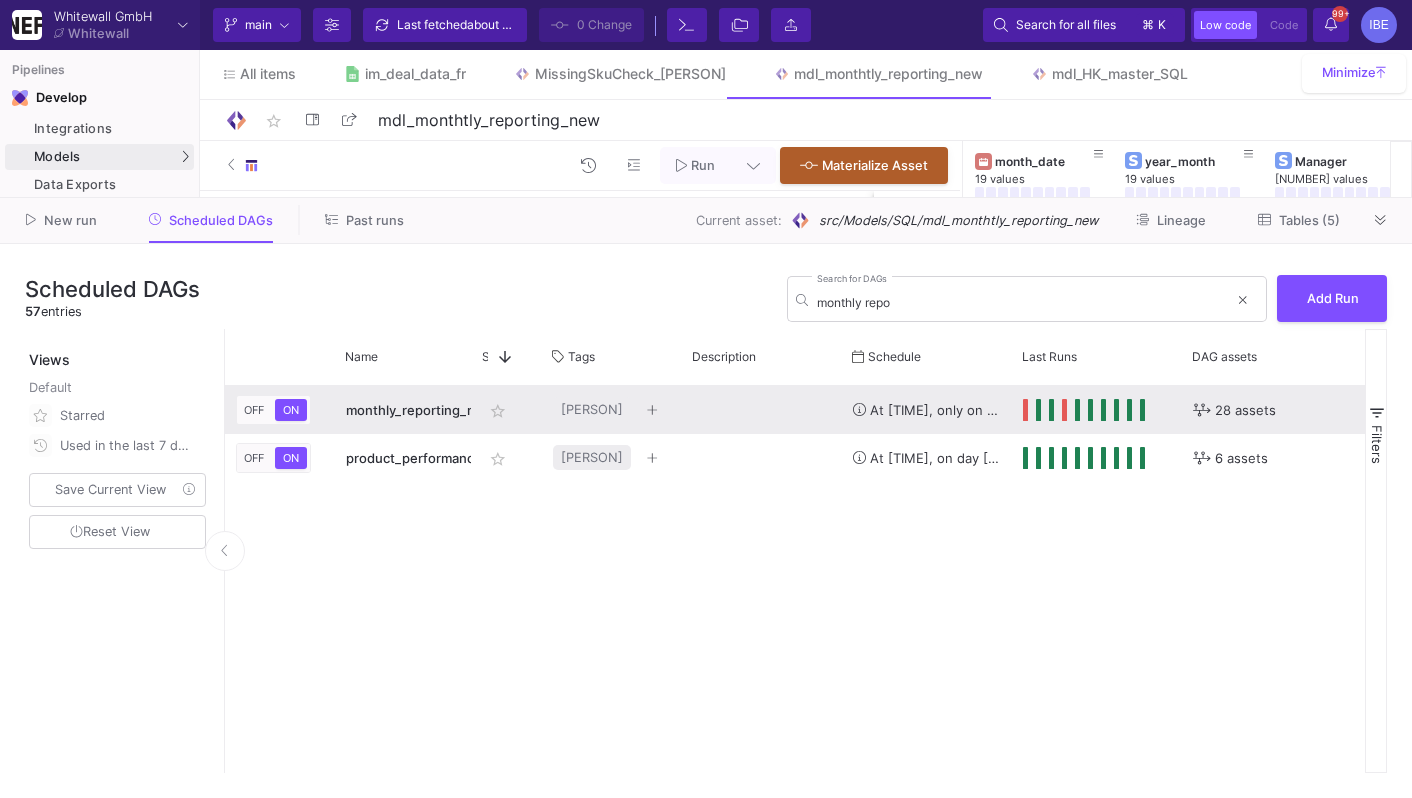 scroll, scrollTop: 0, scrollLeft: 218, axis: horizontal 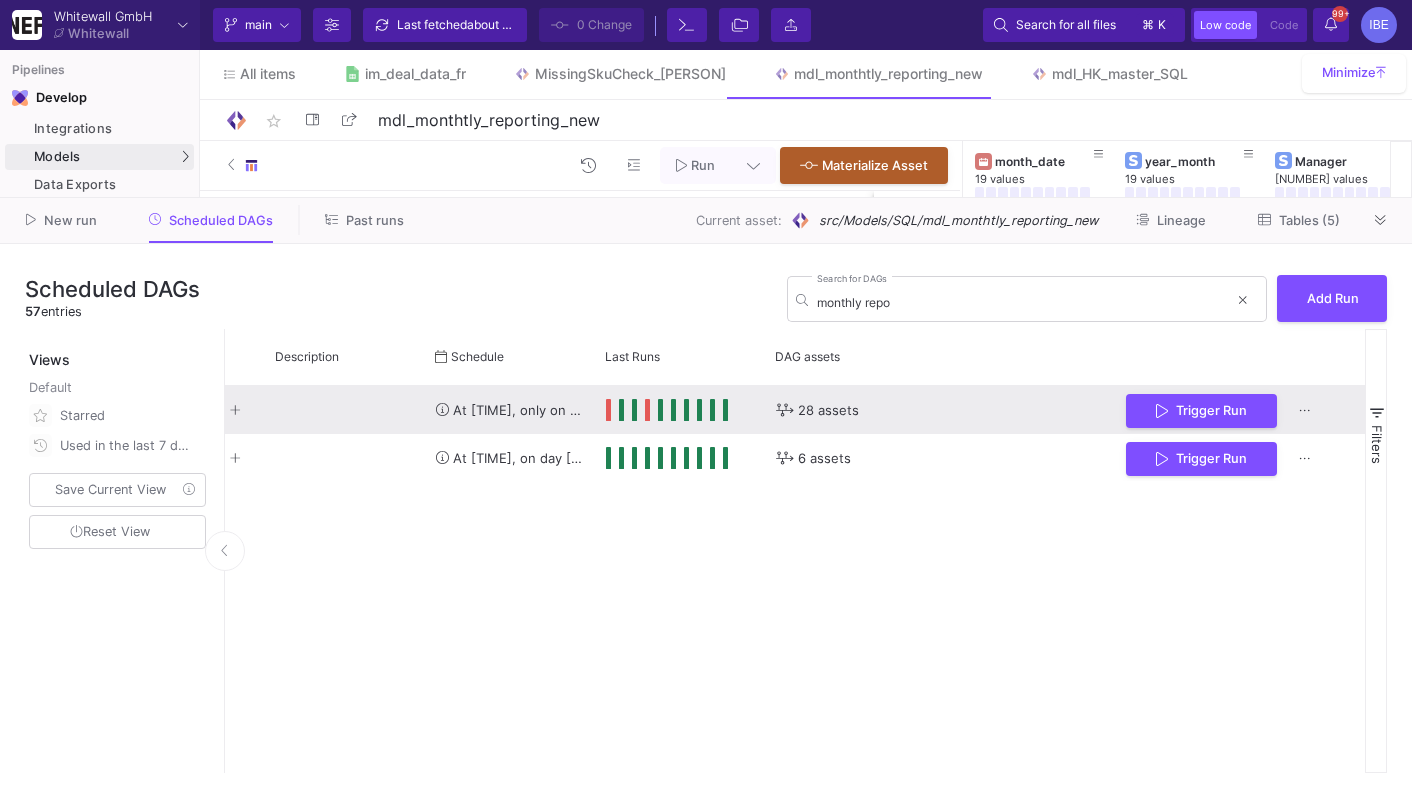click on "Trigger Run" at bounding box center [1201, 411] 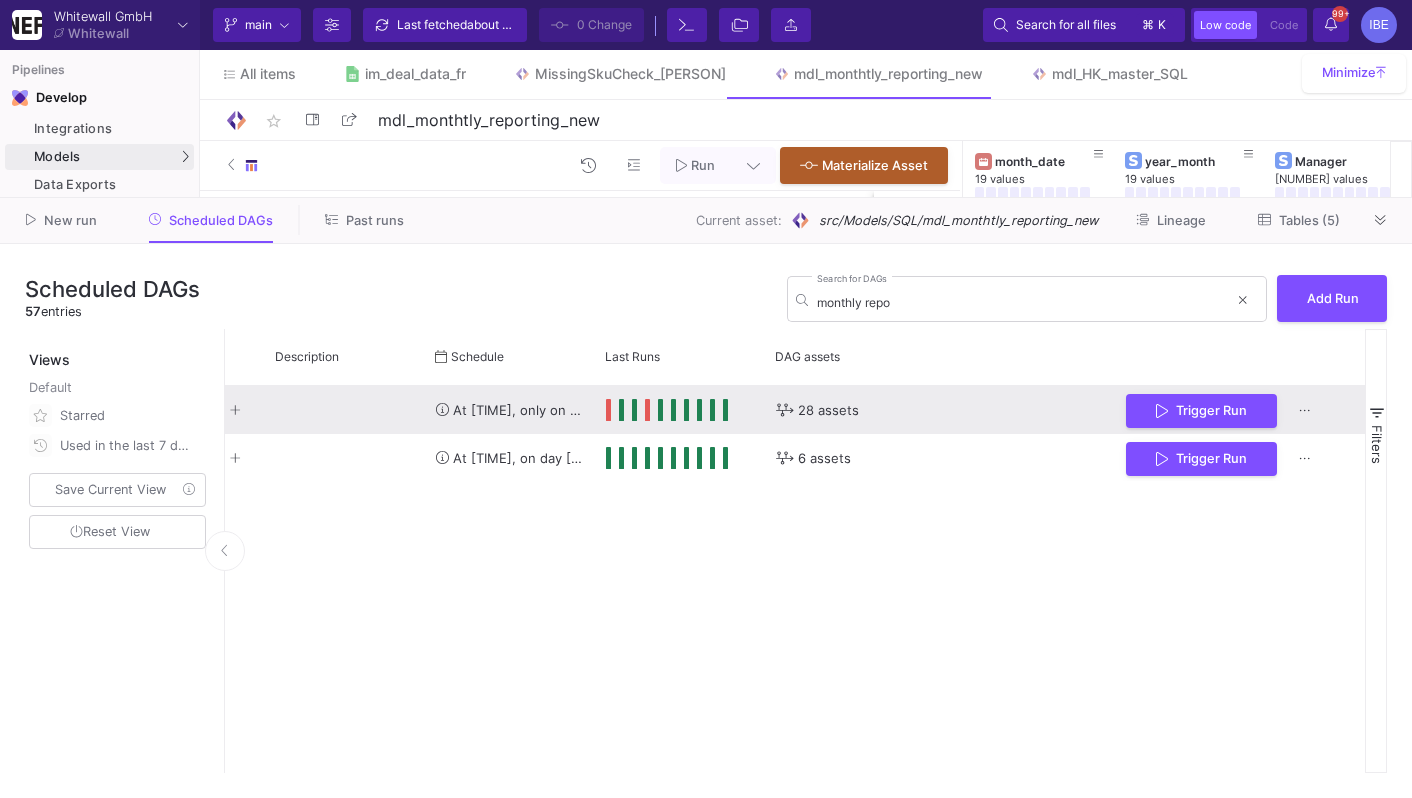 scroll, scrollTop: 0, scrollLeft: 96, axis: horizontal 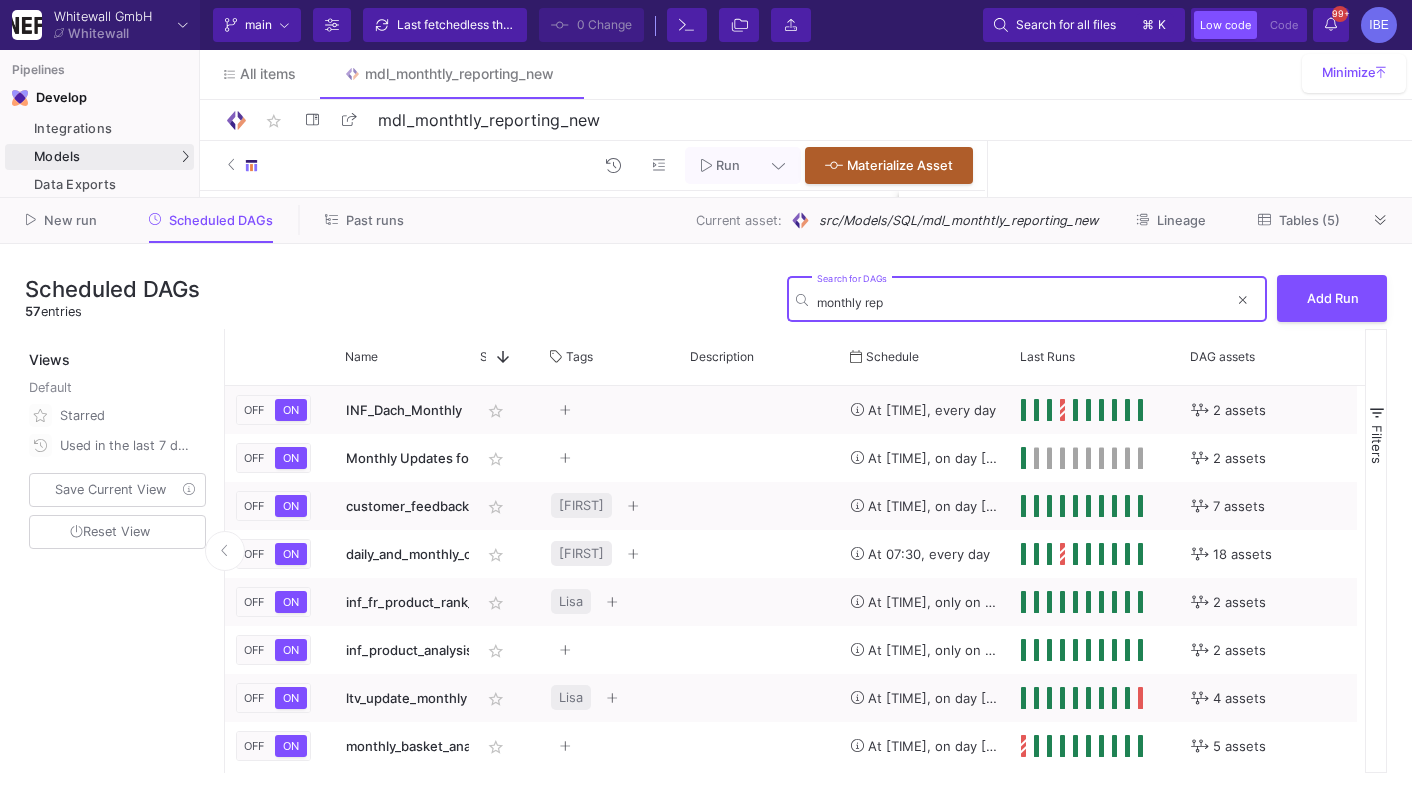type on "monthly repo" 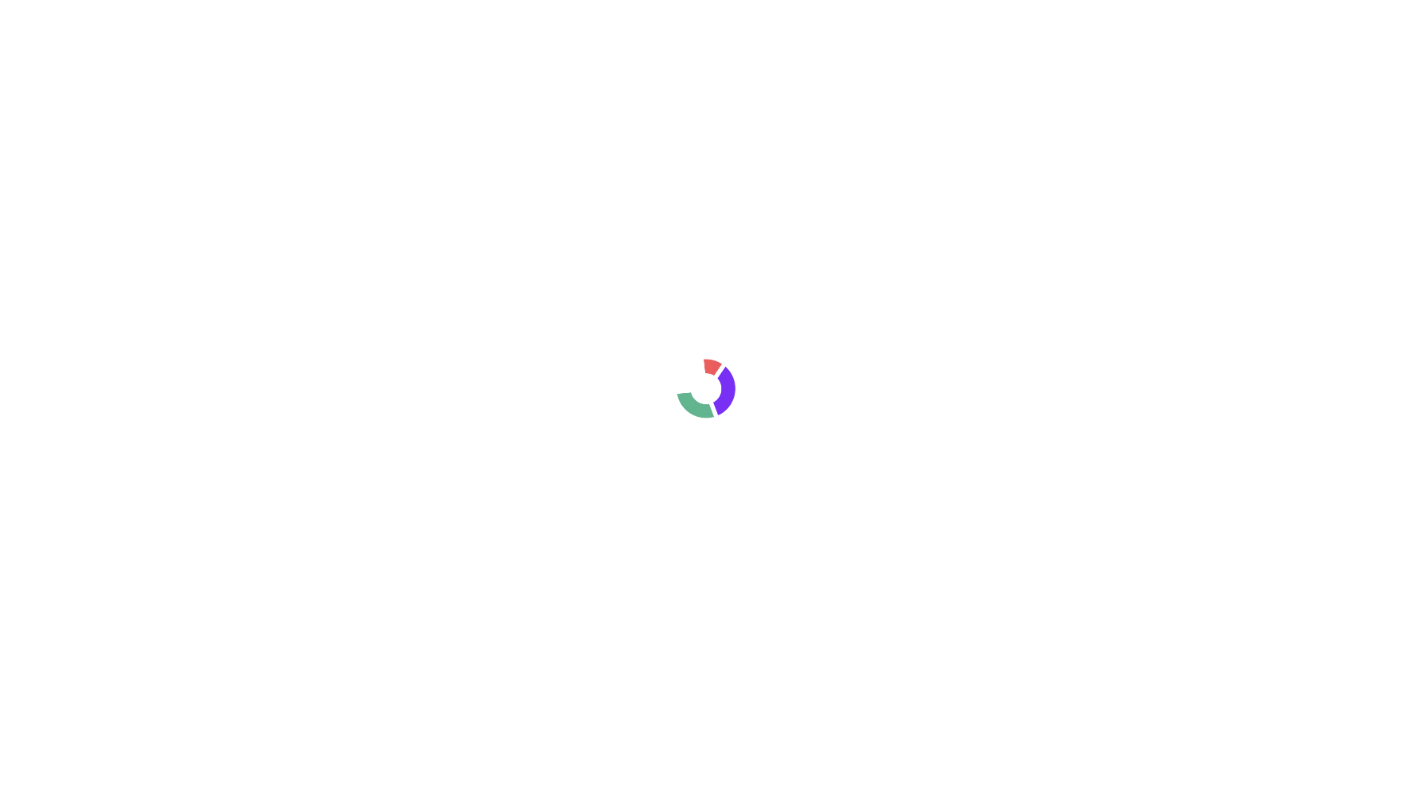 scroll, scrollTop: 0, scrollLeft: 0, axis: both 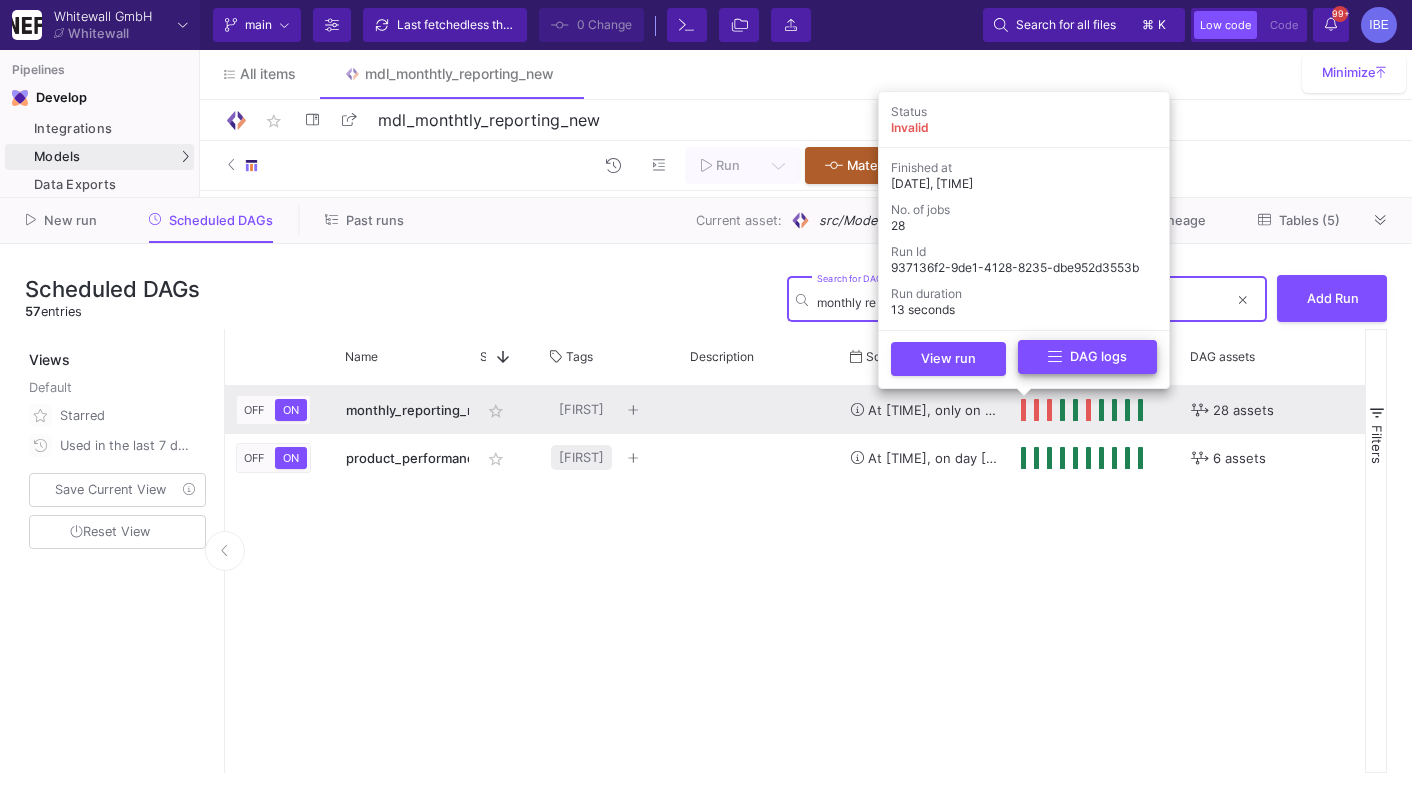 type on "monthly re" 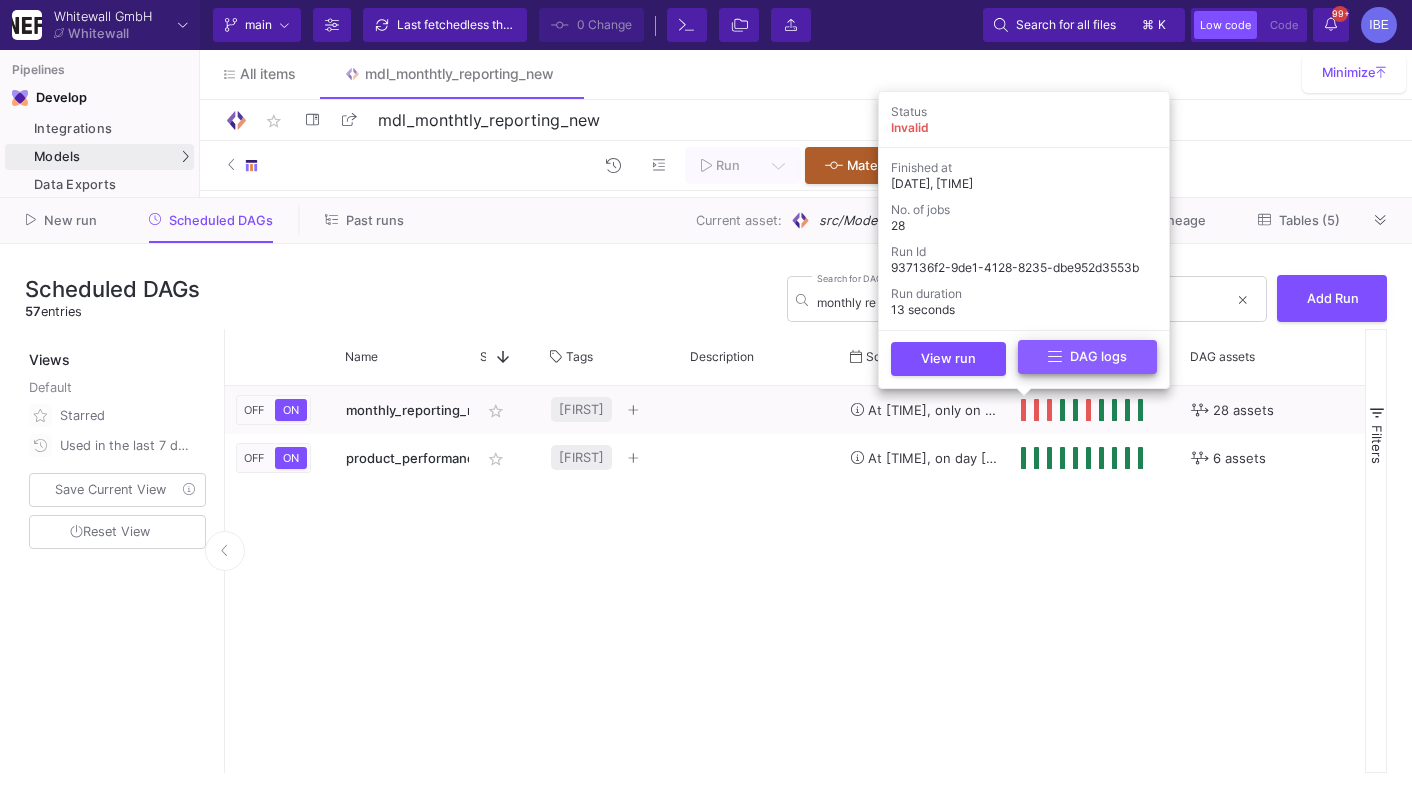 click on "DAG logs" at bounding box center (1087, 357) 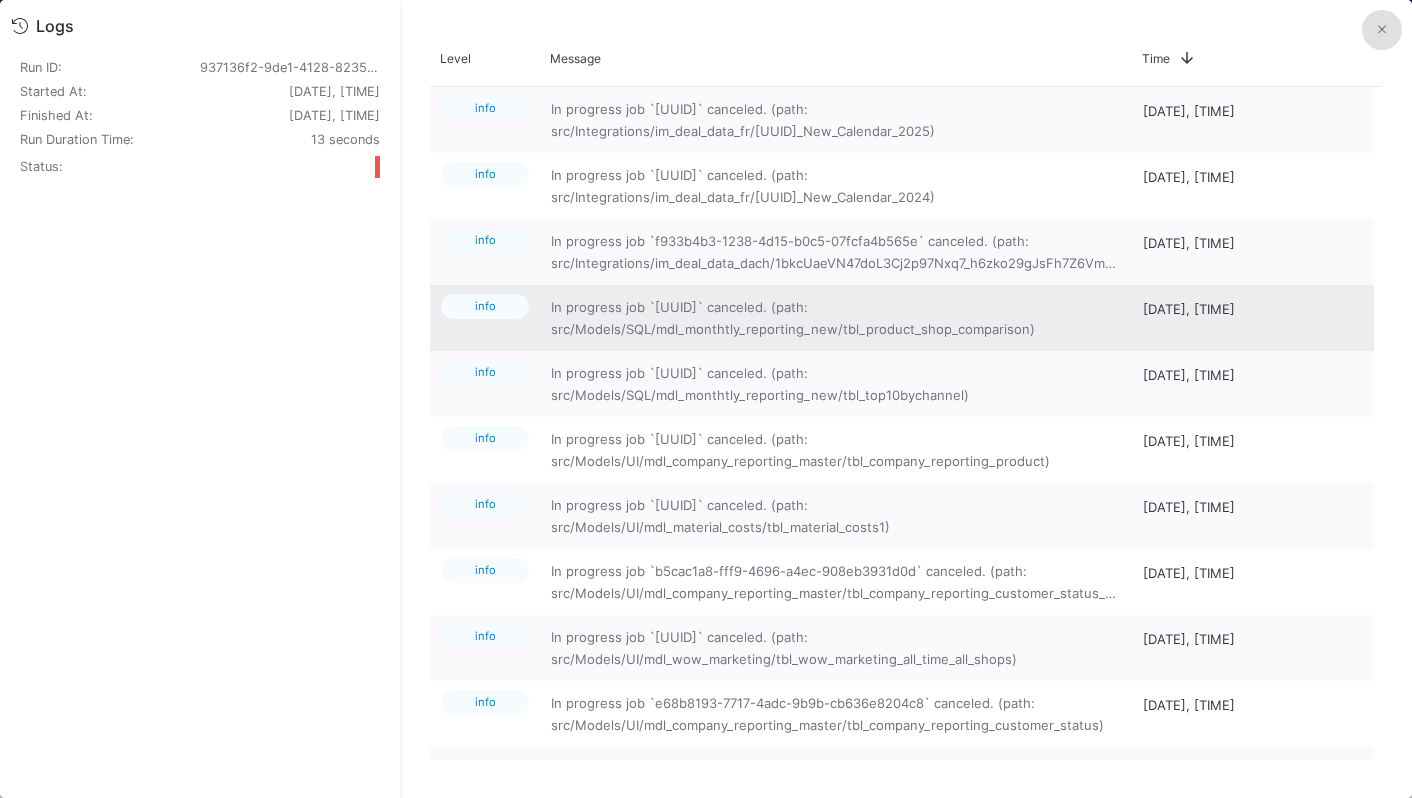scroll, scrollTop: 237, scrollLeft: 0, axis: vertical 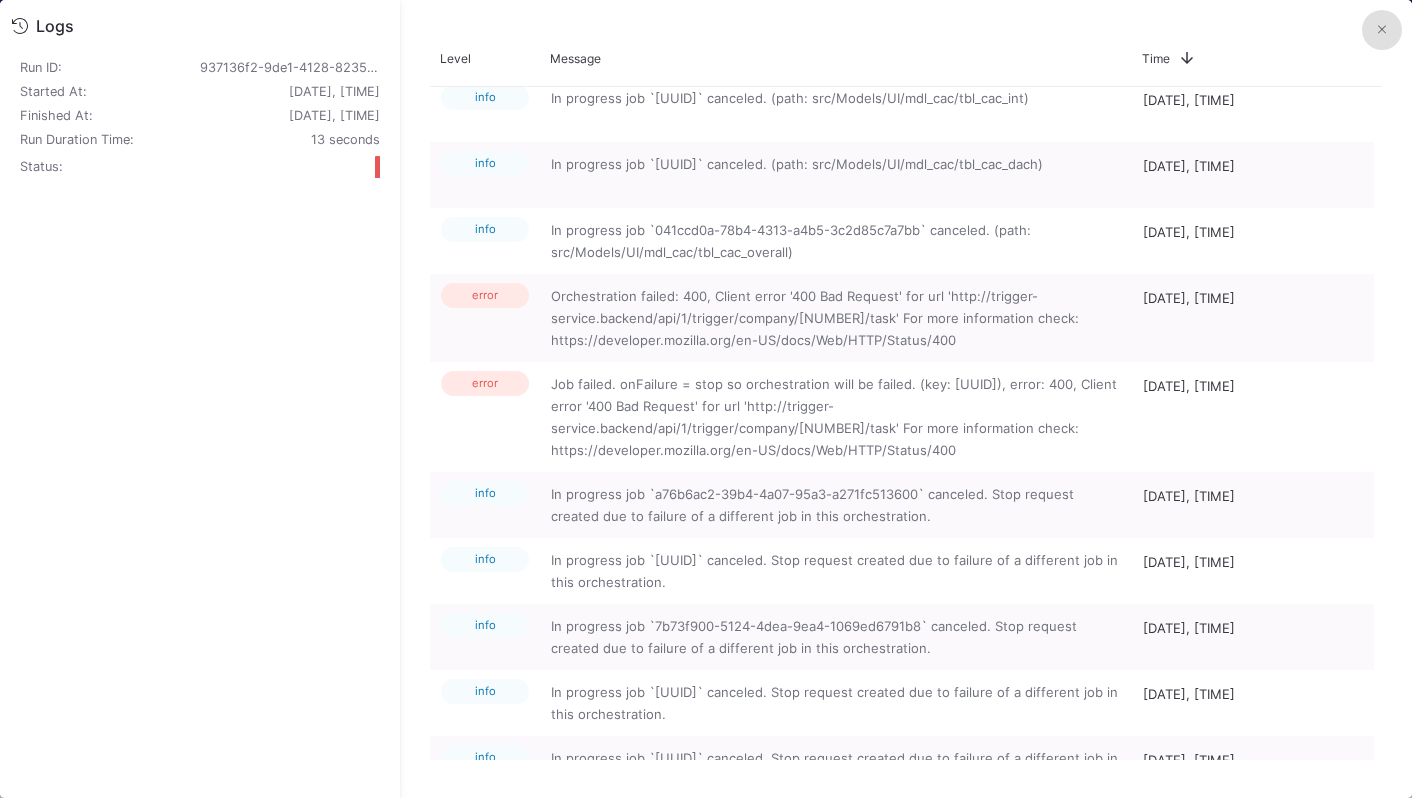 click at bounding box center (1382, 30) 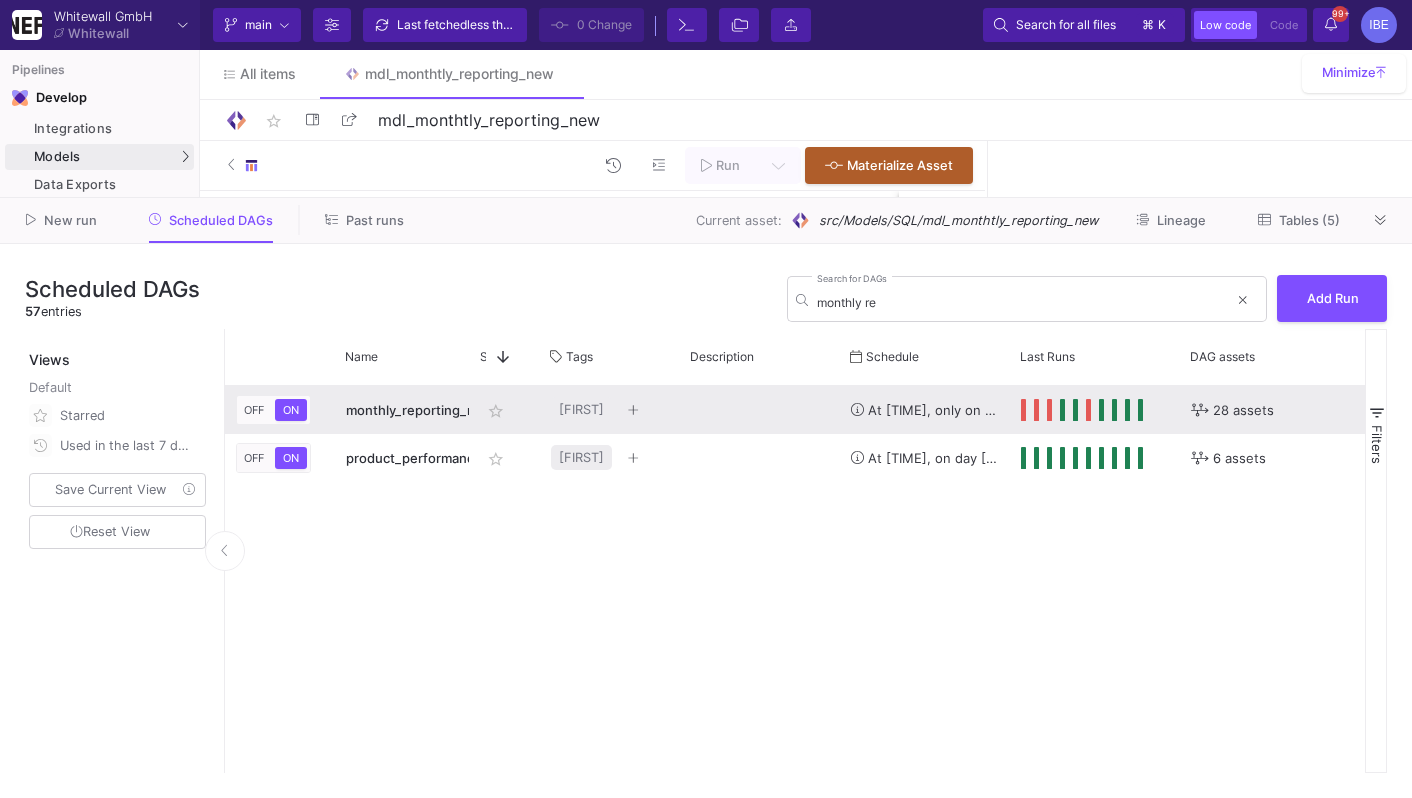 click on "At [TIME], only on [DAY]" 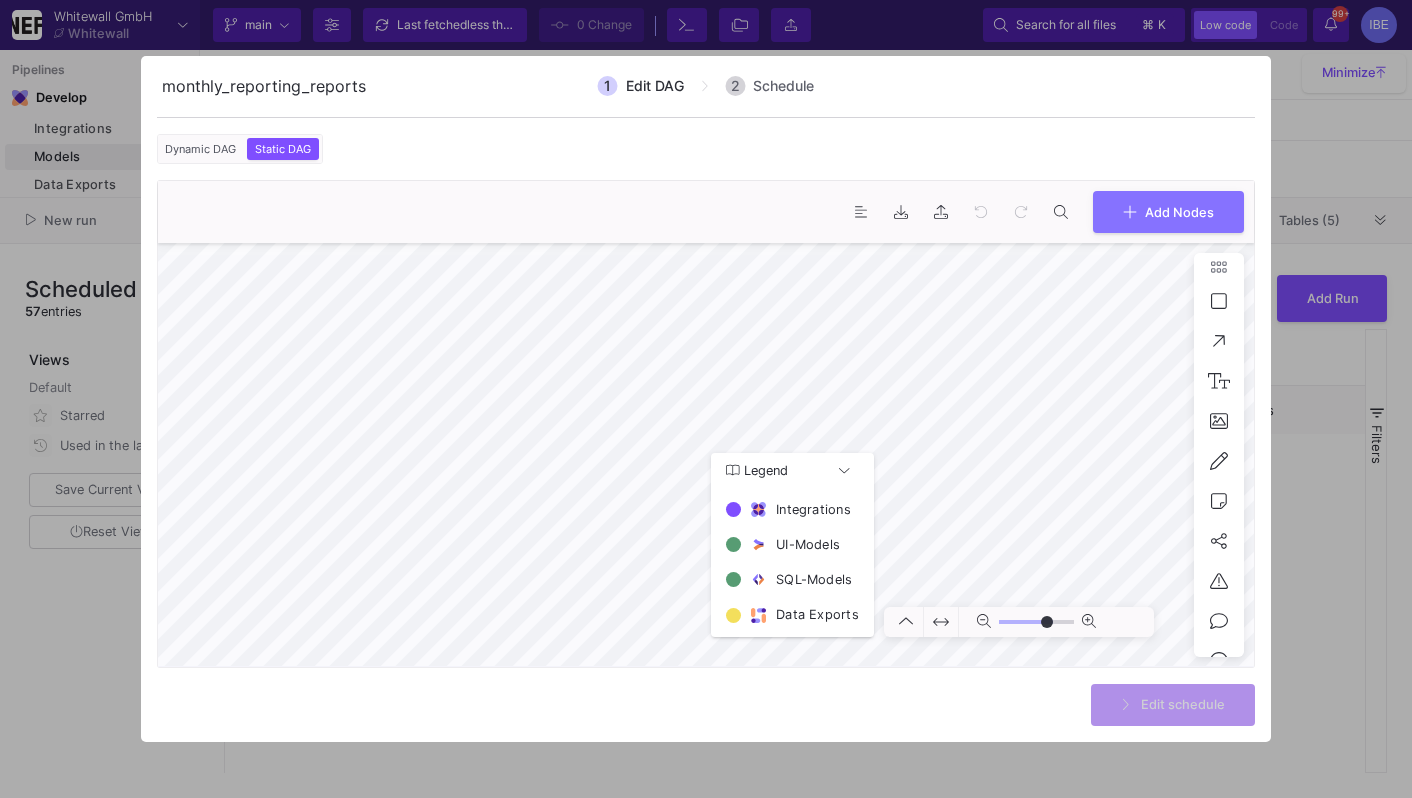 click at bounding box center (706, 399) 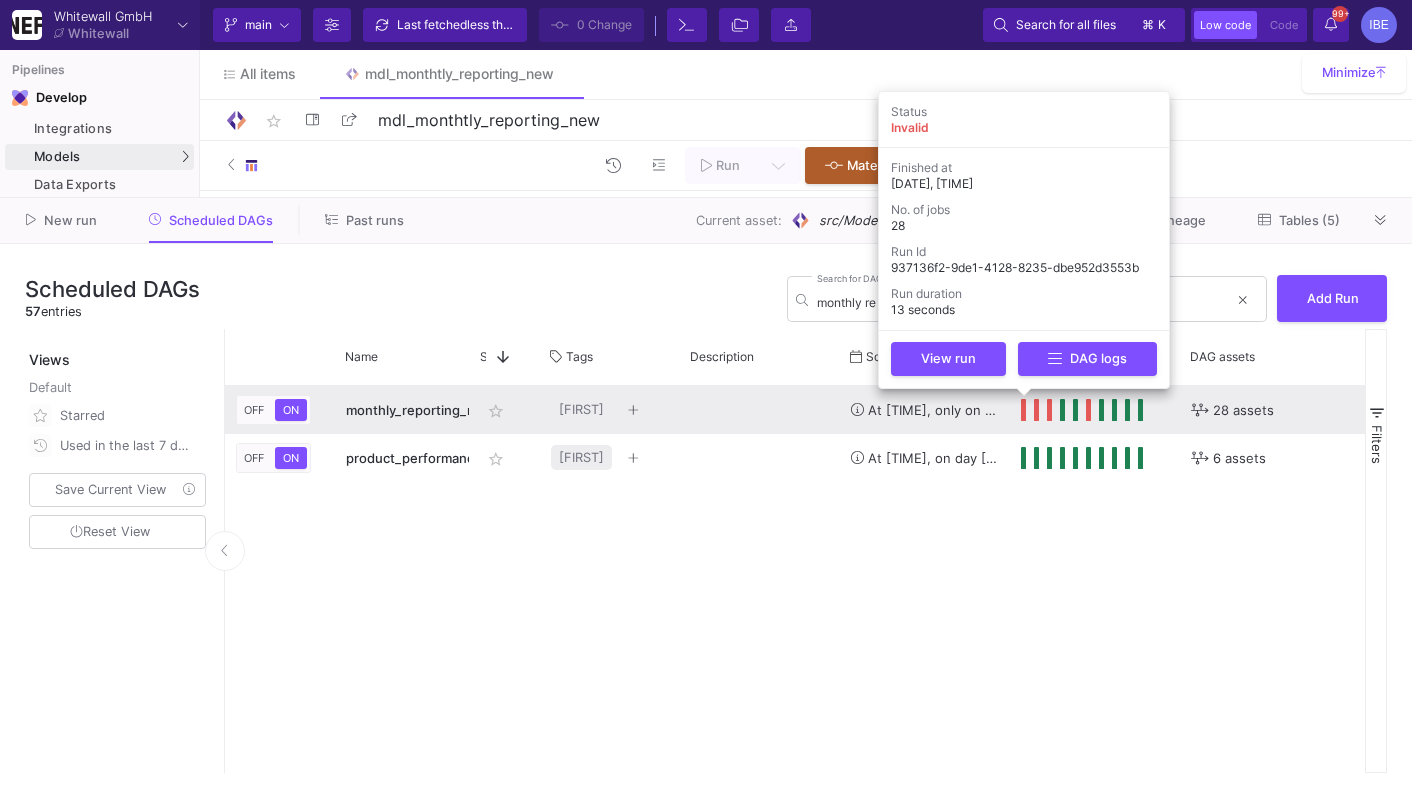 click 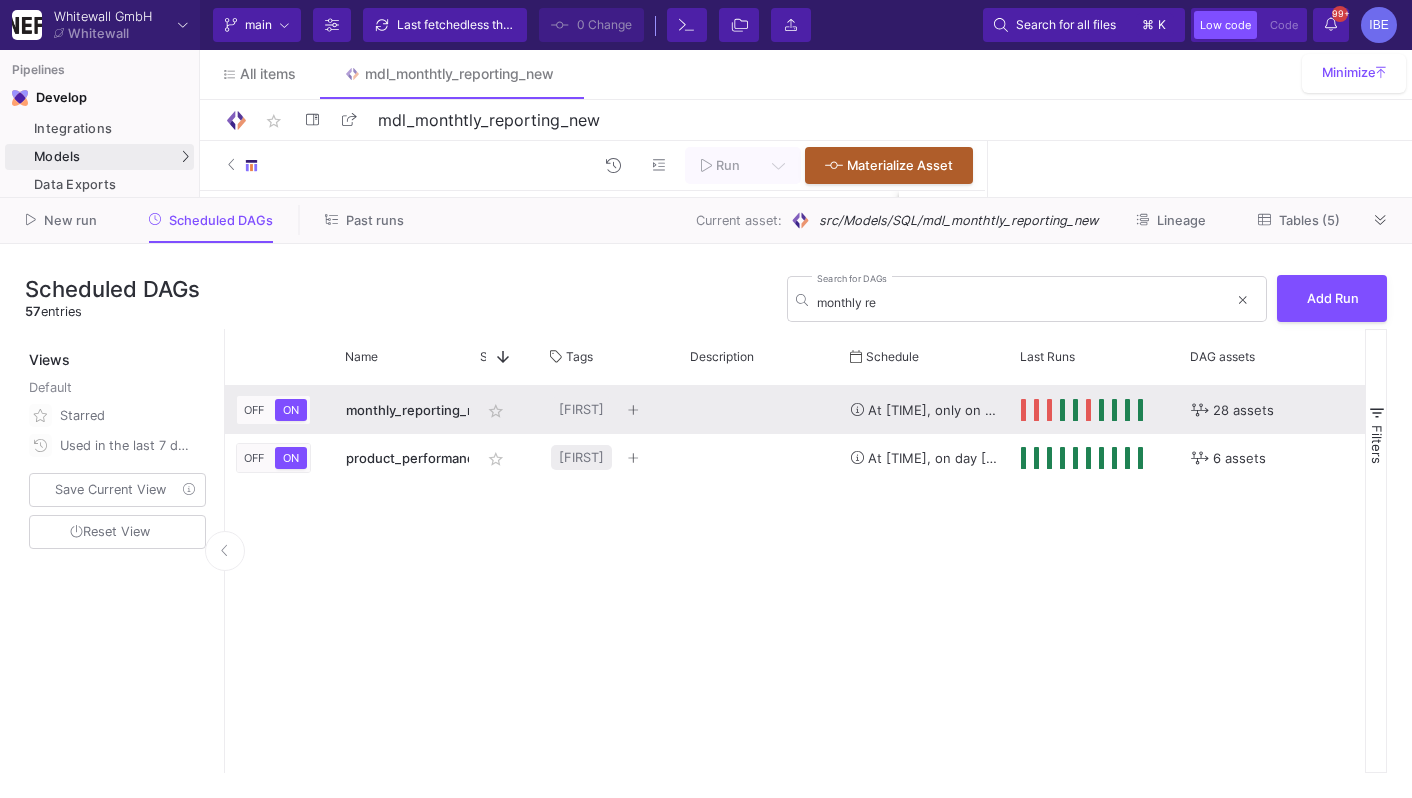 click 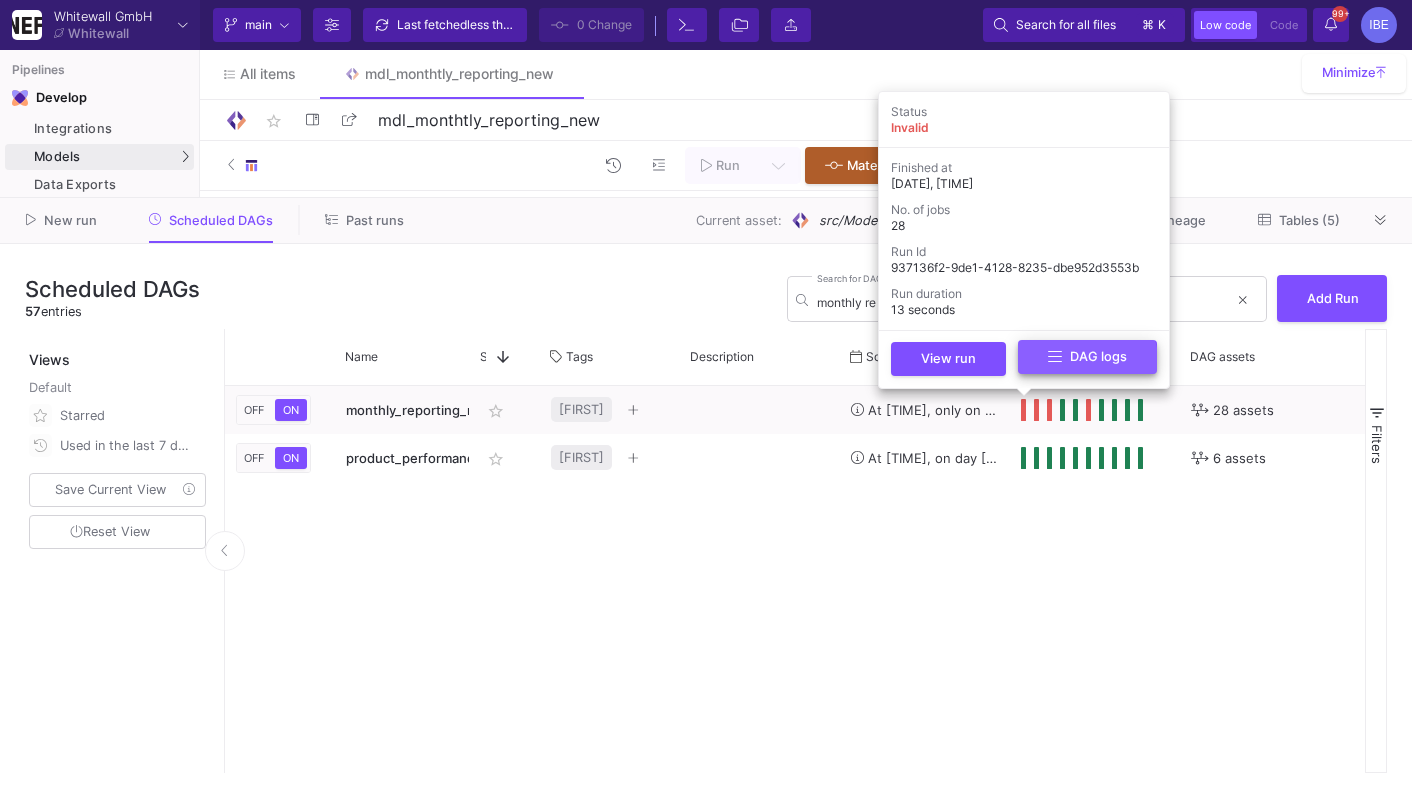 click on "DAG logs" at bounding box center [1087, 357] 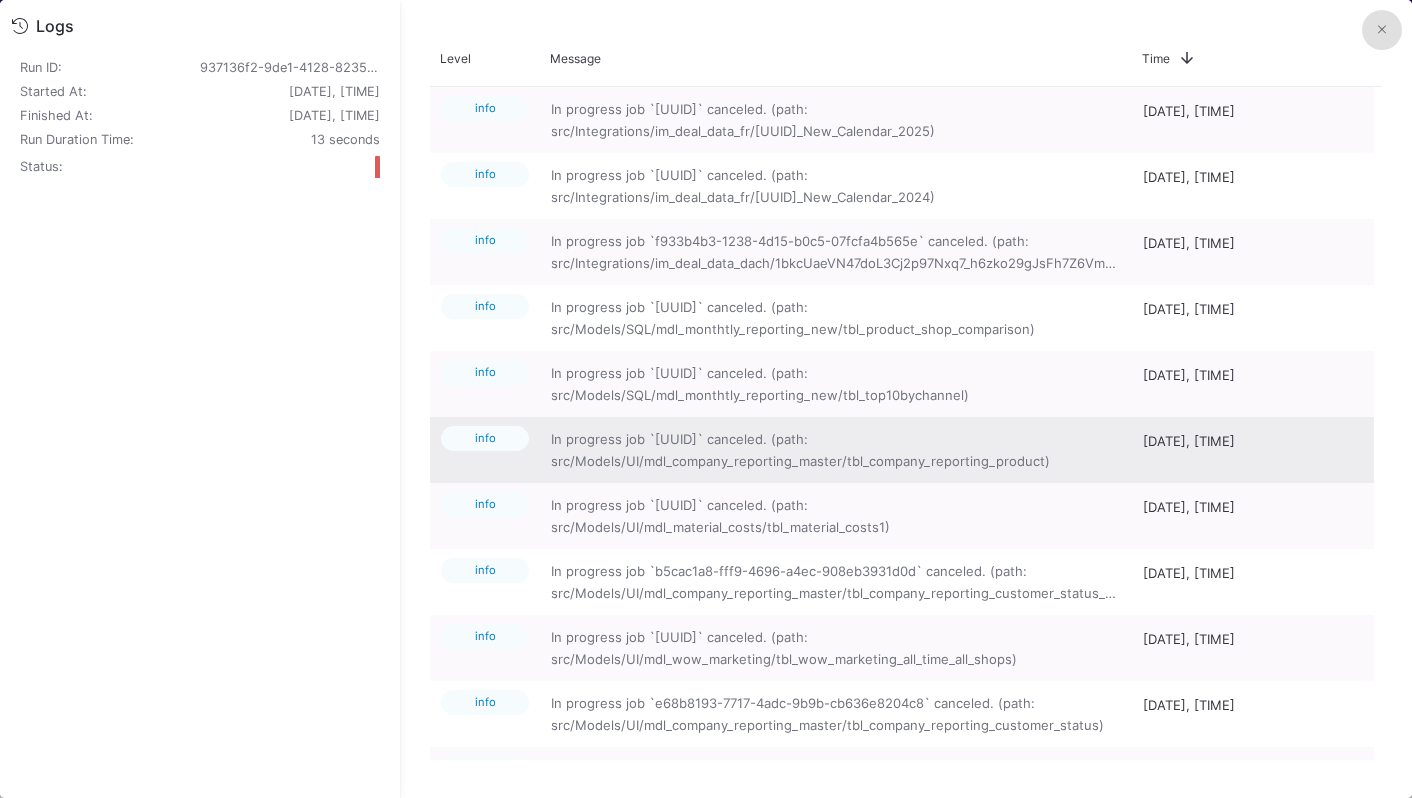 scroll, scrollTop: 1000, scrollLeft: 0, axis: vertical 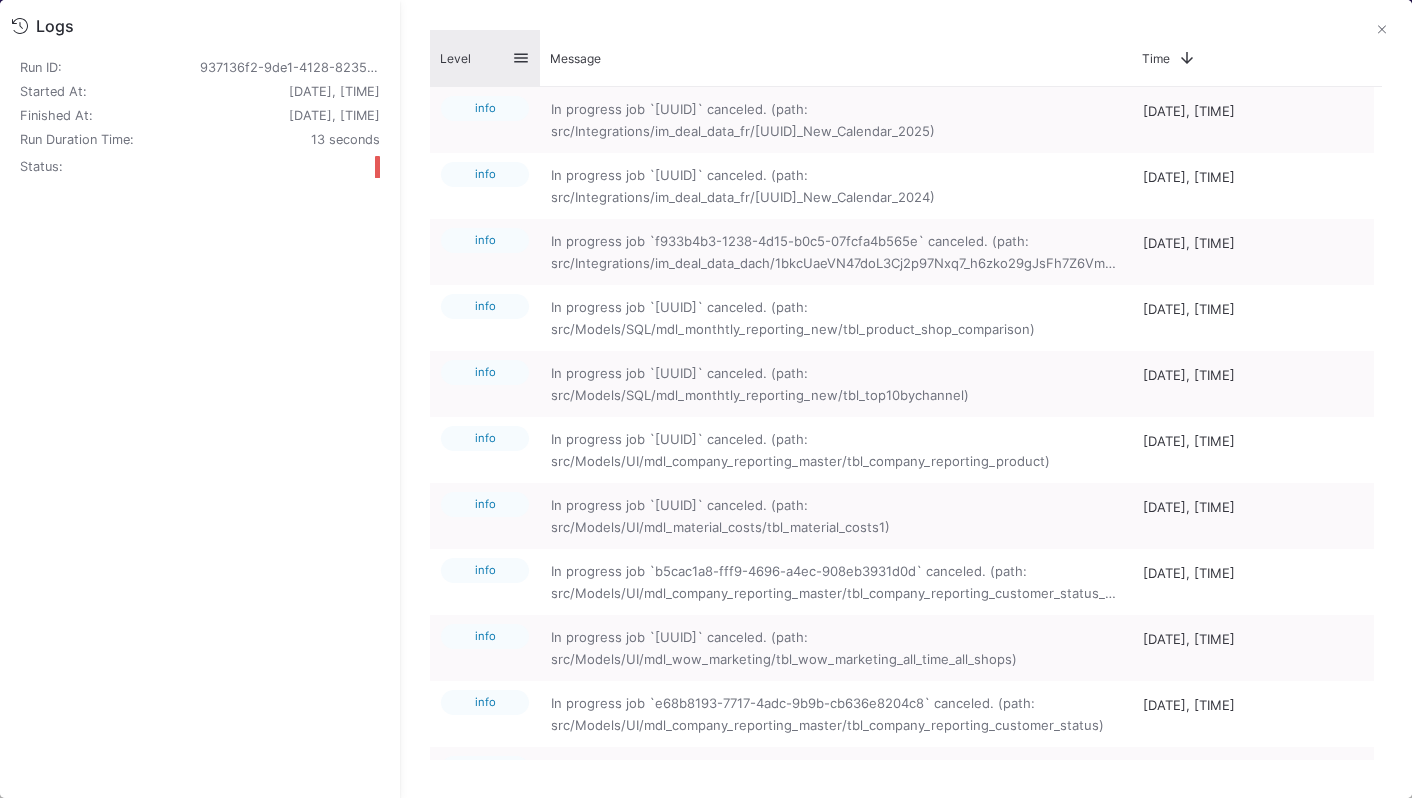 click on "Level" at bounding box center (485, 58) 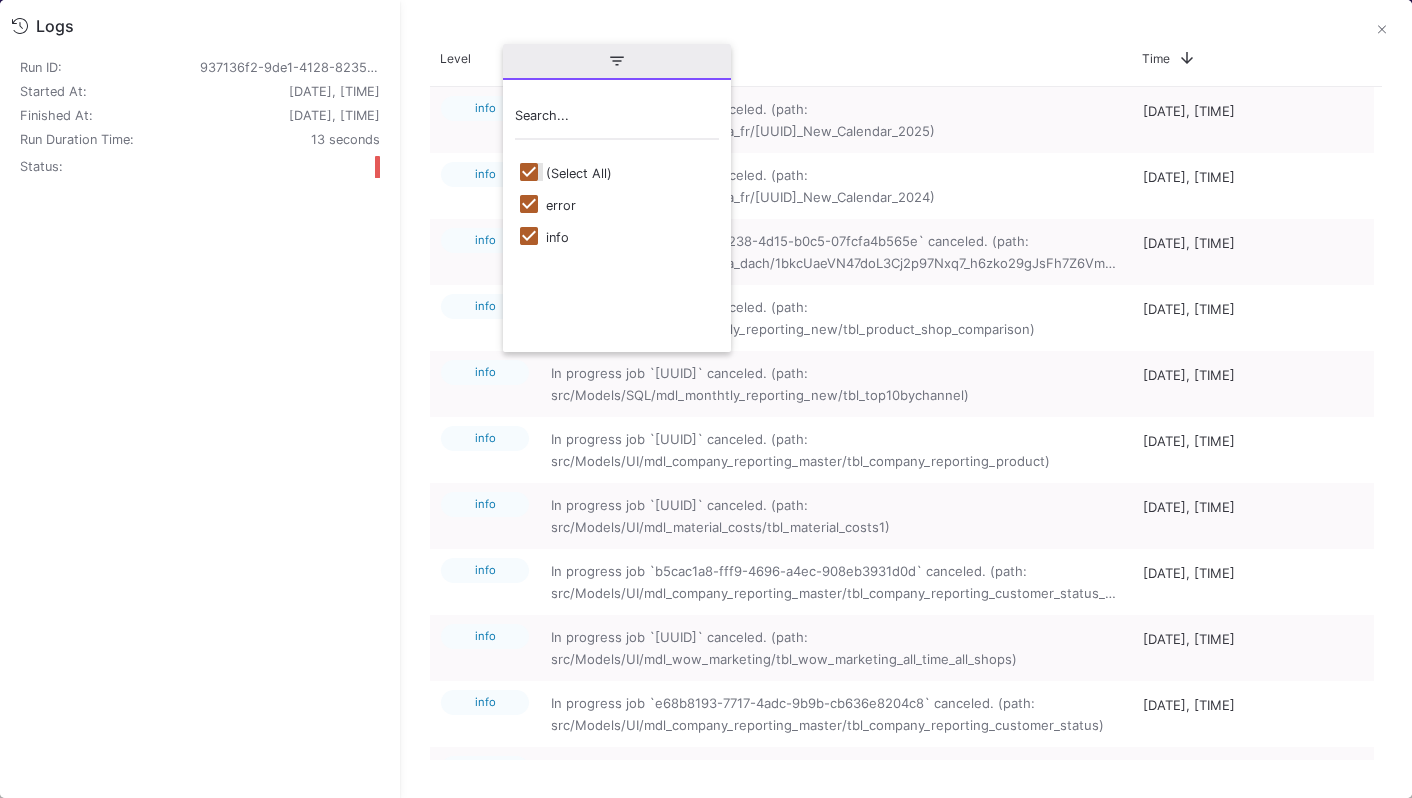 click at bounding box center [529, 172] 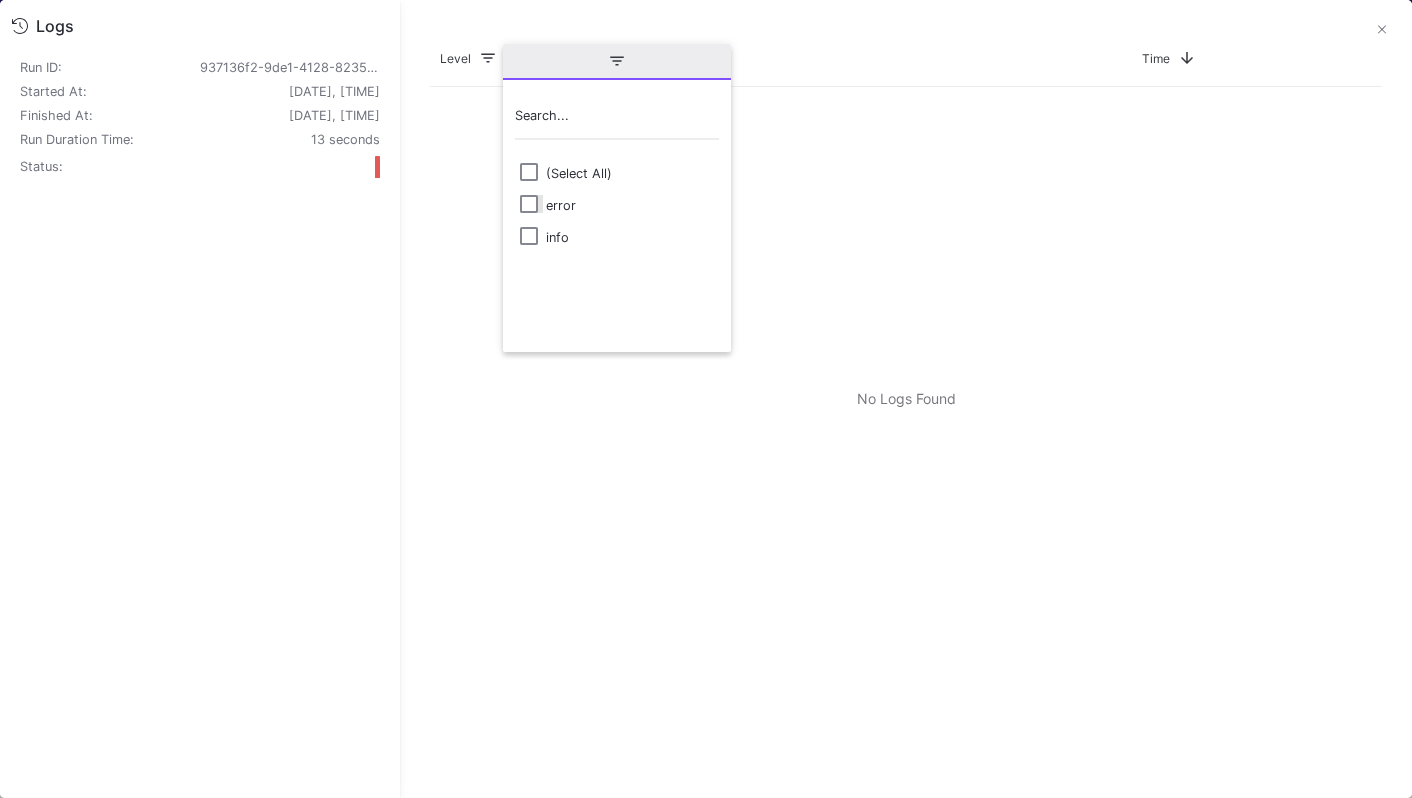 click at bounding box center [529, 204] 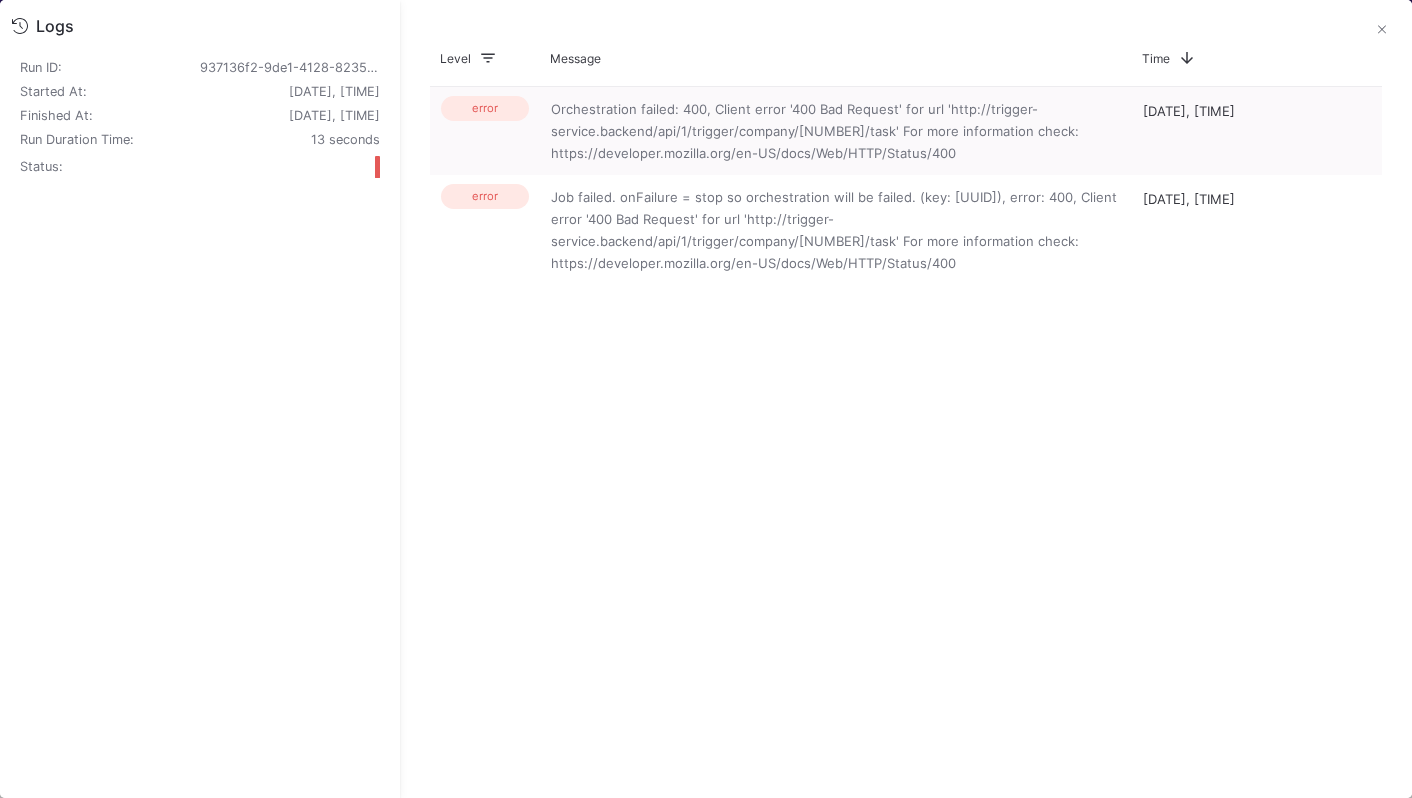 click on "error Orchestration failed: 400, Client error '400 Bad Request' for url 'http://trigger-service.backend/api/1/trigger/company/128/task'
For more information check: https://developer.mozilla.org/en-US/docs/Web/HTTP/Status/400 05/08/25, 13:48:54 error Job failed. onFailure = stop so orchestration will be failed. (key: a29c6583-ab83-42be-83d7-5e9ffeada2c8), error: 400, Client error '400 Bad Request' for url 'http://trigger-service.backend/api/1/trigger/company/128/task'
For more information check: https://developer.mozilla.org/en-US/docs/Web/HTTP/Status/400 05/08/25, 13:48:54" at bounding box center (906, 427) 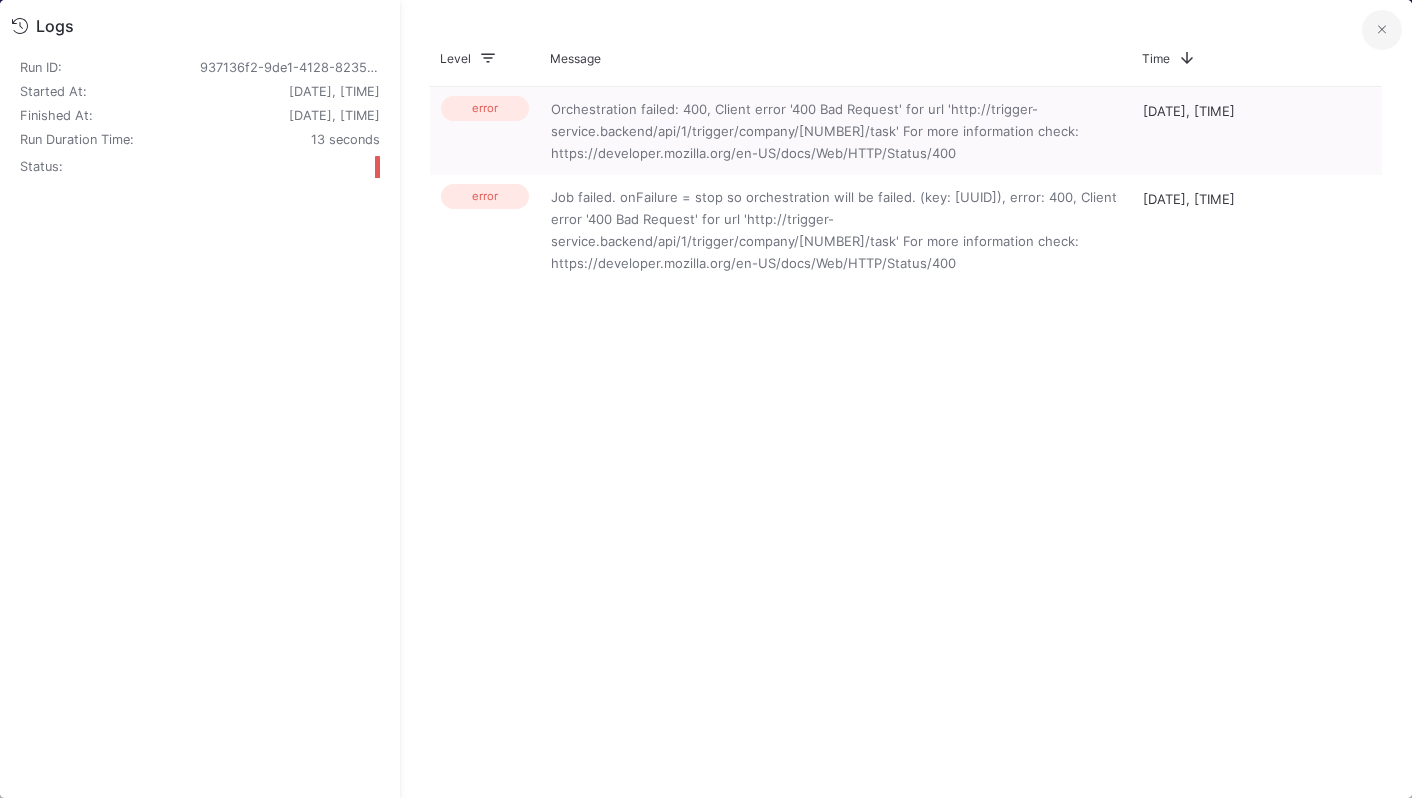 click 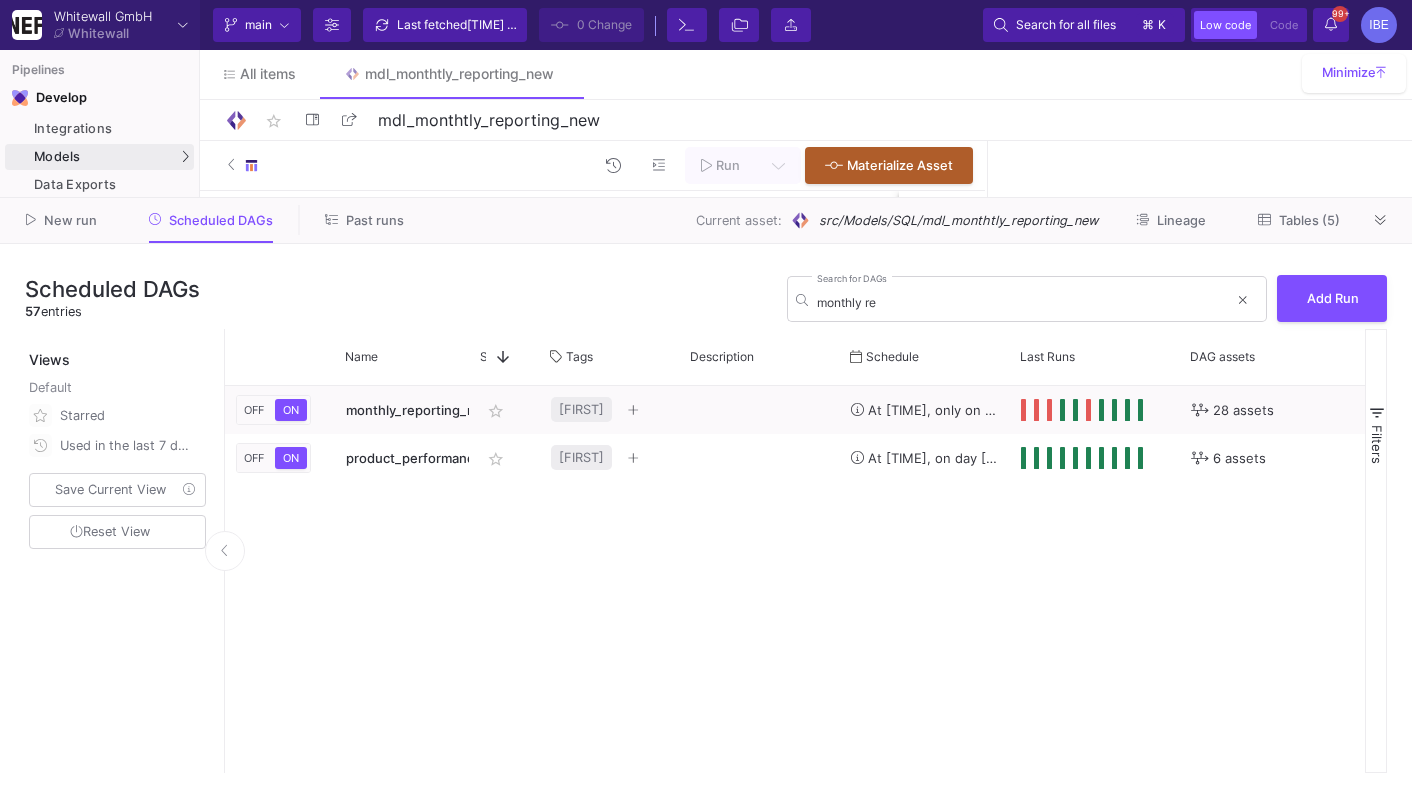 drag, startPoint x: 756, startPoint y: 465, endPoint x: 748, endPoint y: 508, distance: 43.737854 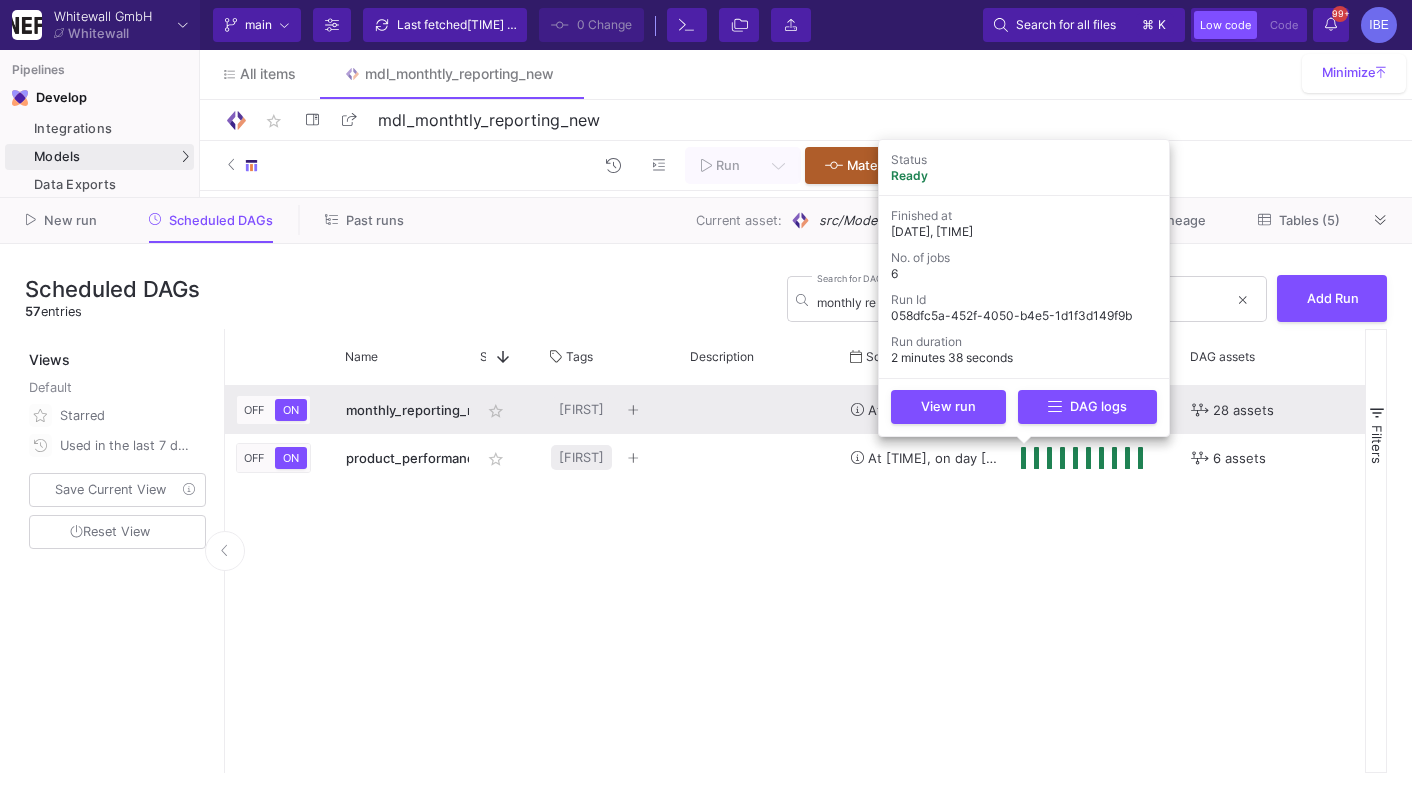 click 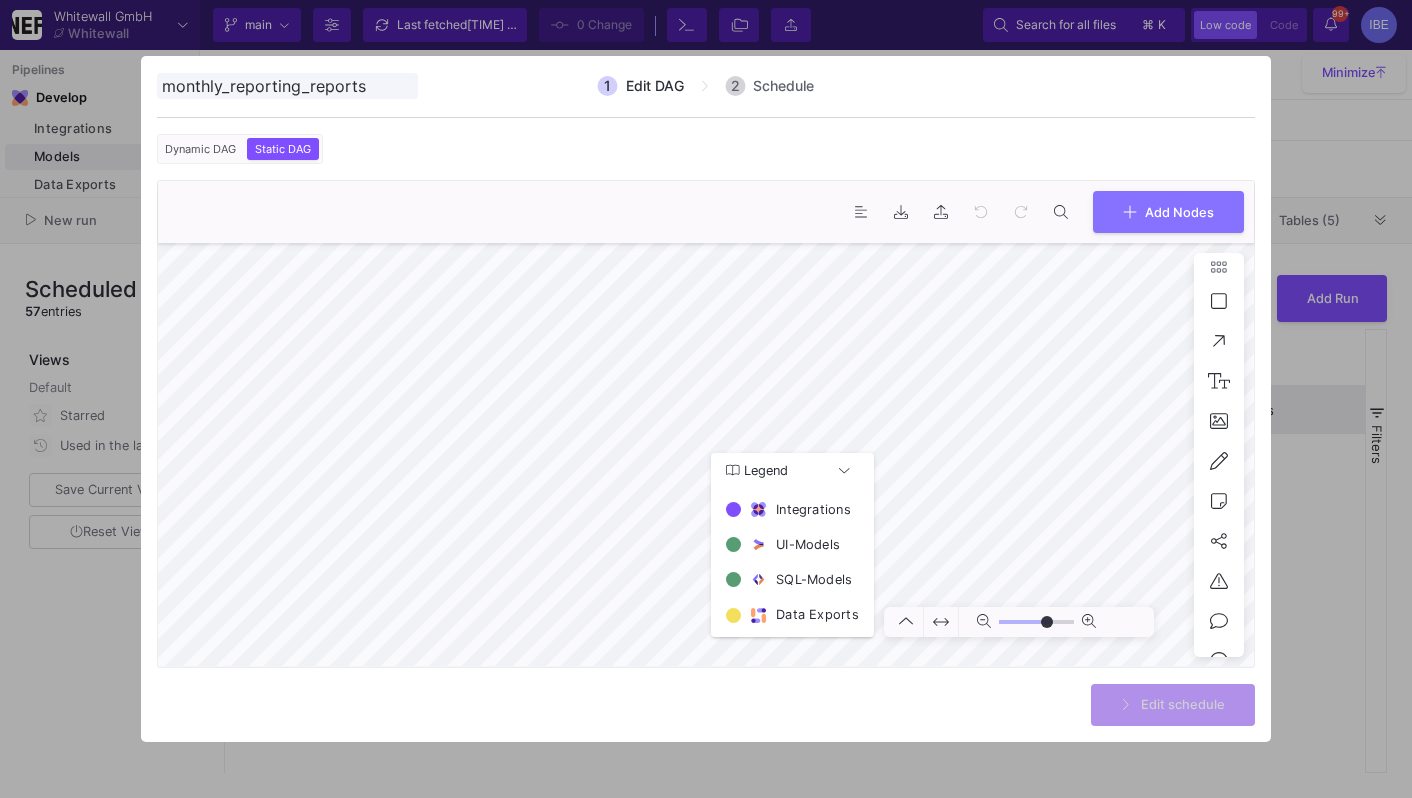 type on "0" 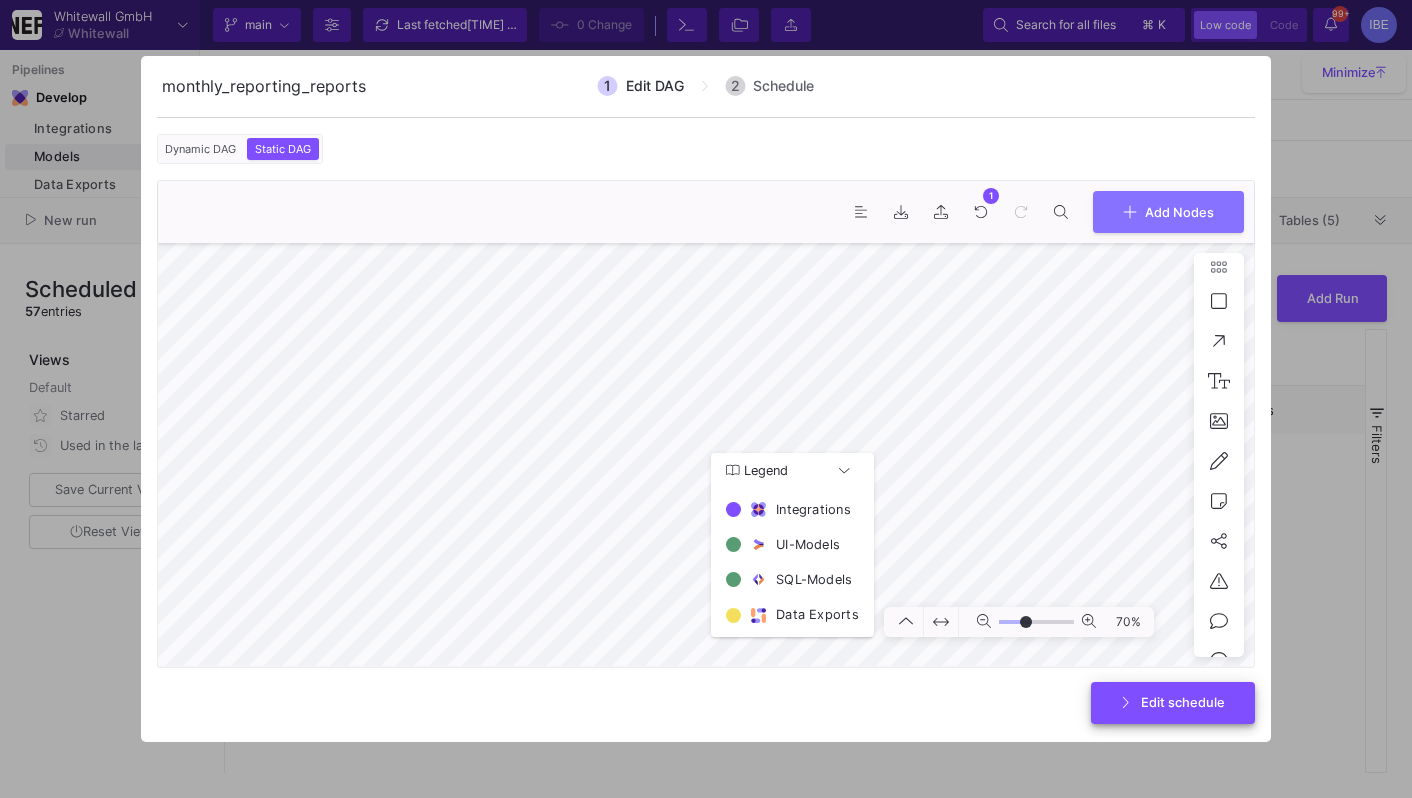 click on "Edit schedule" at bounding box center (1173, 703) 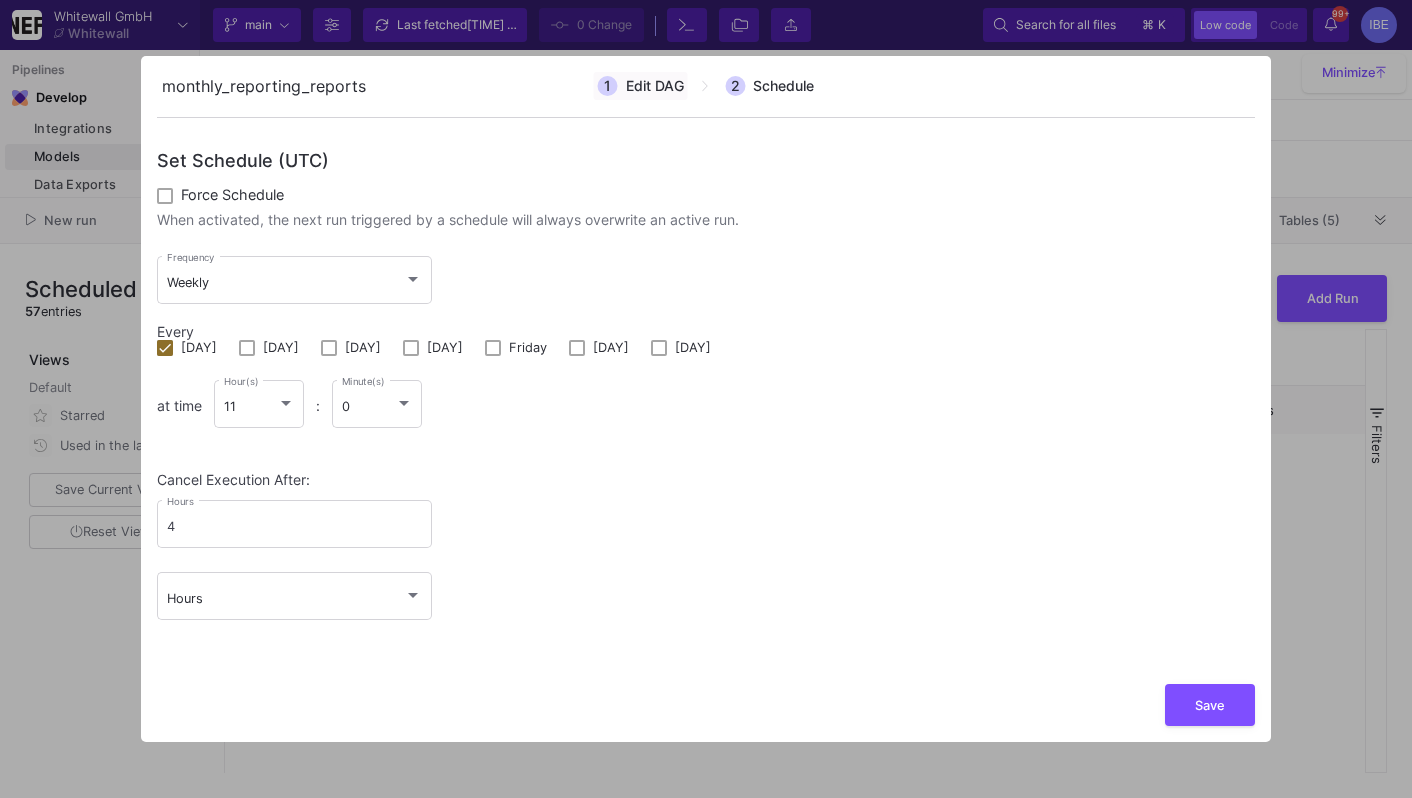 click on "Edit DAG" at bounding box center (655, 86) 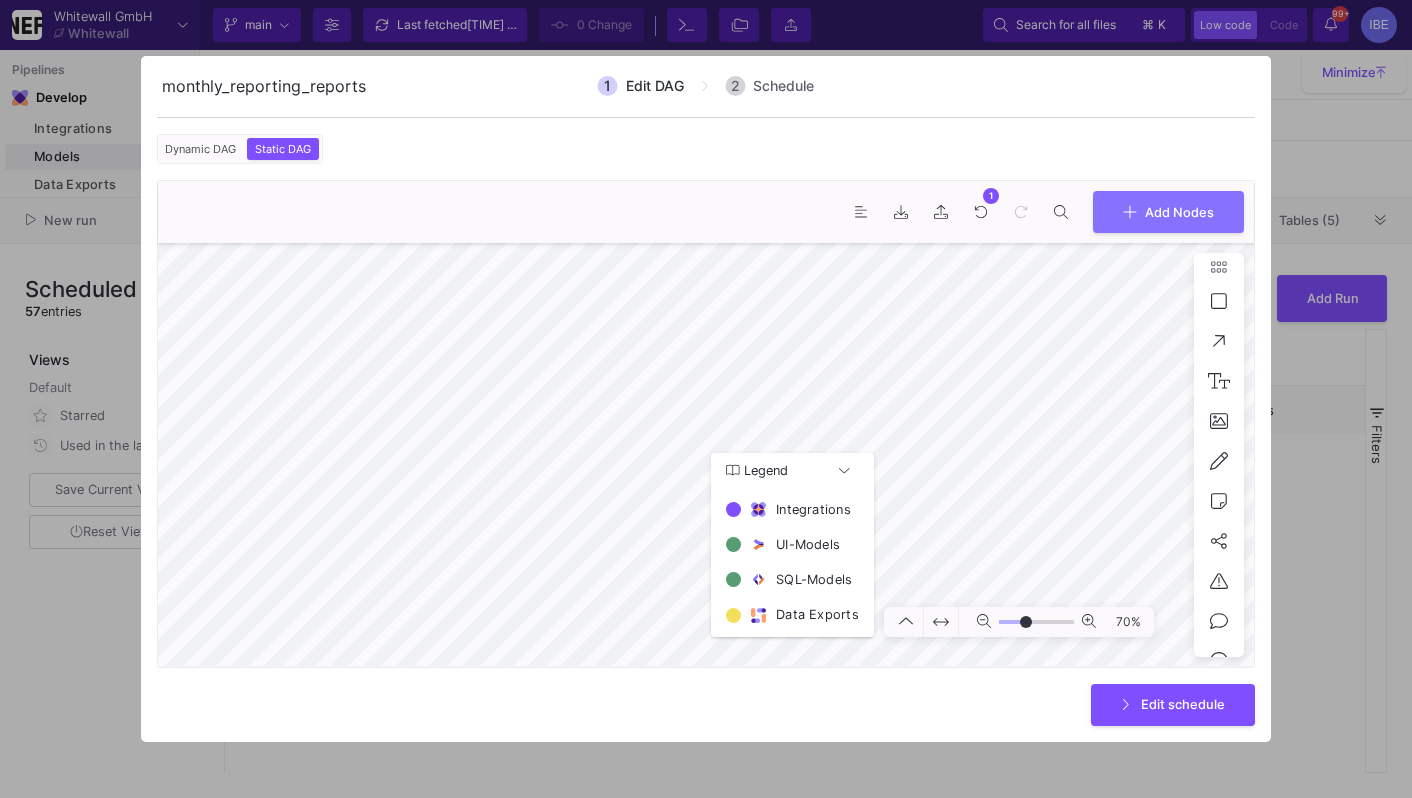 click on ". 1 0  Add Nodes" 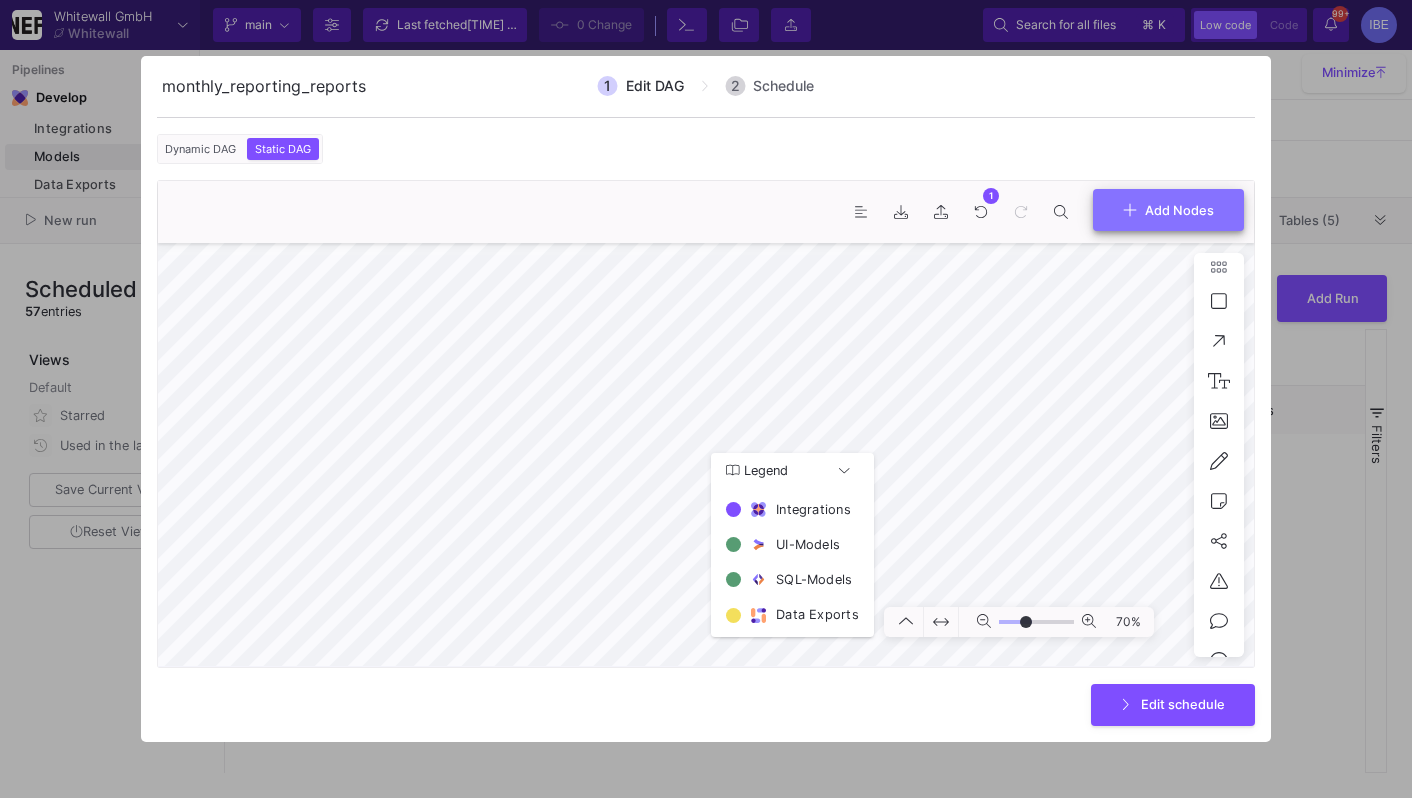 click on "Add Nodes" 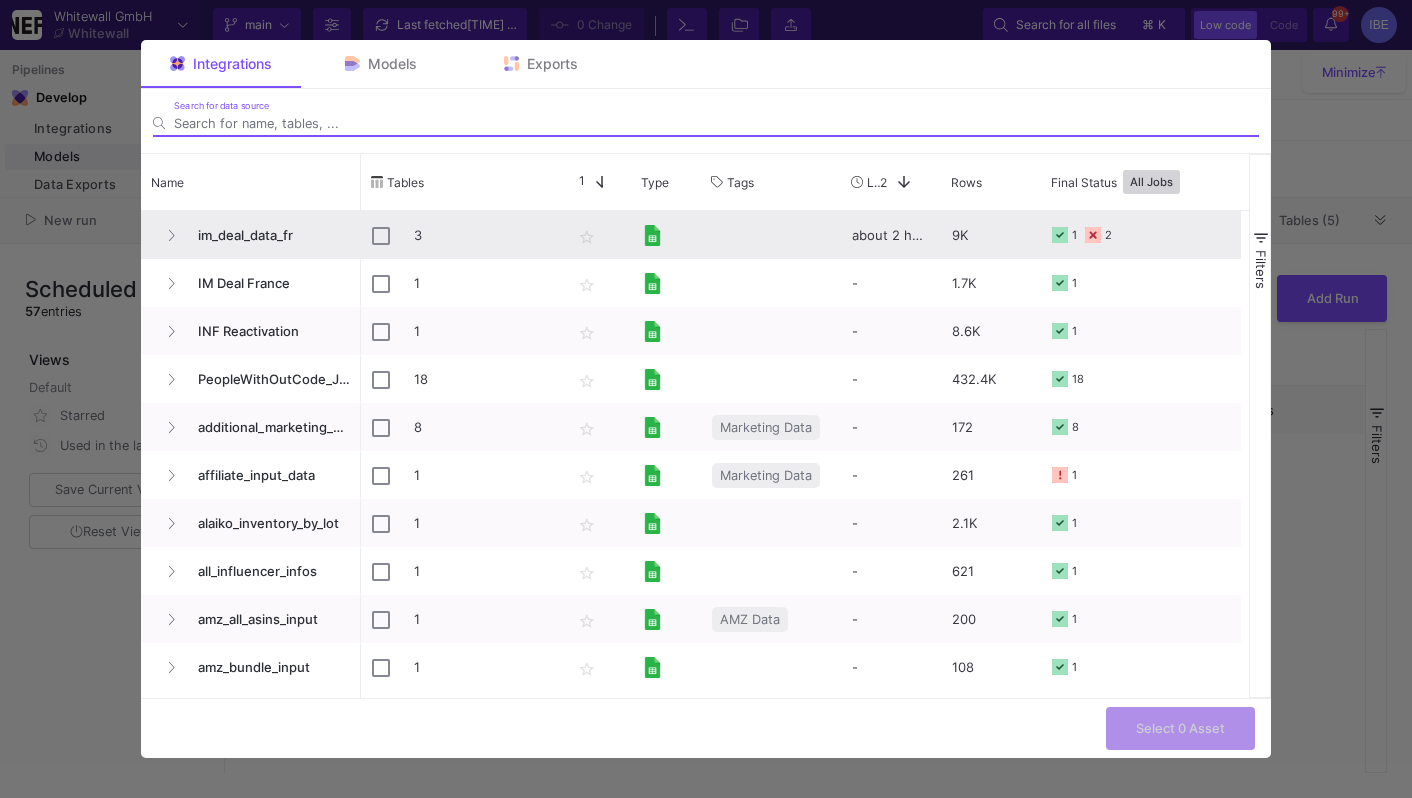 click on "im_deal_data_fr" at bounding box center [251, 235] 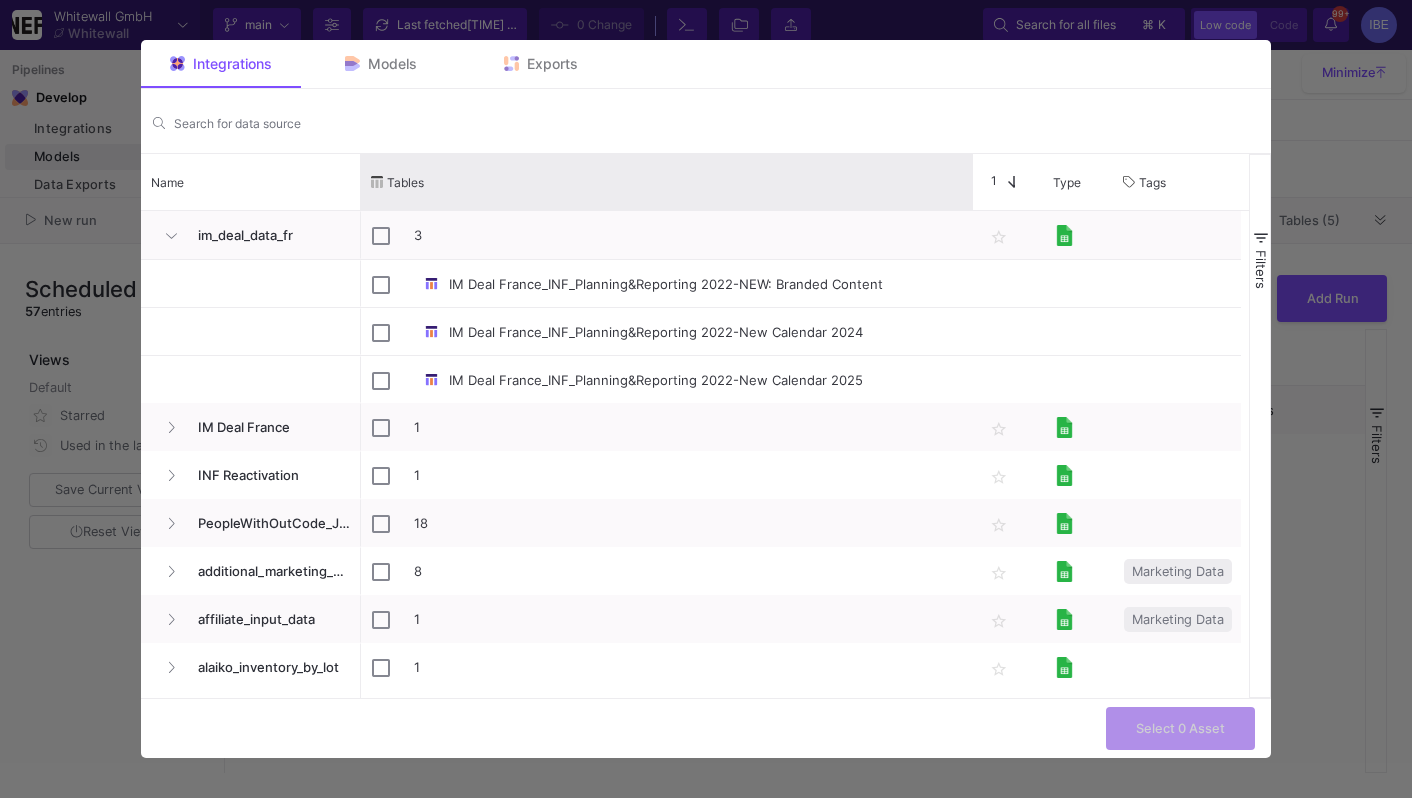 drag, startPoint x: 558, startPoint y: 166, endPoint x: 970, endPoint y: 149, distance: 412.3506 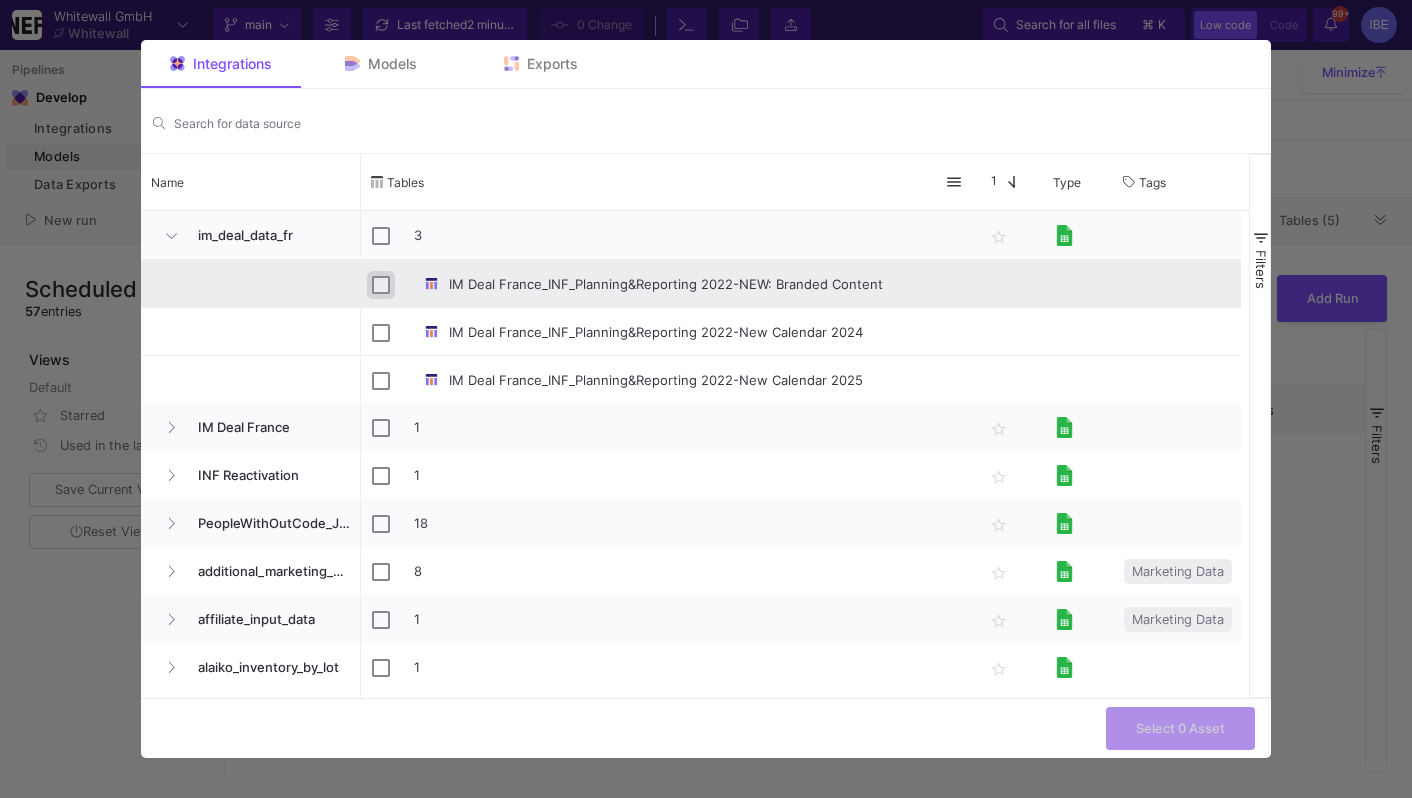 click at bounding box center (381, 285) 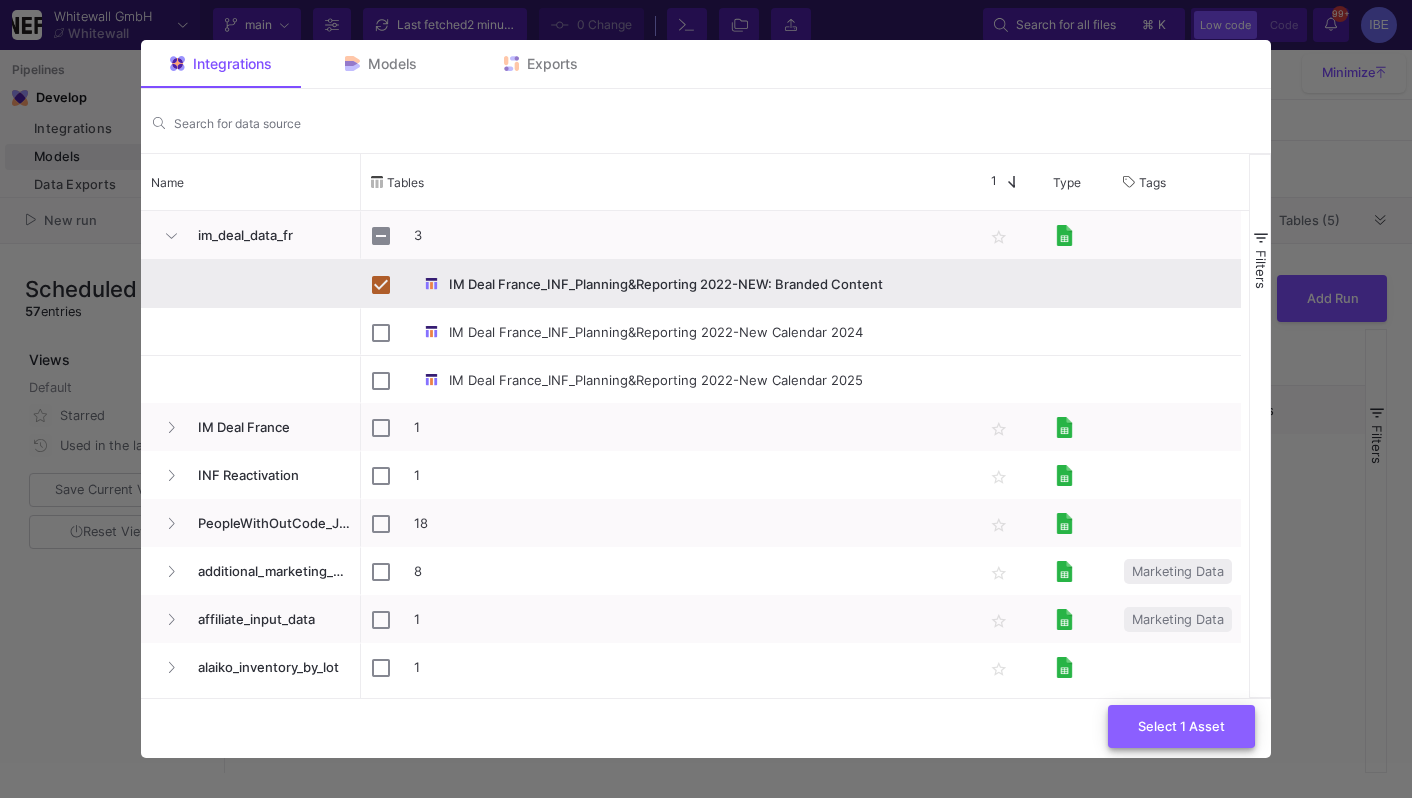 click on "Select 1 Asset" at bounding box center (1181, 726) 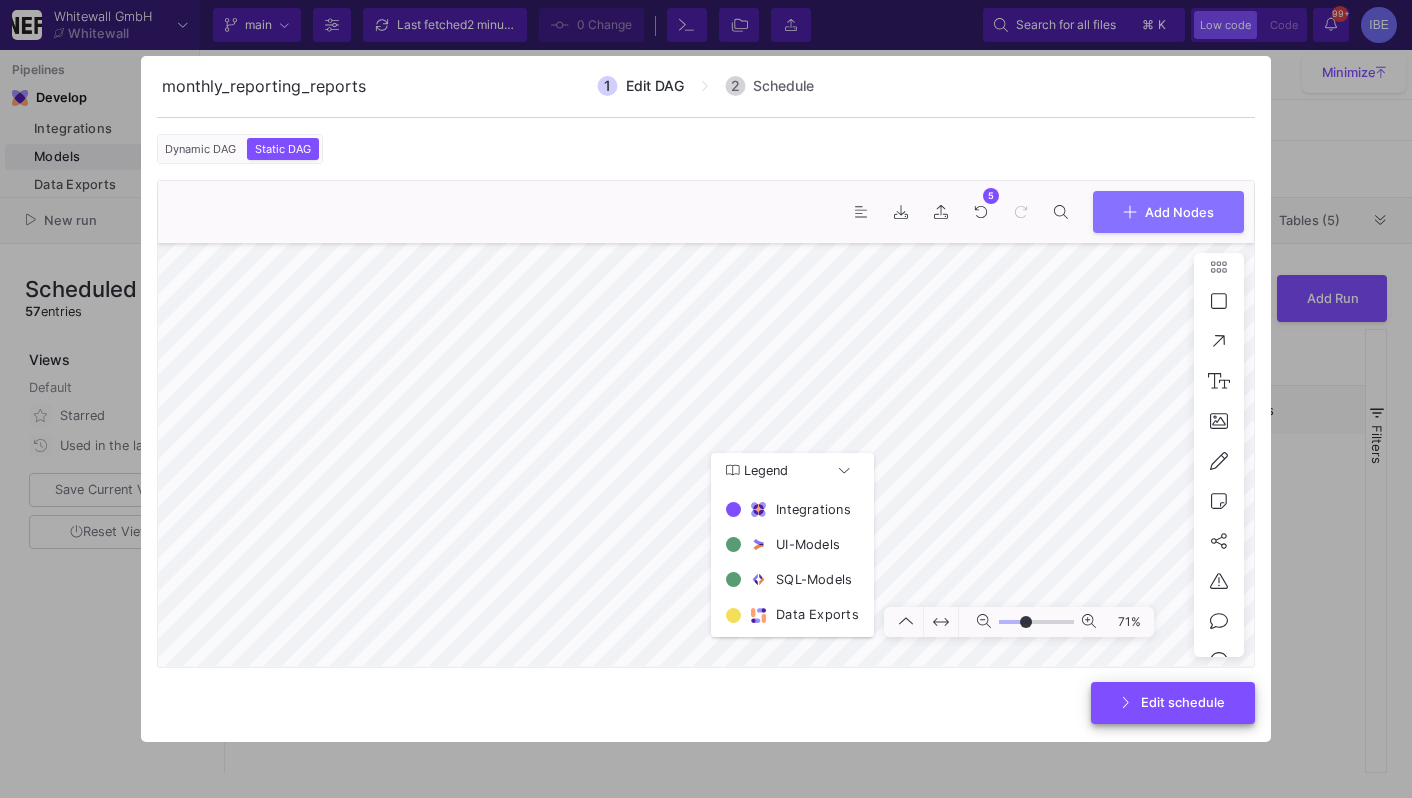 click on "Edit schedule" at bounding box center (1173, 703) 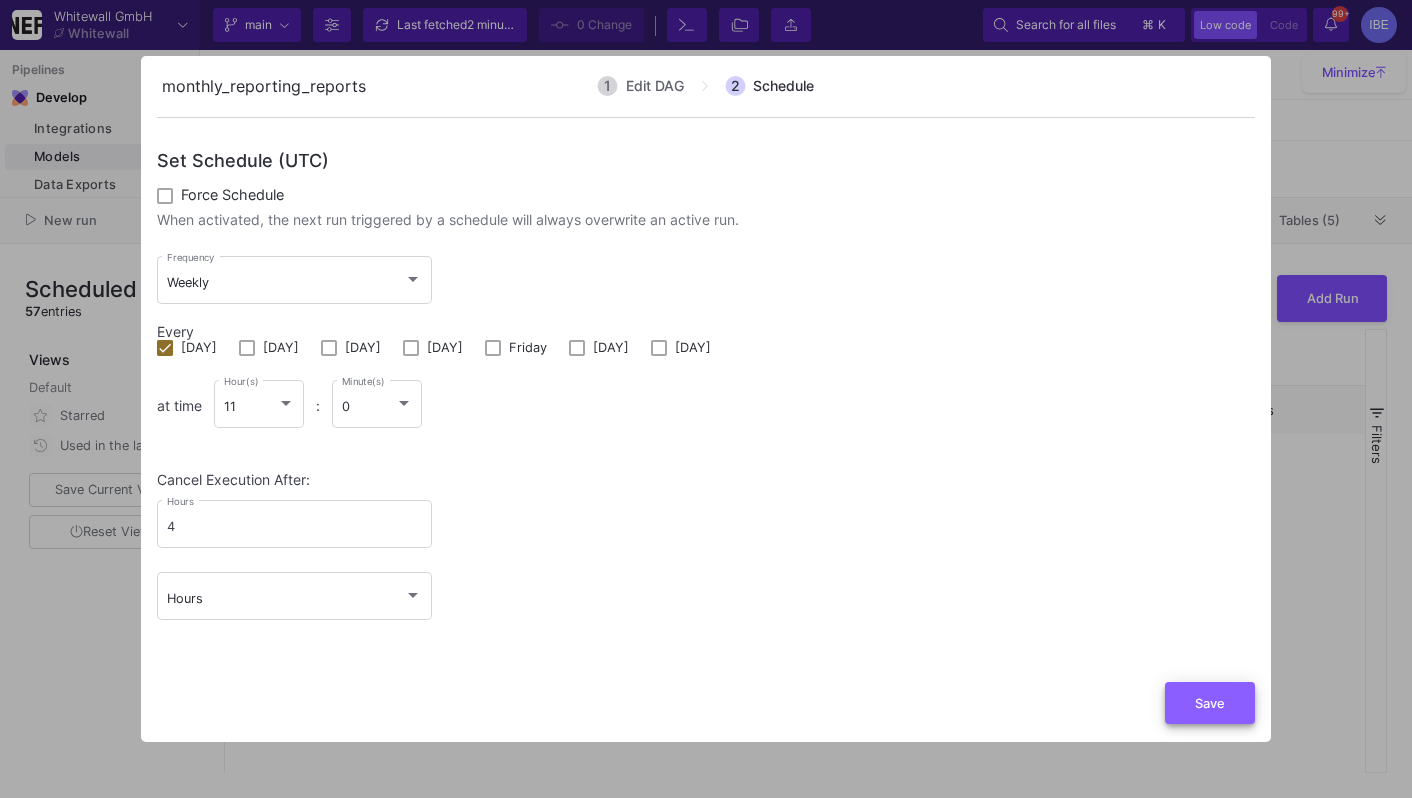 click on "Save" at bounding box center (1210, 703) 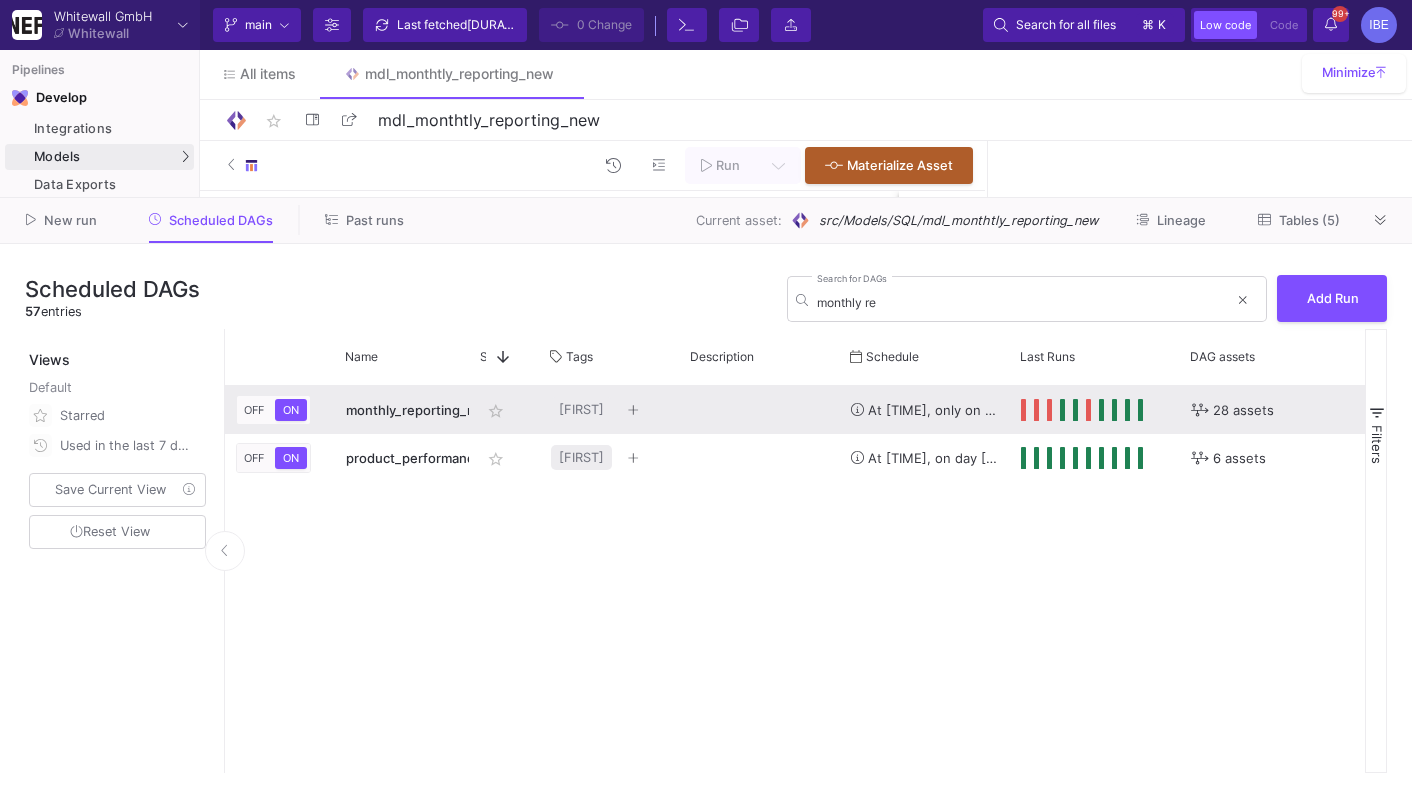 scroll, scrollTop: 0, scrollLeft: 105, axis: horizontal 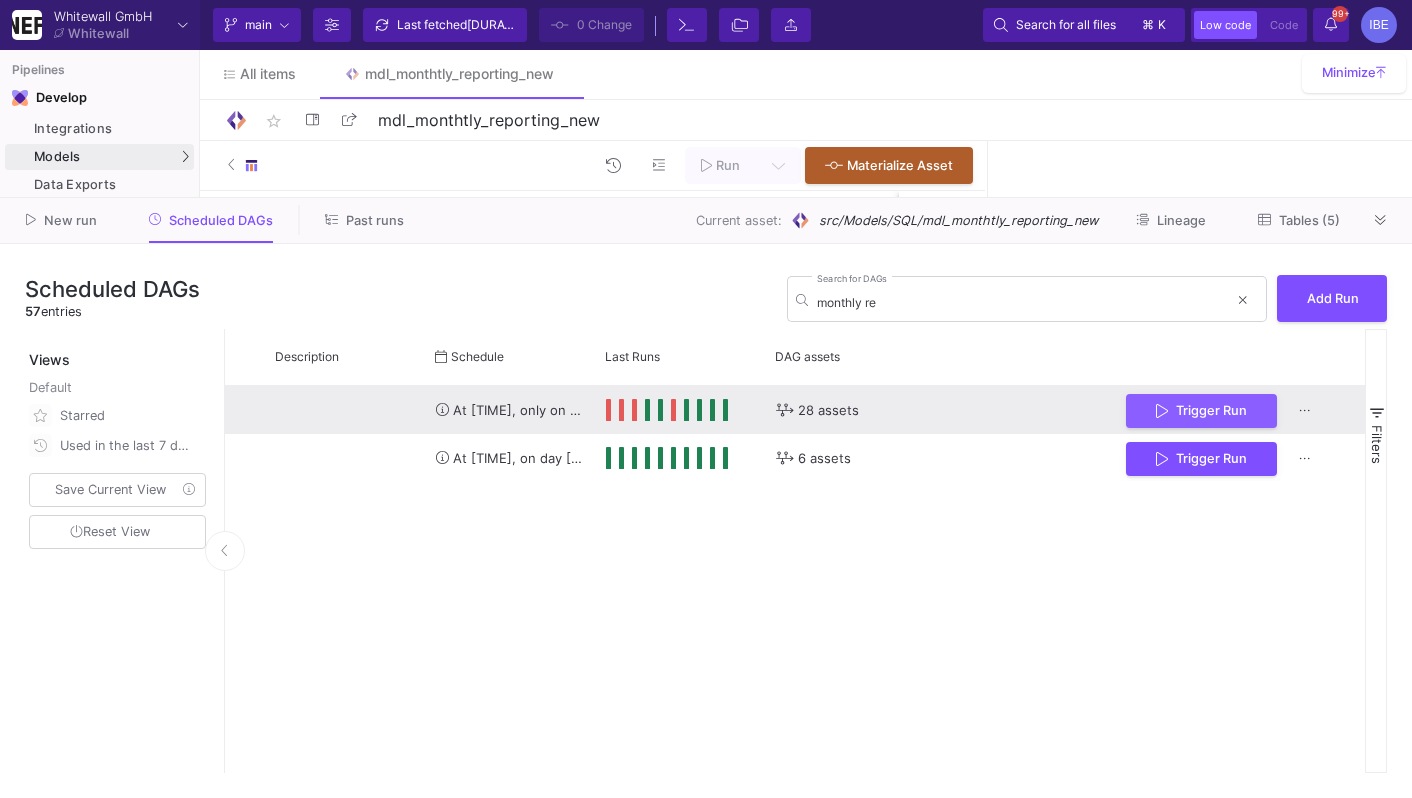 click on "Trigger Run" at bounding box center (1211, 410) 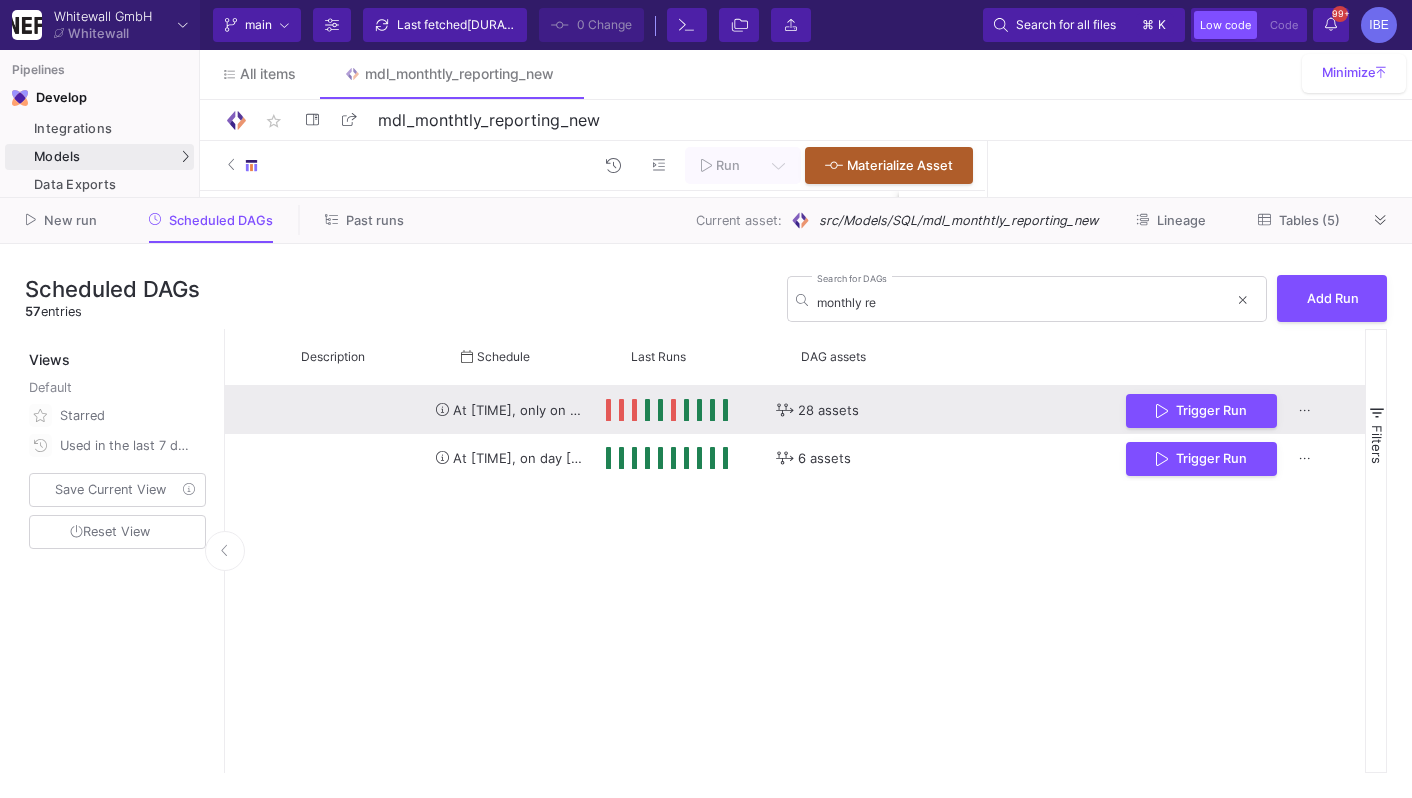 scroll, scrollTop: 0, scrollLeft: 335, axis: horizontal 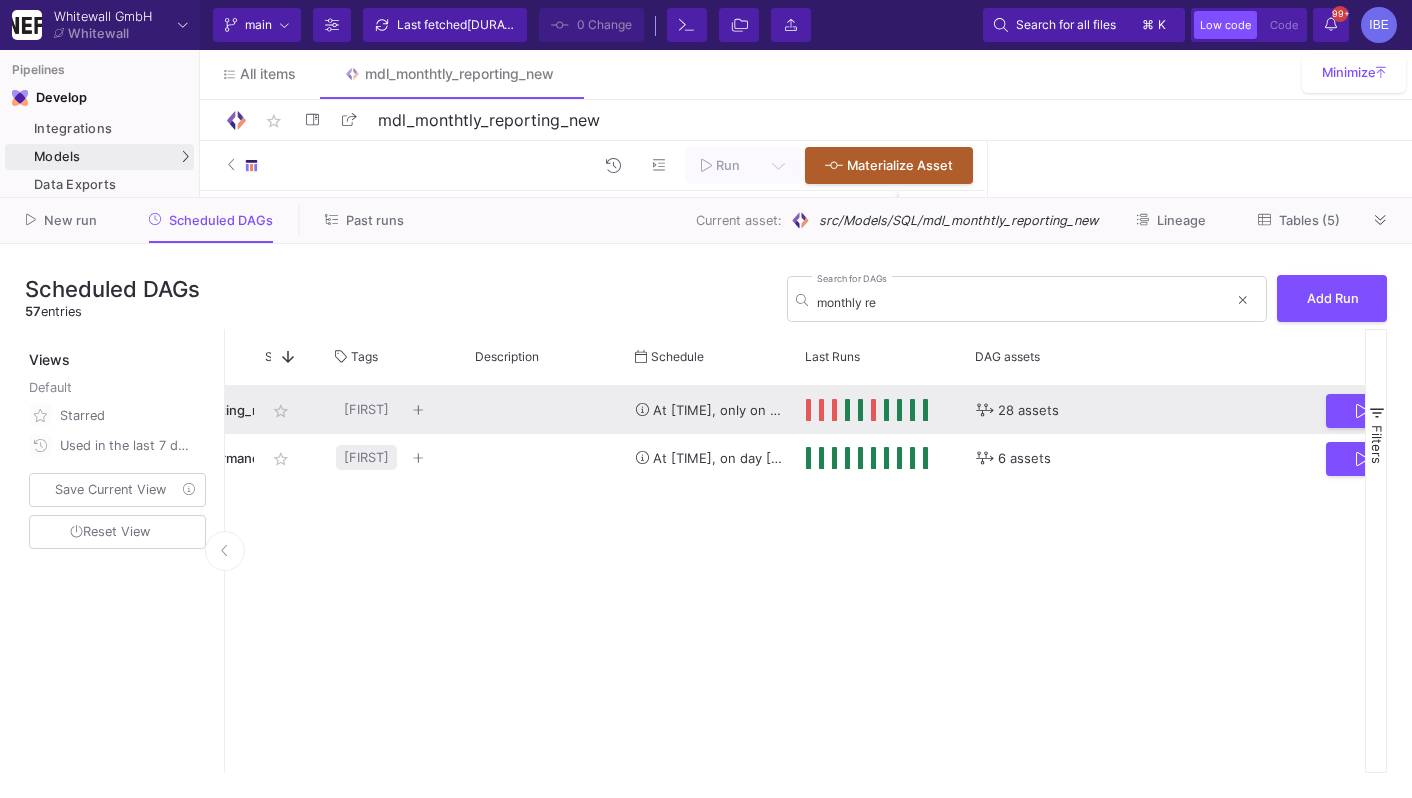click 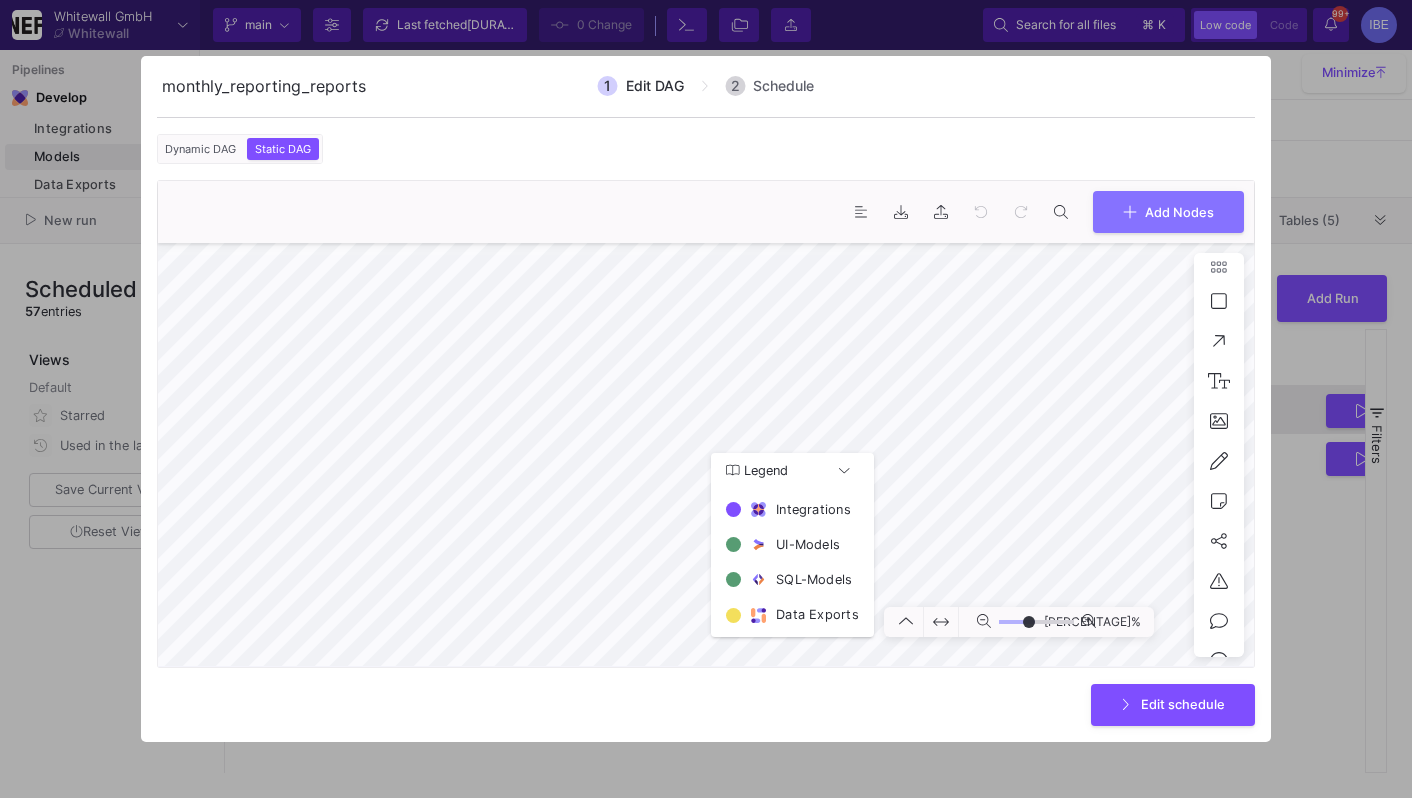 type on "7" 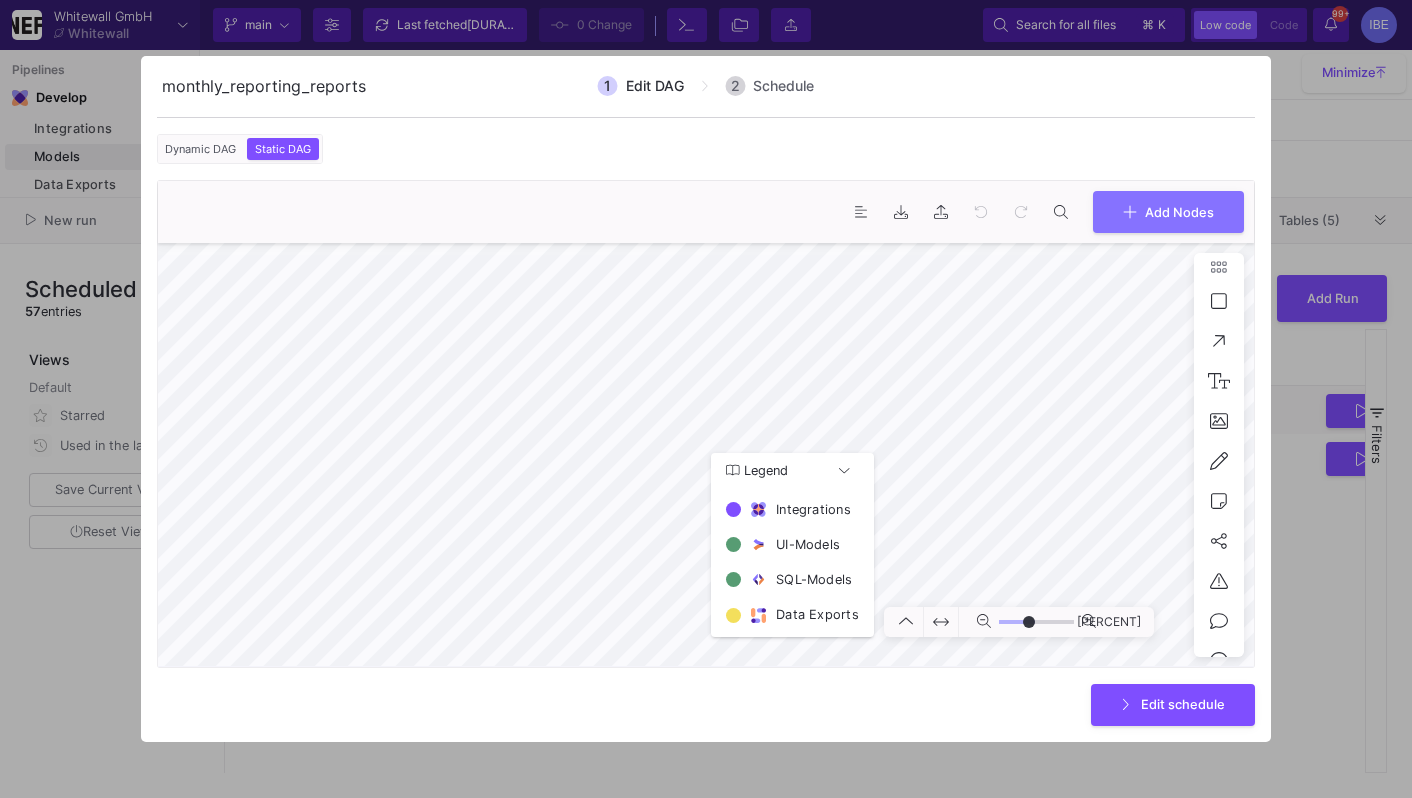 click at bounding box center [706, 399] 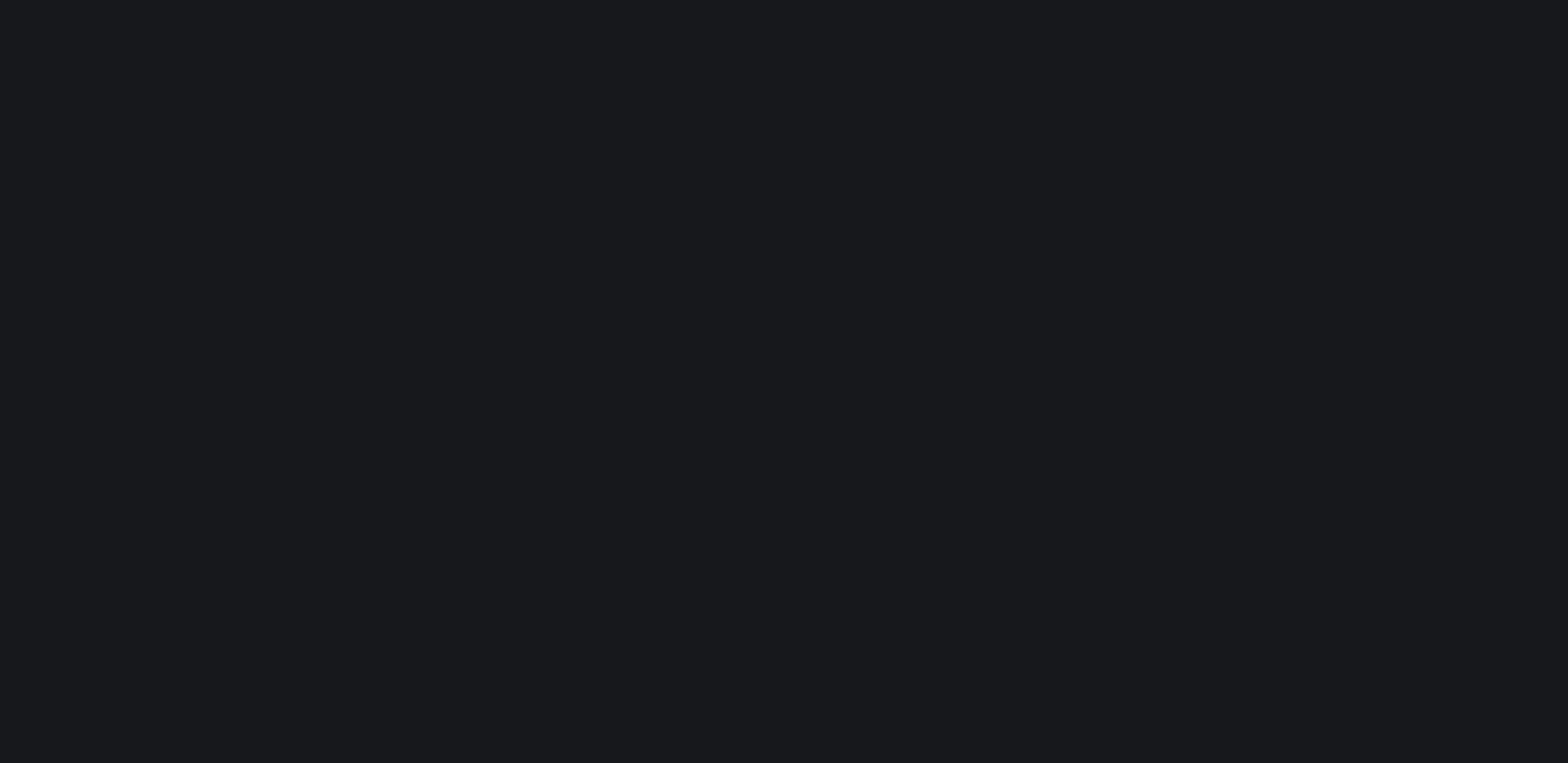 scroll, scrollTop: 0, scrollLeft: 0, axis: both 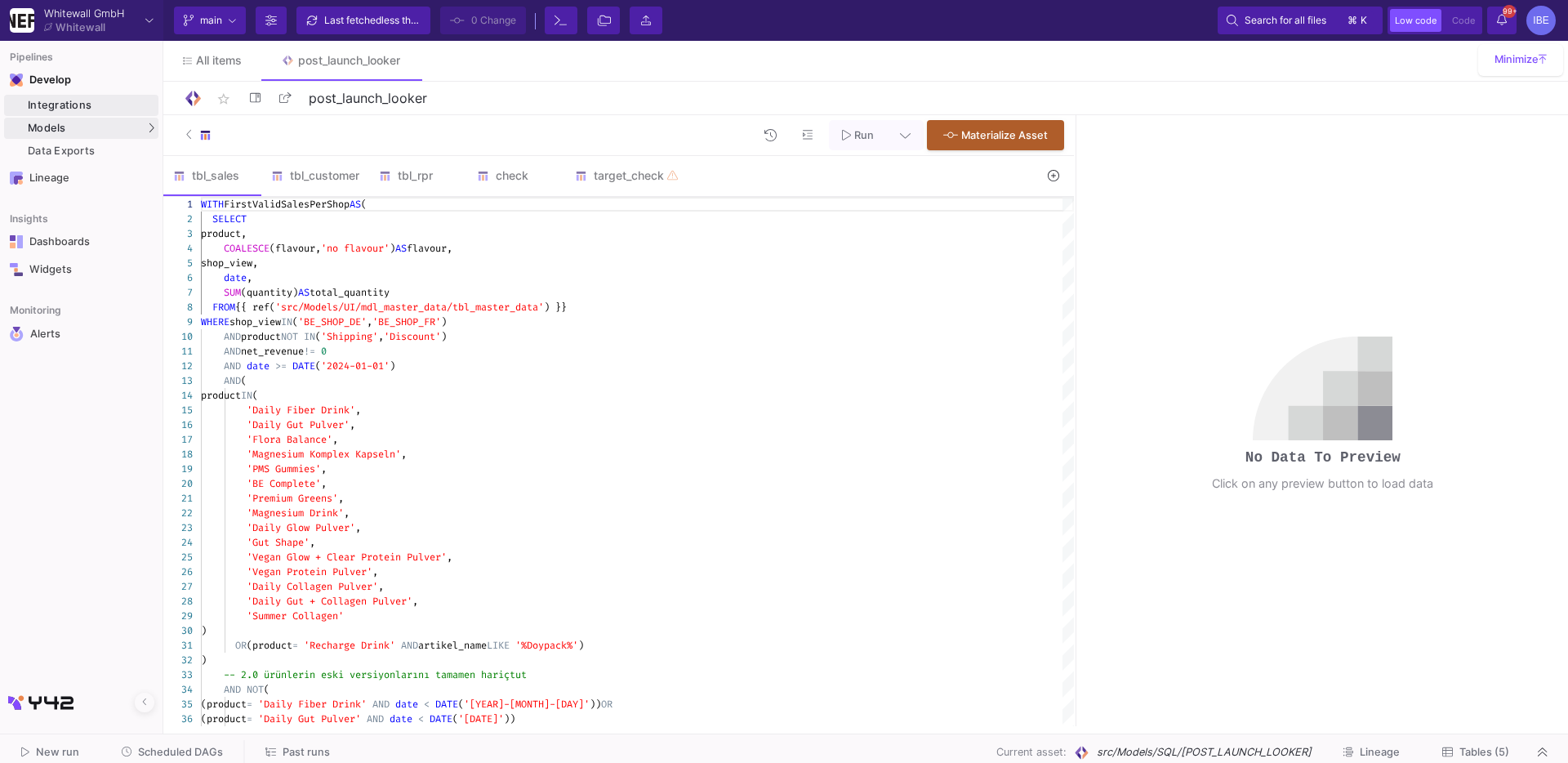 click on "Integrations" at bounding box center (91, 105) 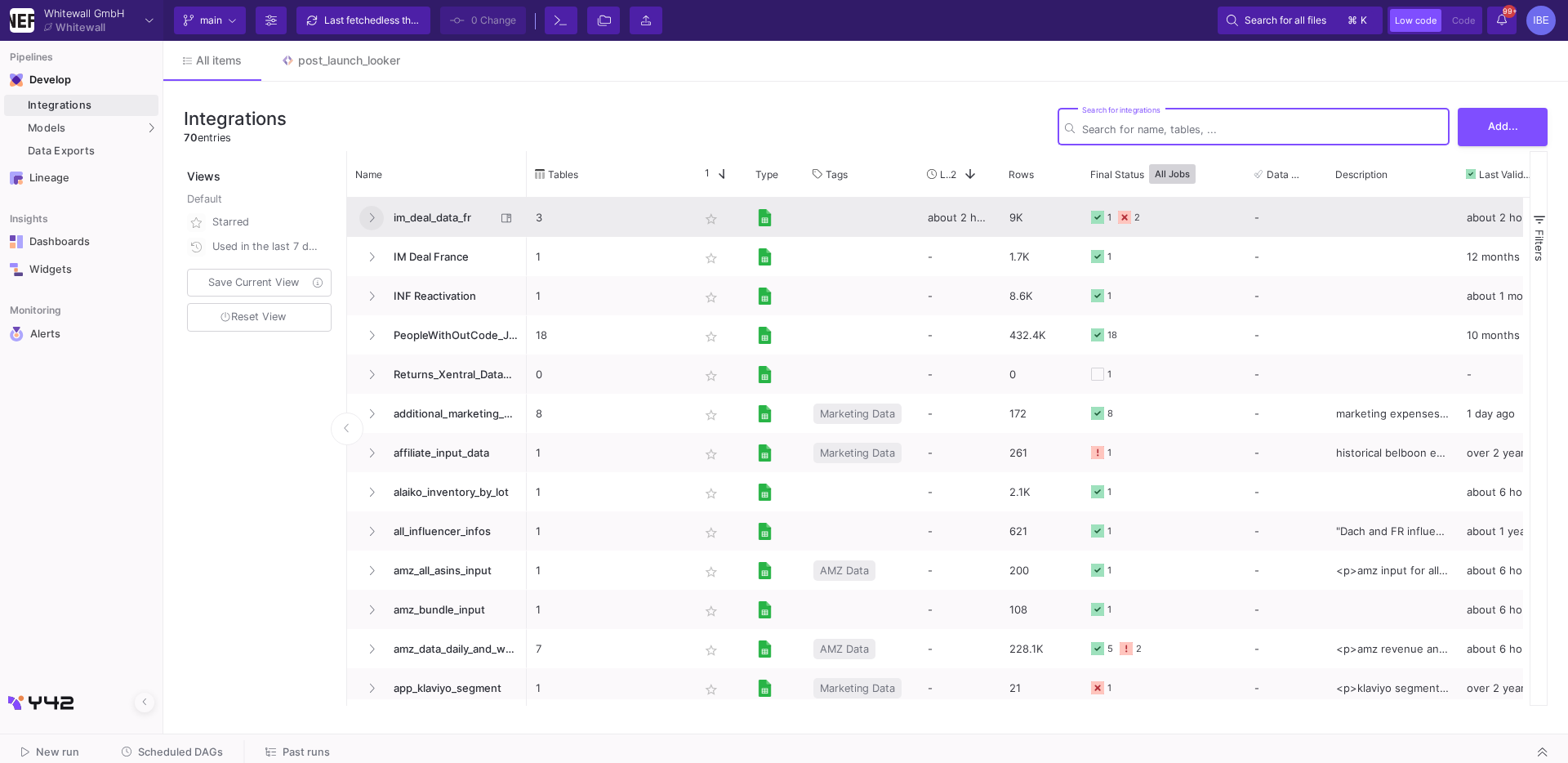 click 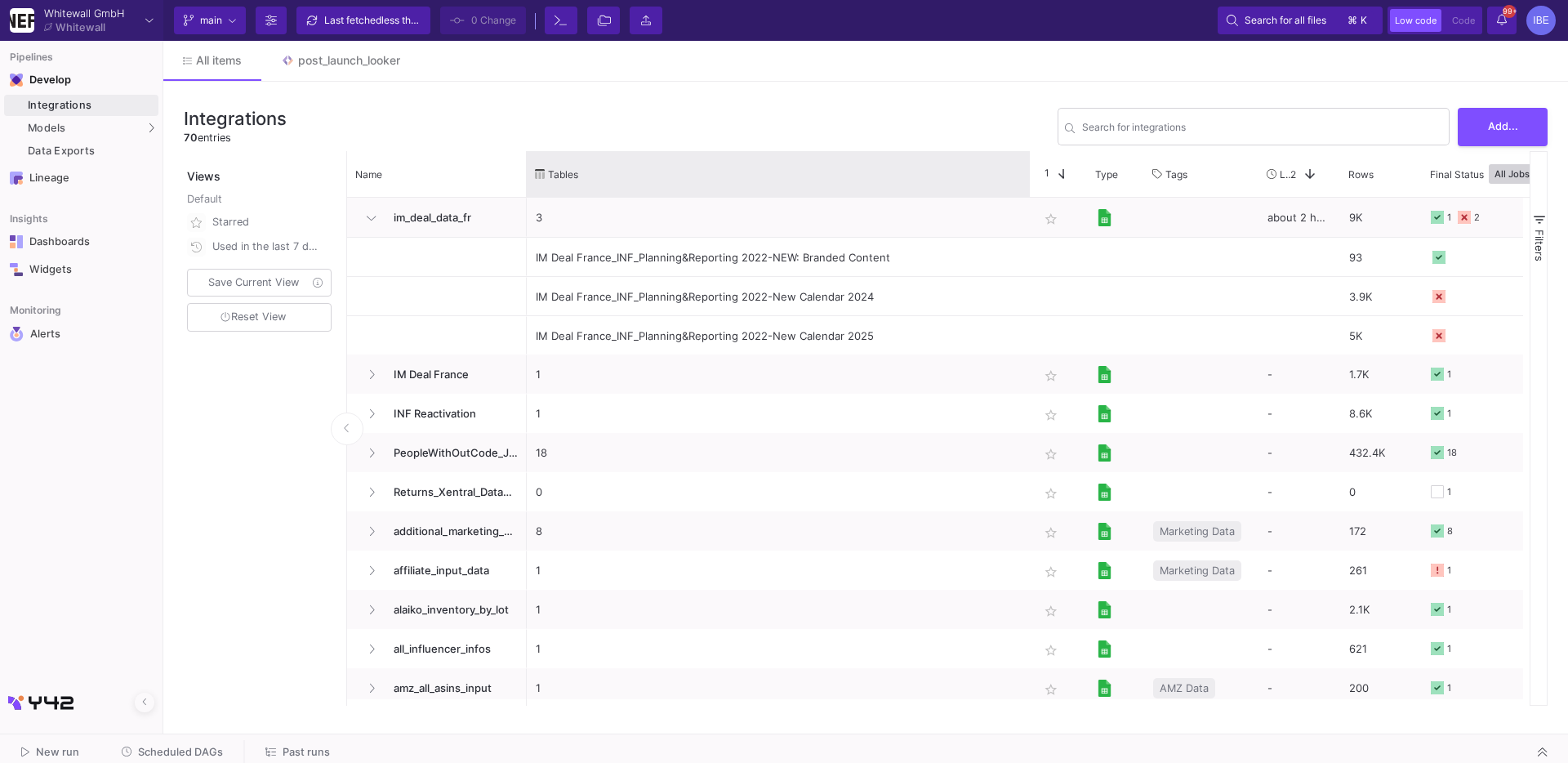 drag, startPoint x: 688, startPoint y: 168, endPoint x: 1027, endPoint y: 146, distance: 339.71311 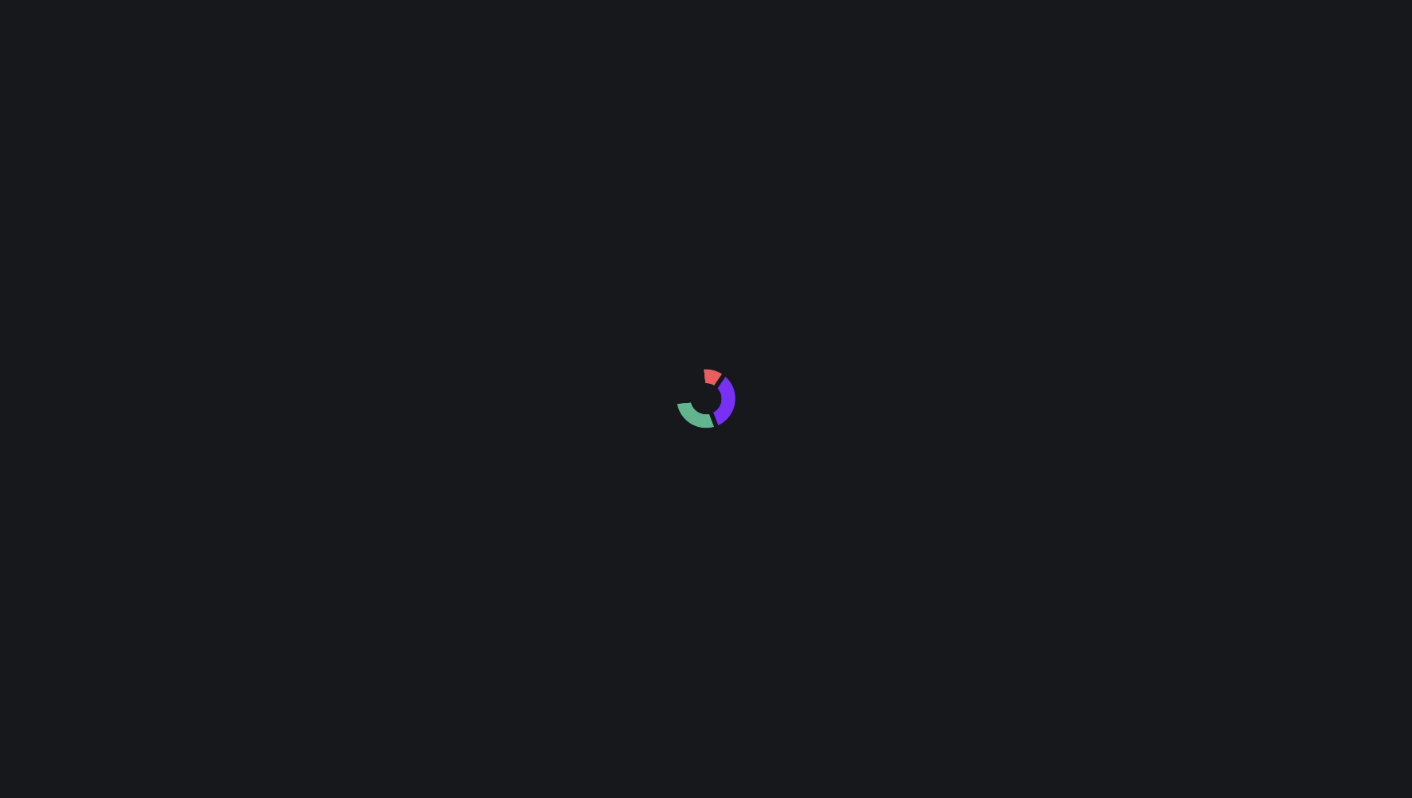 scroll, scrollTop: 0, scrollLeft: 0, axis: both 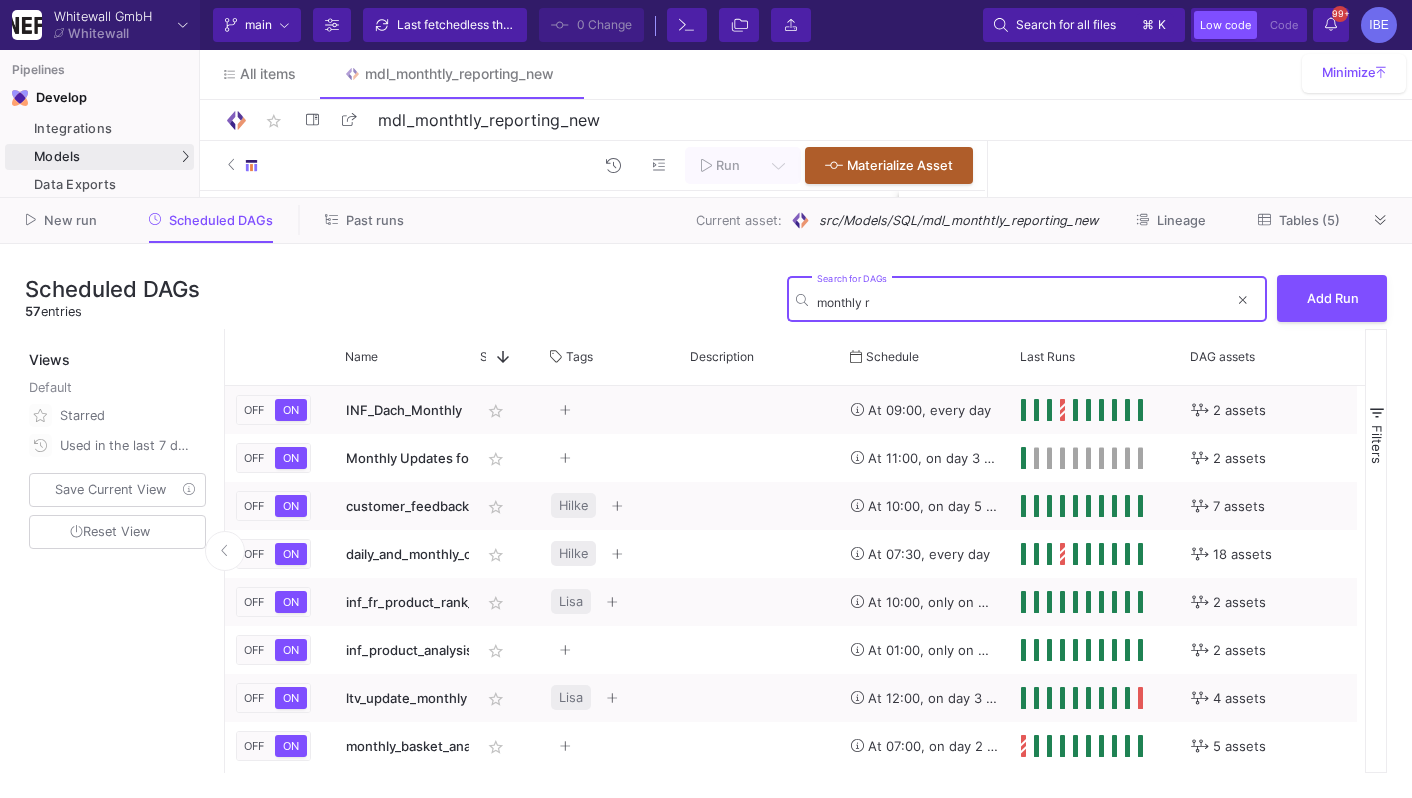 type on "monthly re" 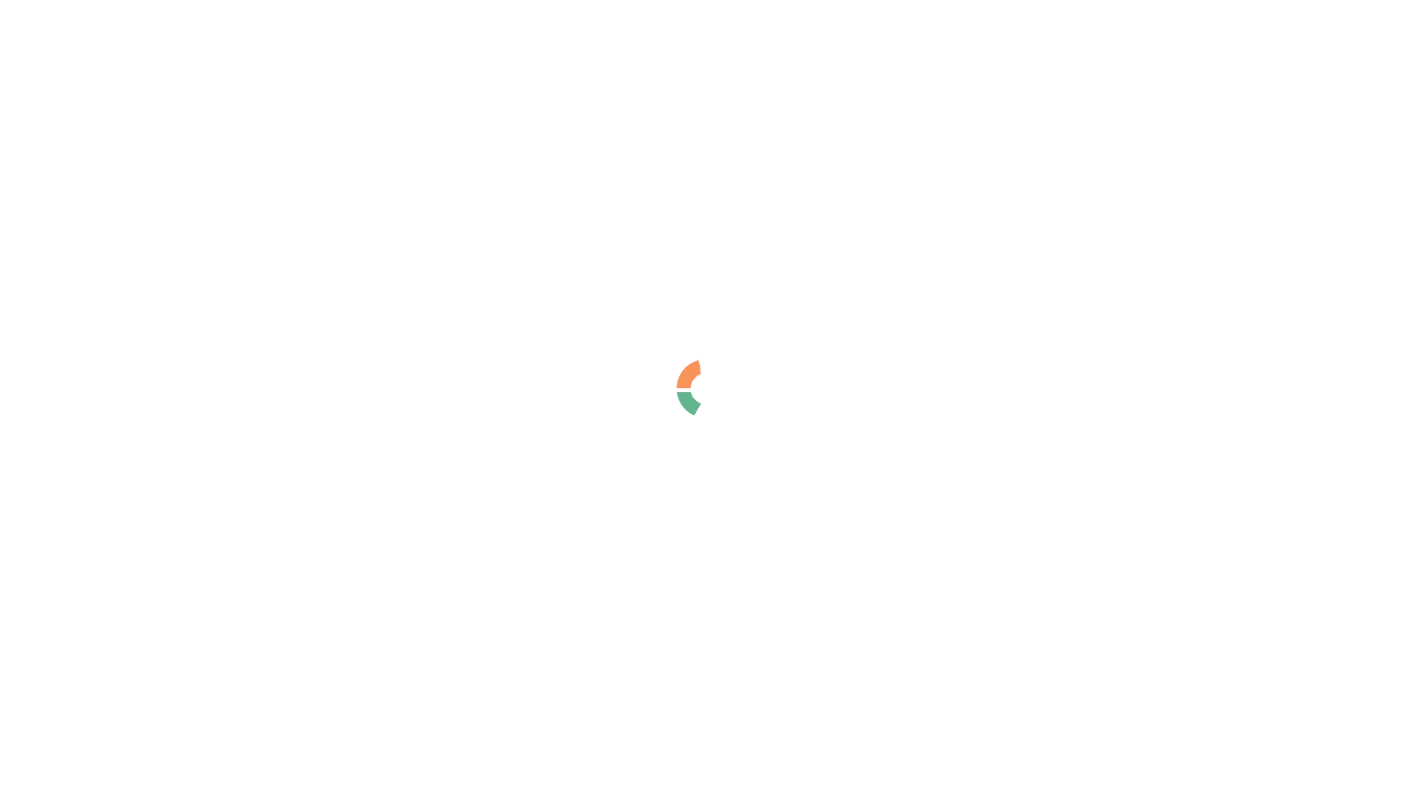 scroll, scrollTop: 0, scrollLeft: 0, axis: both 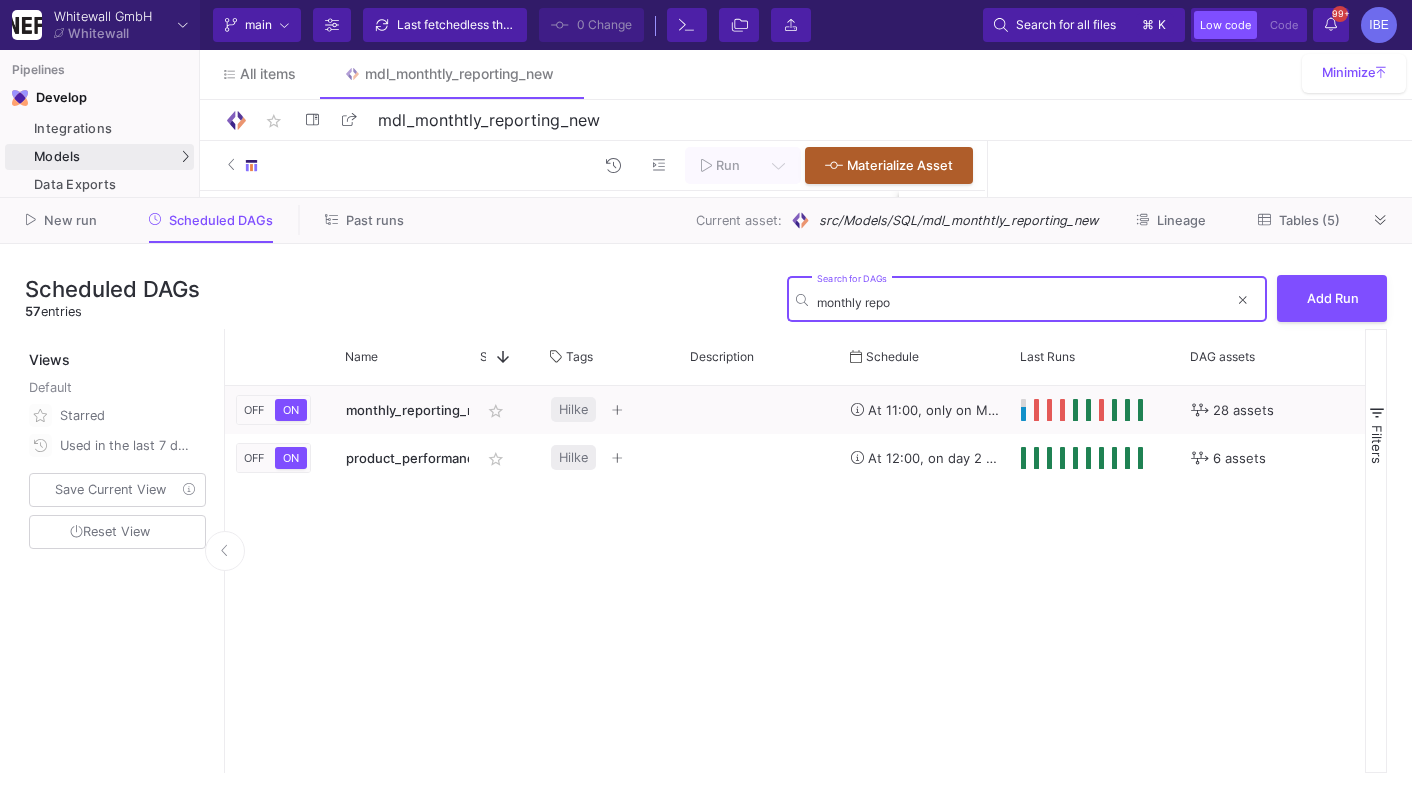 type on "monthly repo" 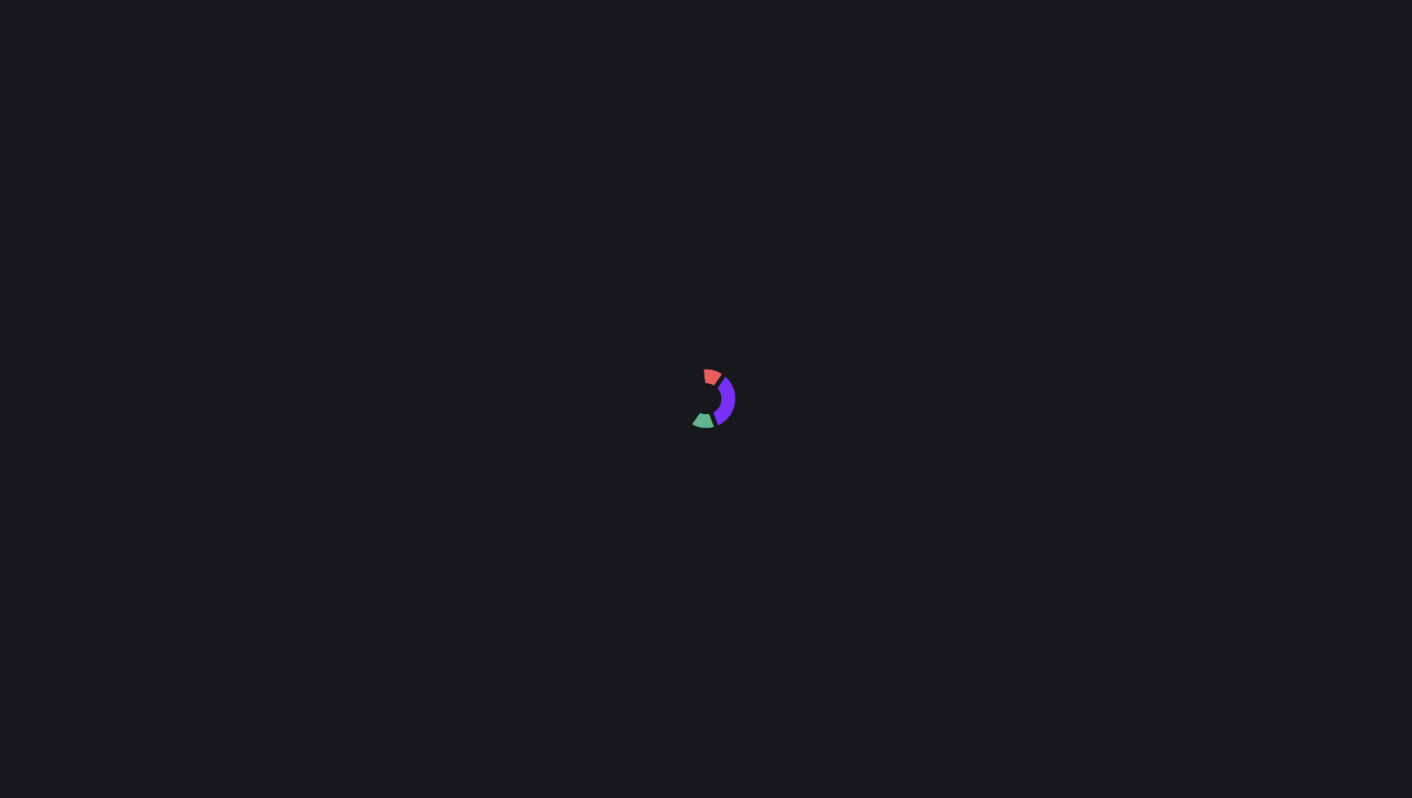 scroll, scrollTop: 0, scrollLeft: 0, axis: both 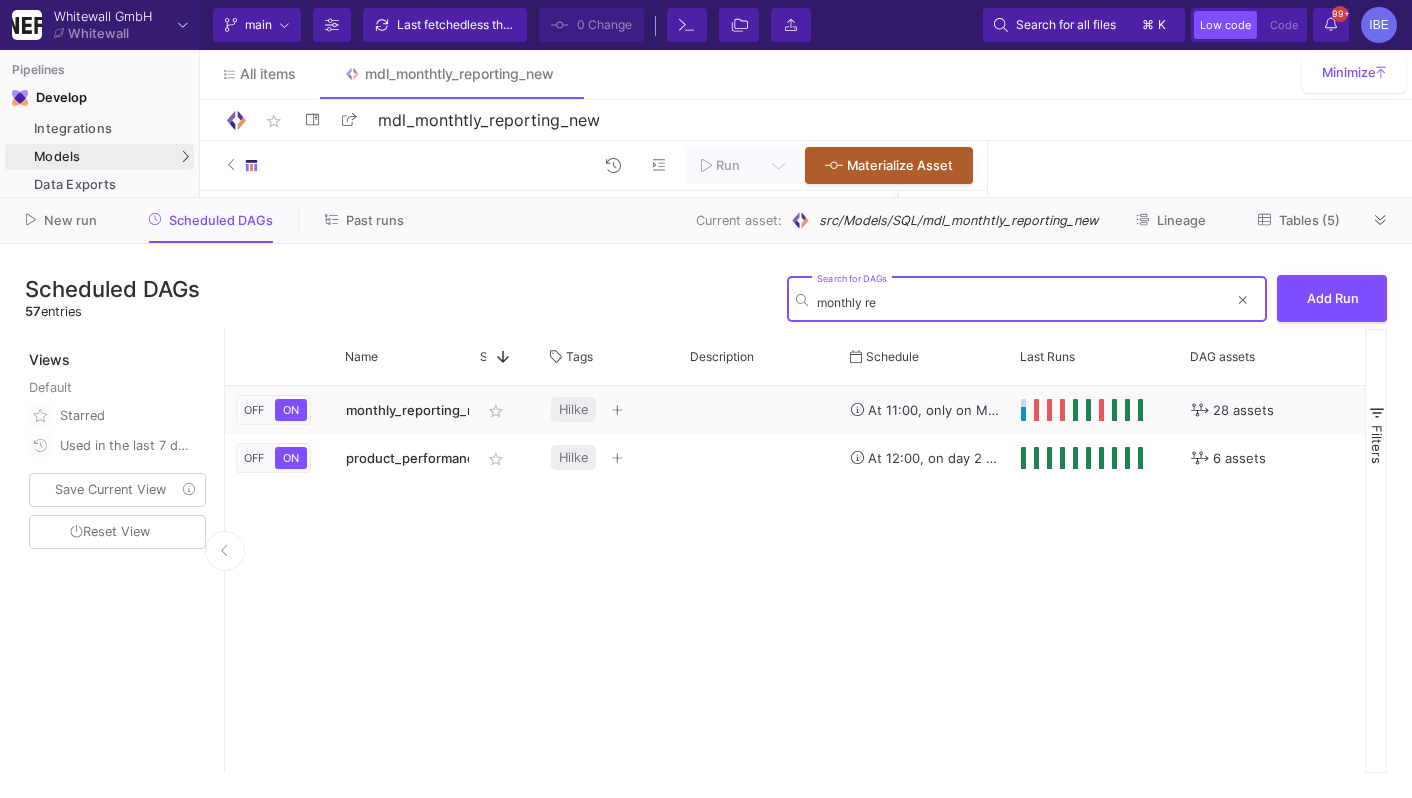 type on "monthly rep" 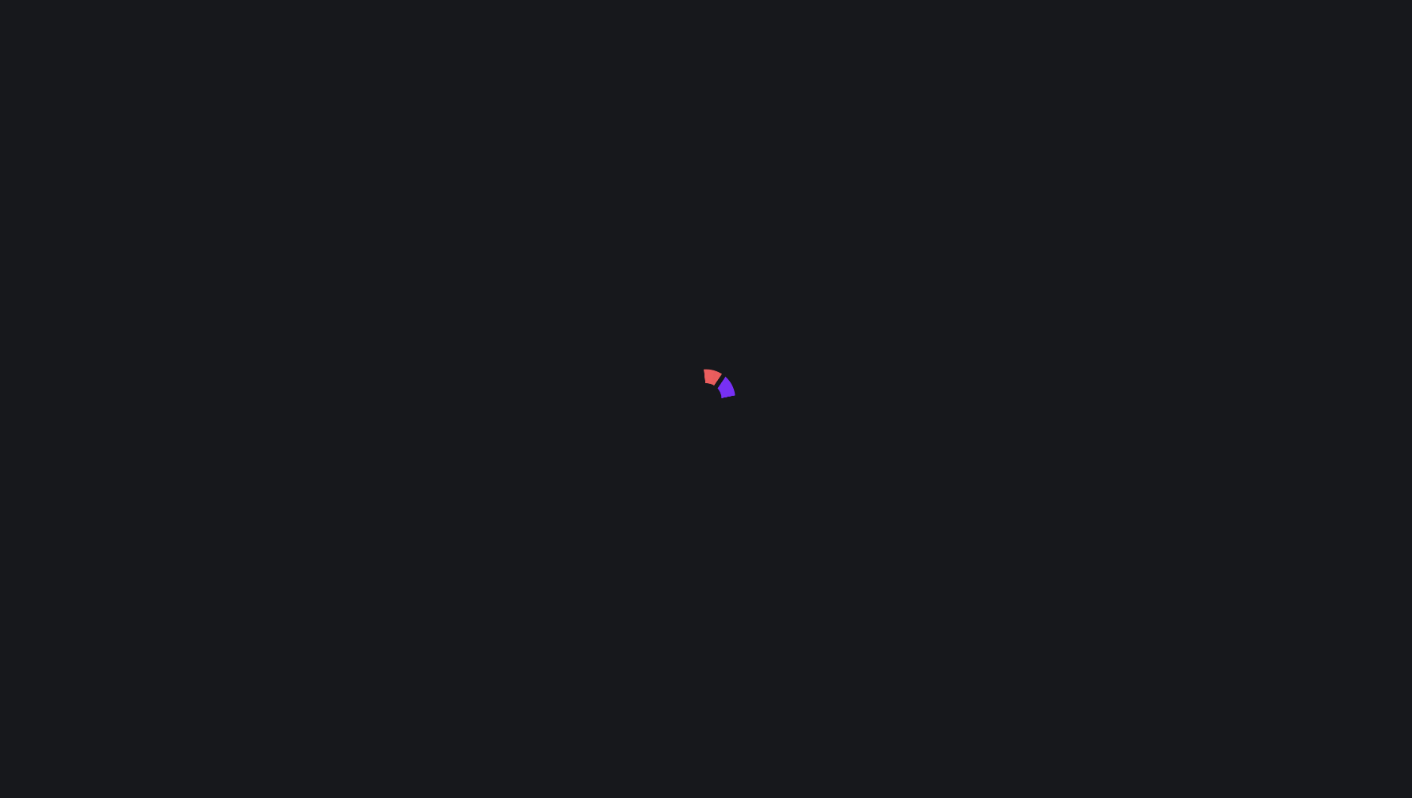 scroll, scrollTop: 0, scrollLeft: 0, axis: both 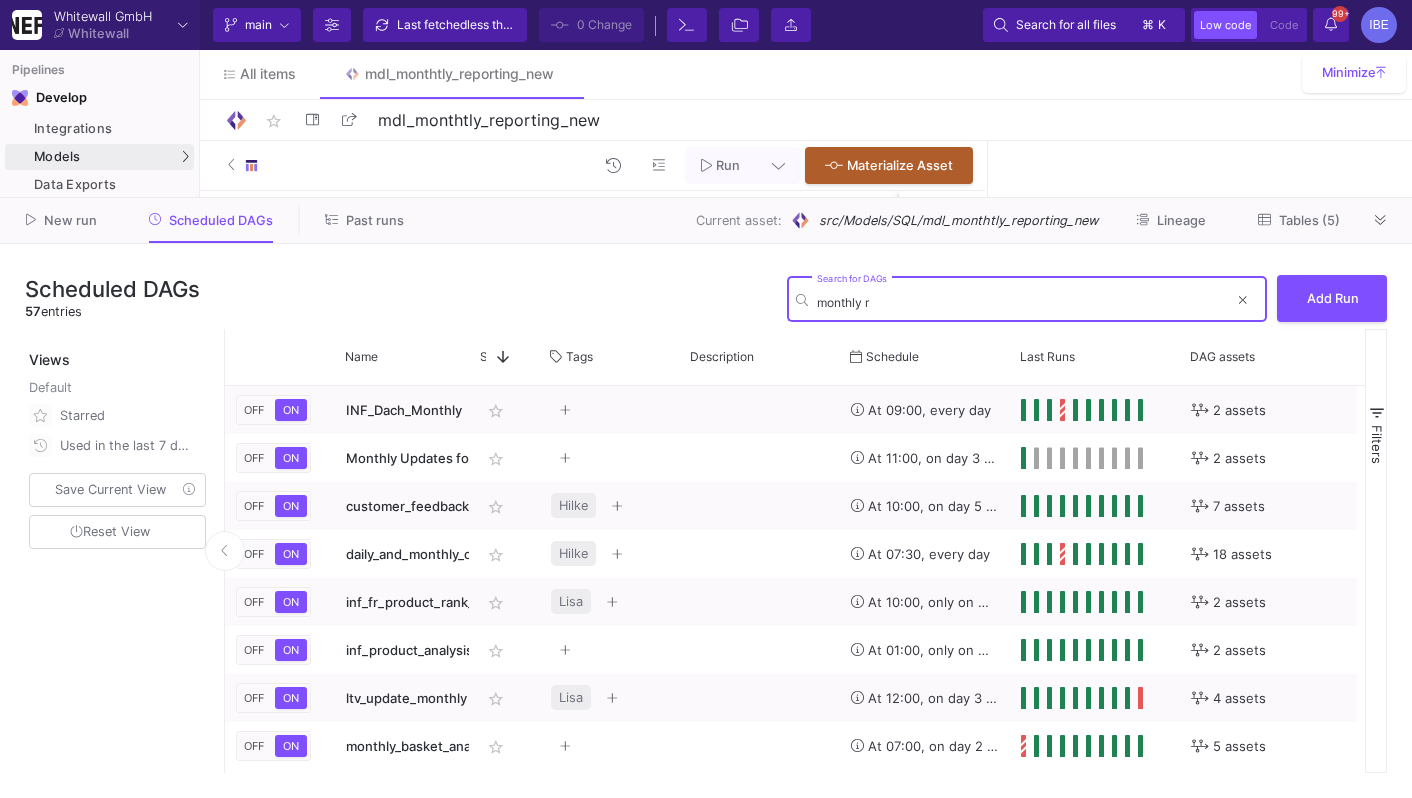type on "monthly re" 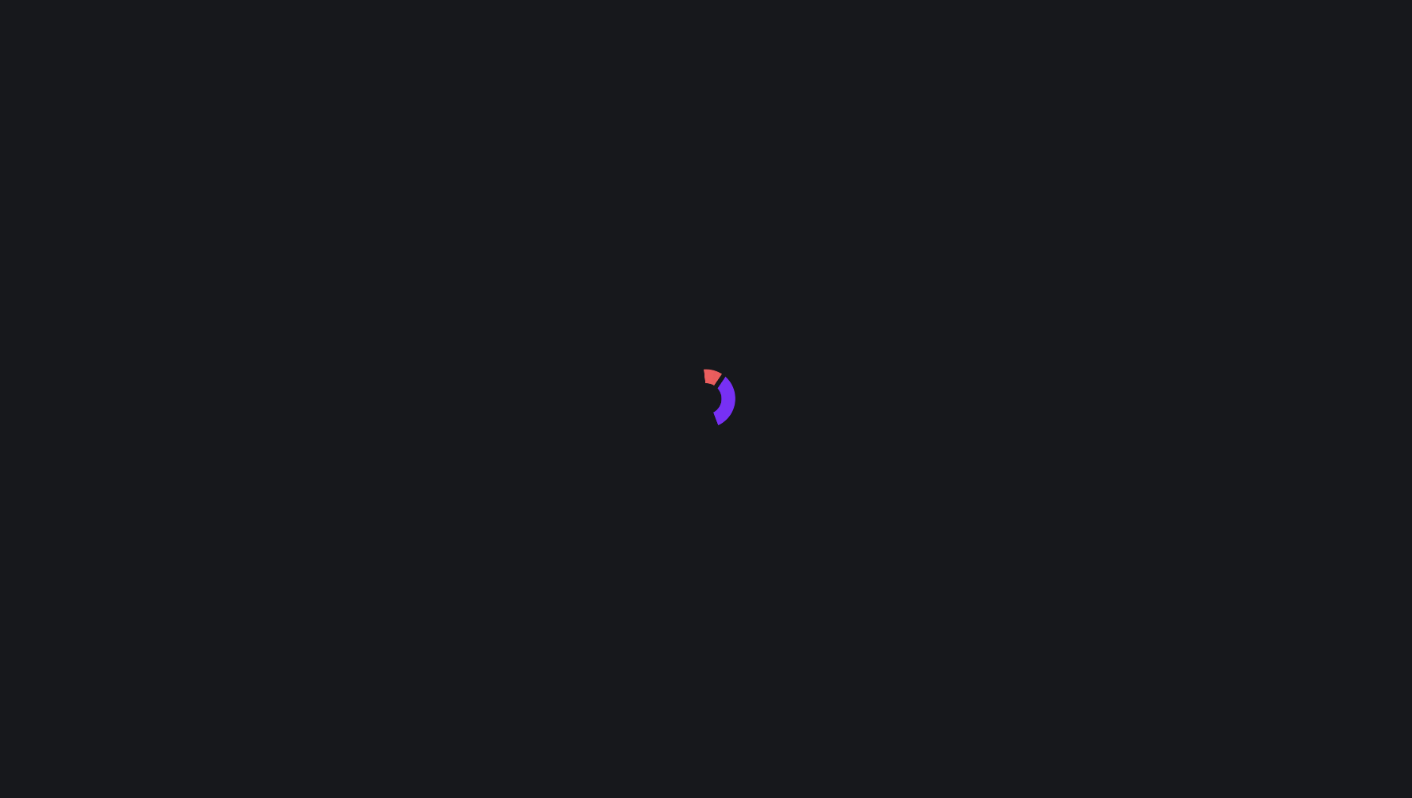 scroll, scrollTop: 0, scrollLeft: 0, axis: both 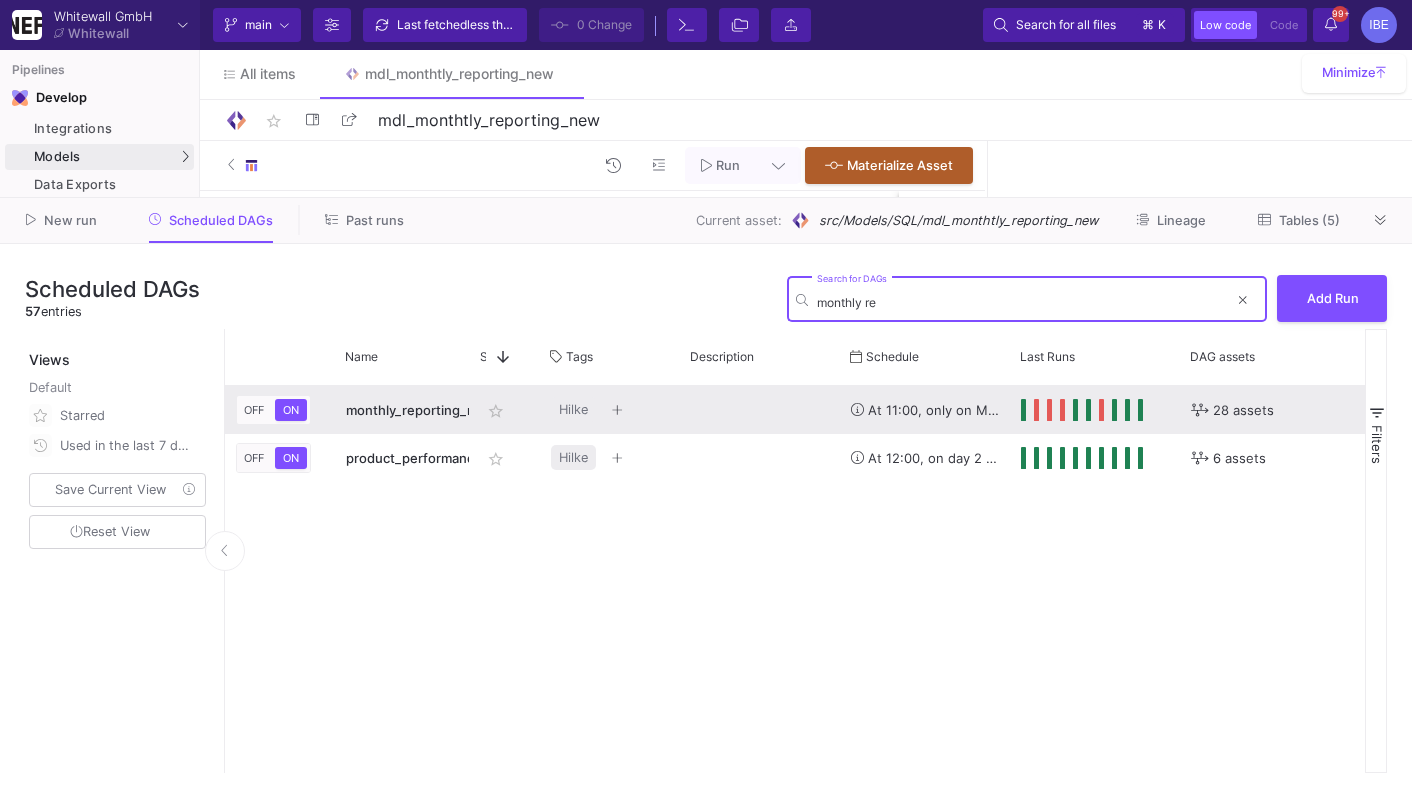 type on "monthly re" 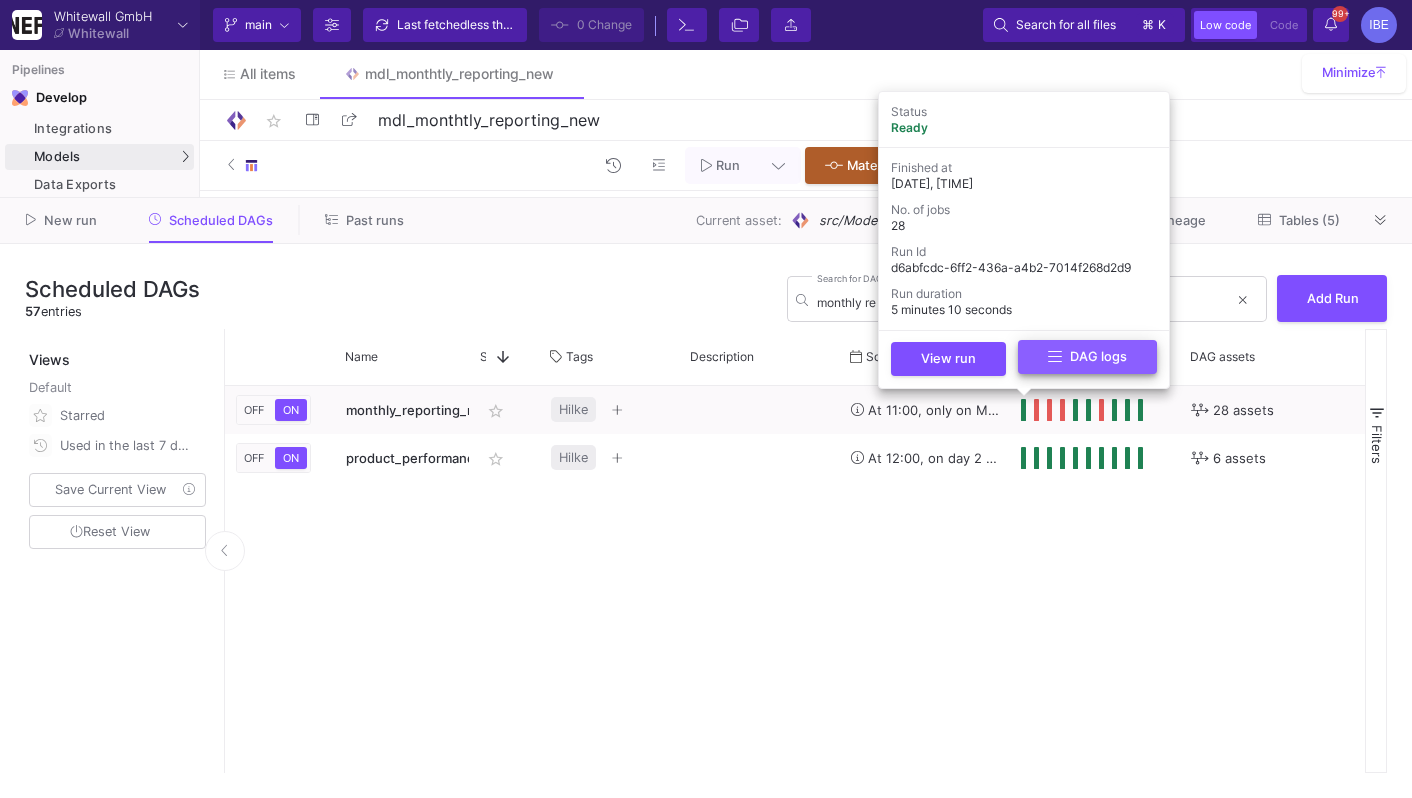 click on "DAG logs" at bounding box center (1087, 357) 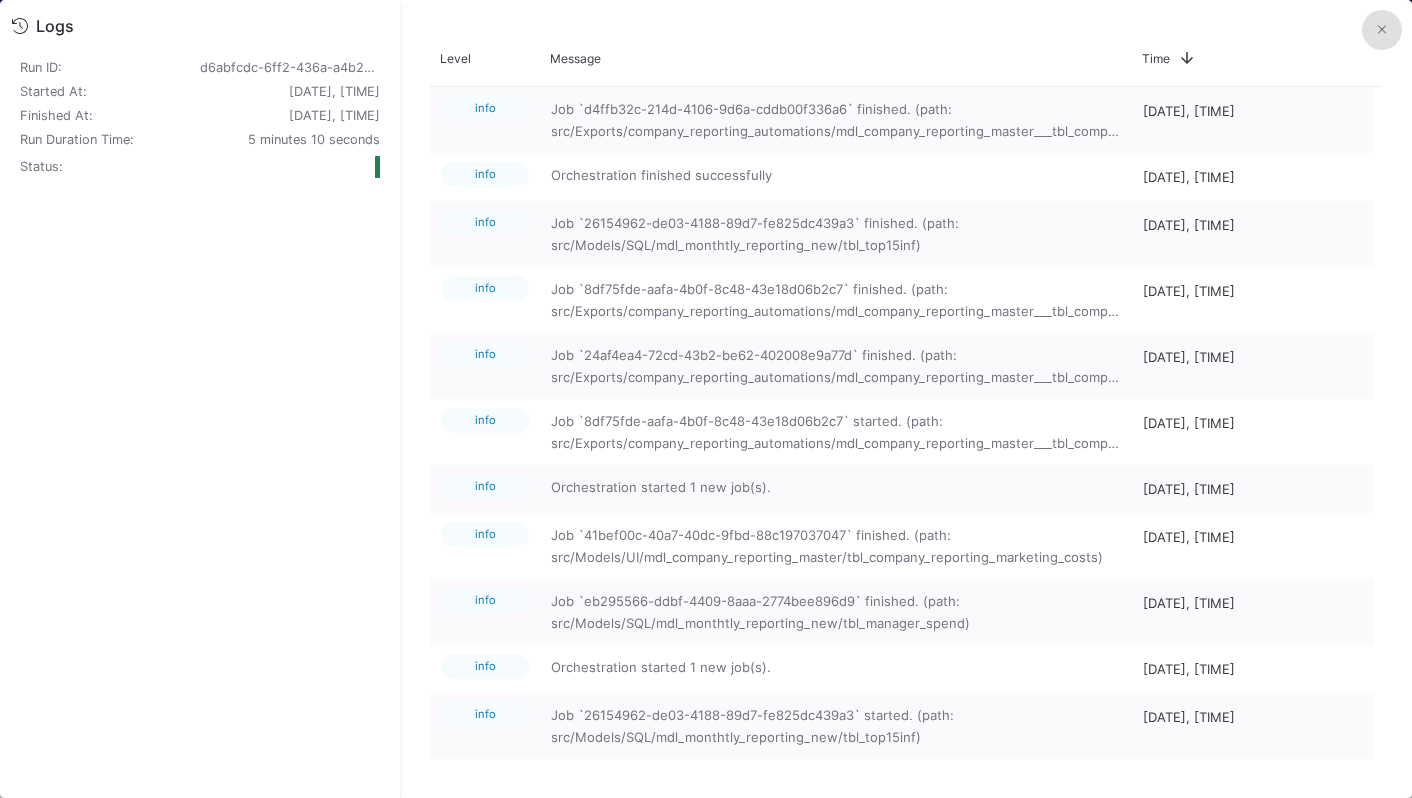 click at bounding box center [1382, 30] 